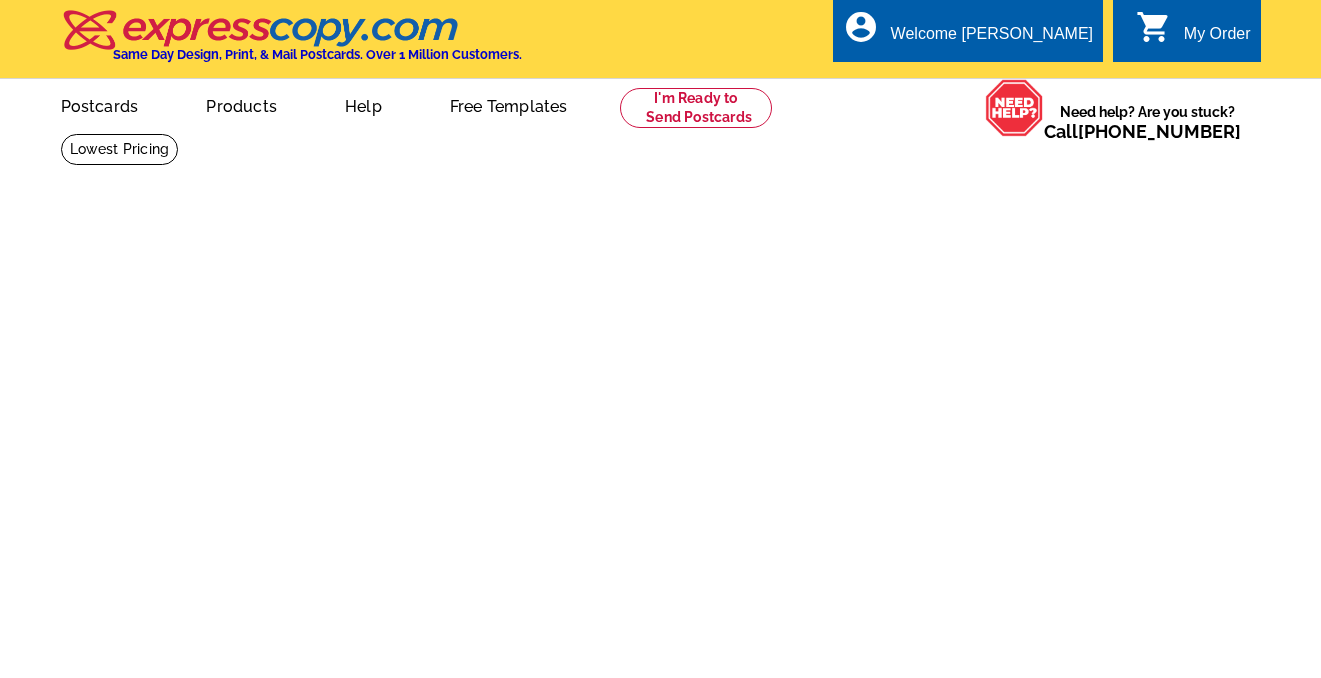 scroll, scrollTop: 0, scrollLeft: 0, axis: both 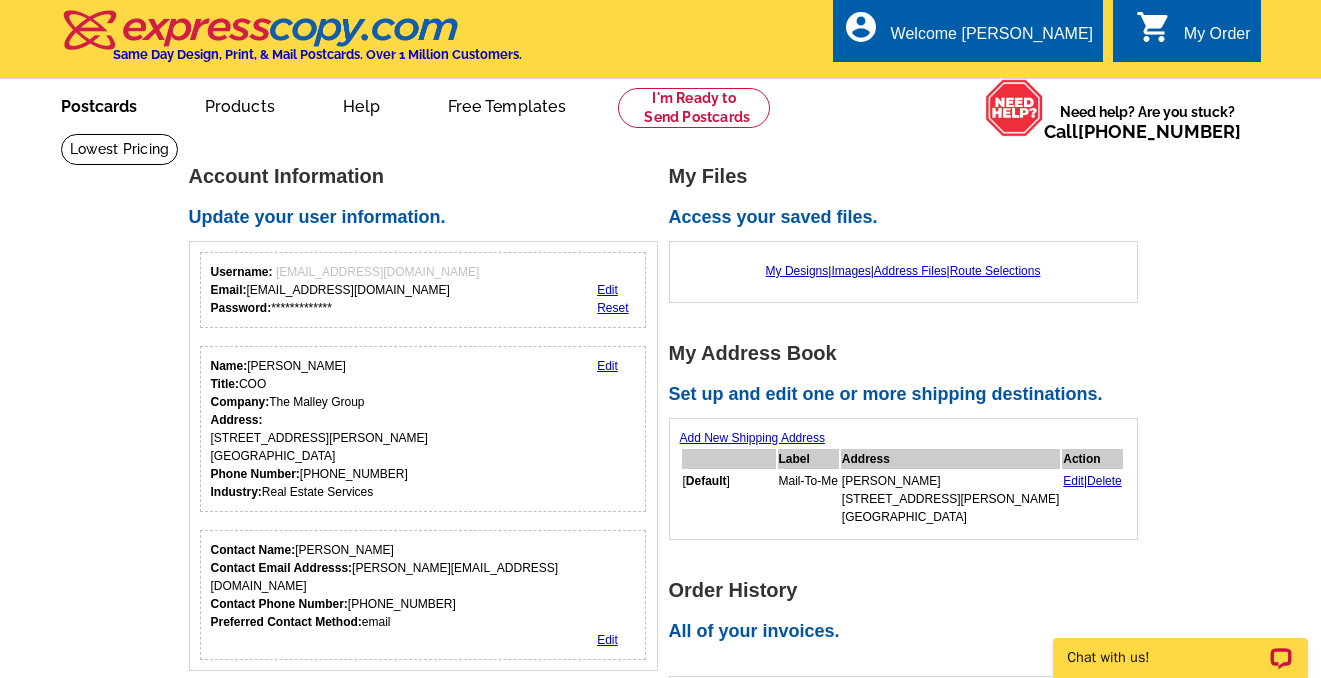 click on "Postcards" at bounding box center (99, 104) 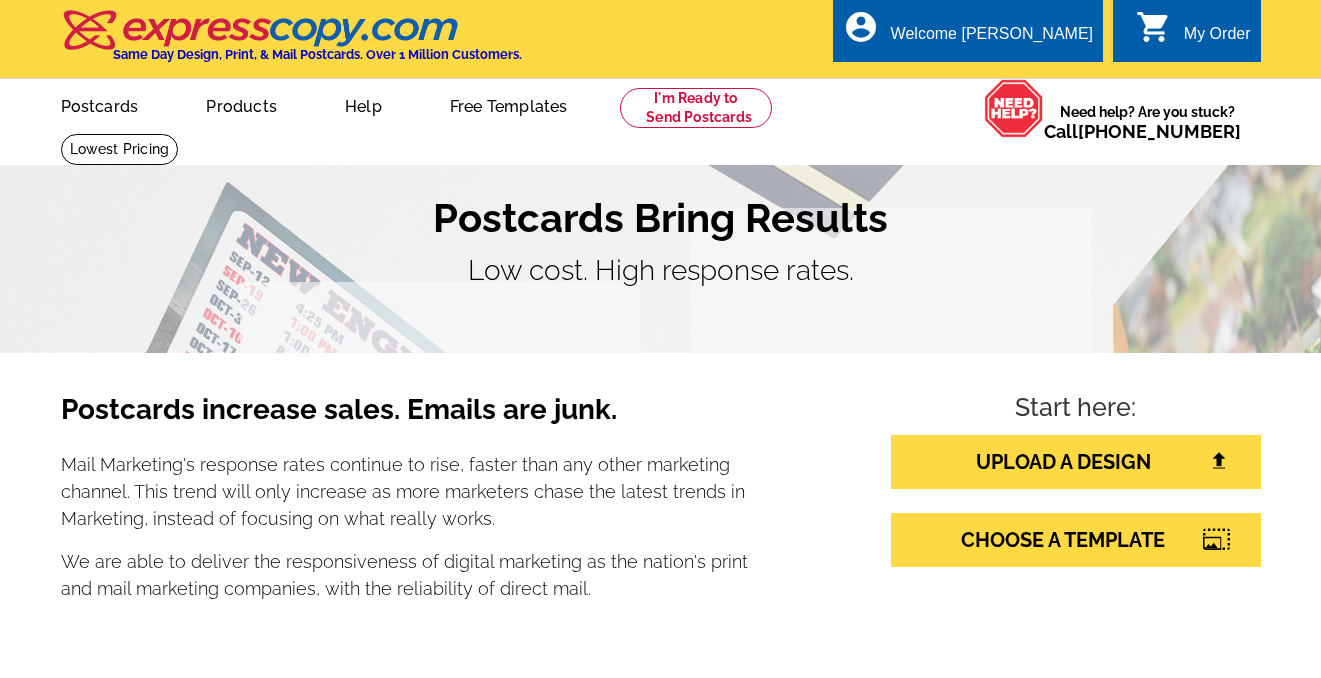 scroll, scrollTop: 0, scrollLeft: 0, axis: both 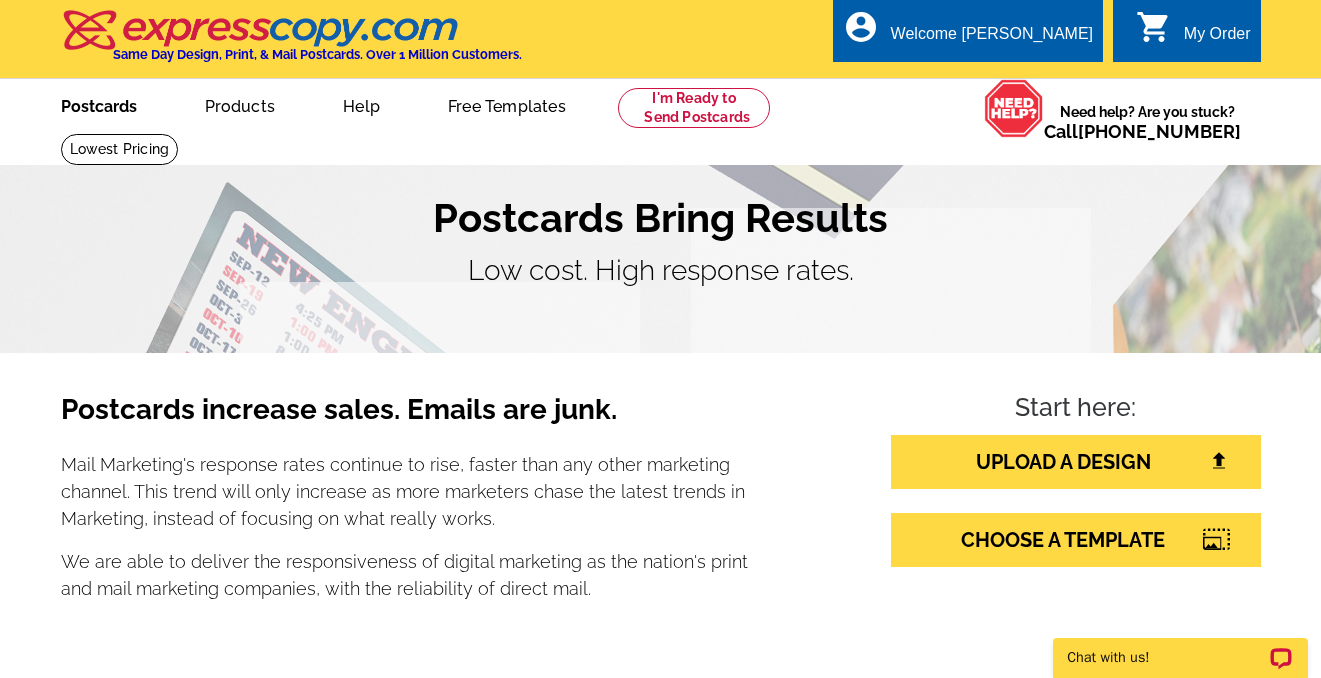 click on "Postcards" at bounding box center (99, 104) 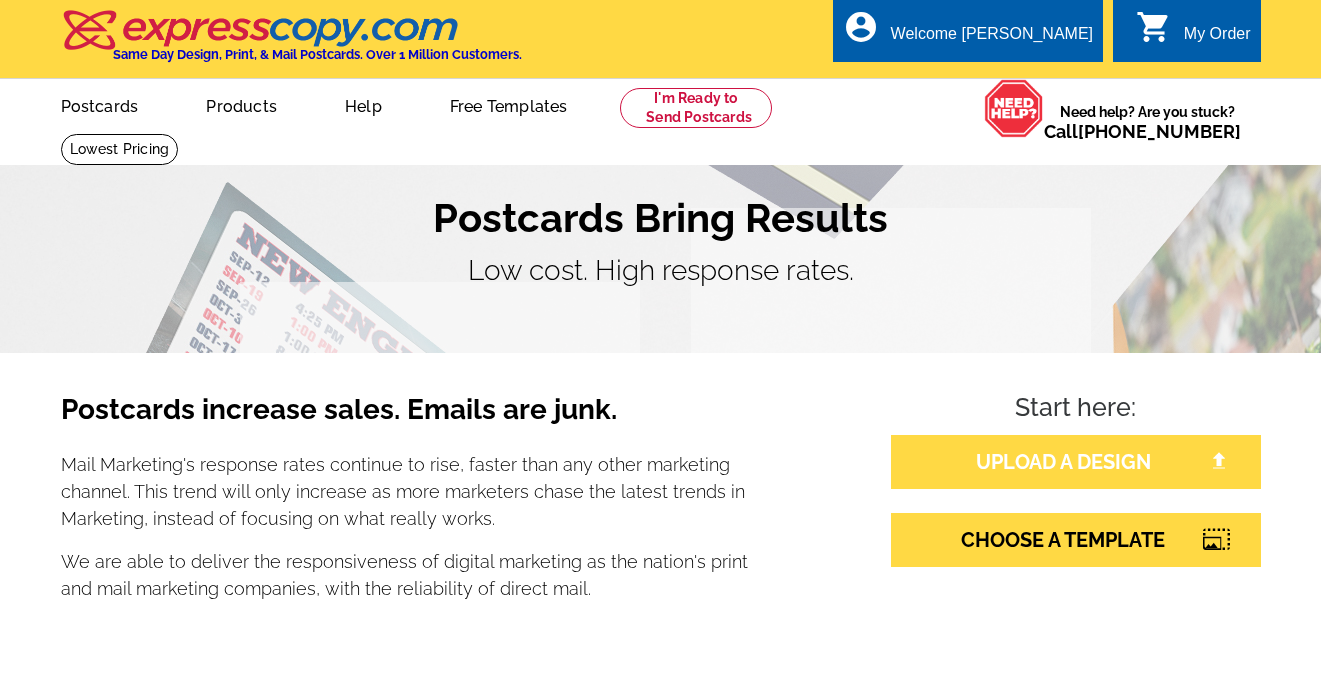 scroll, scrollTop: 0, scrollLeft: 0, axis: both 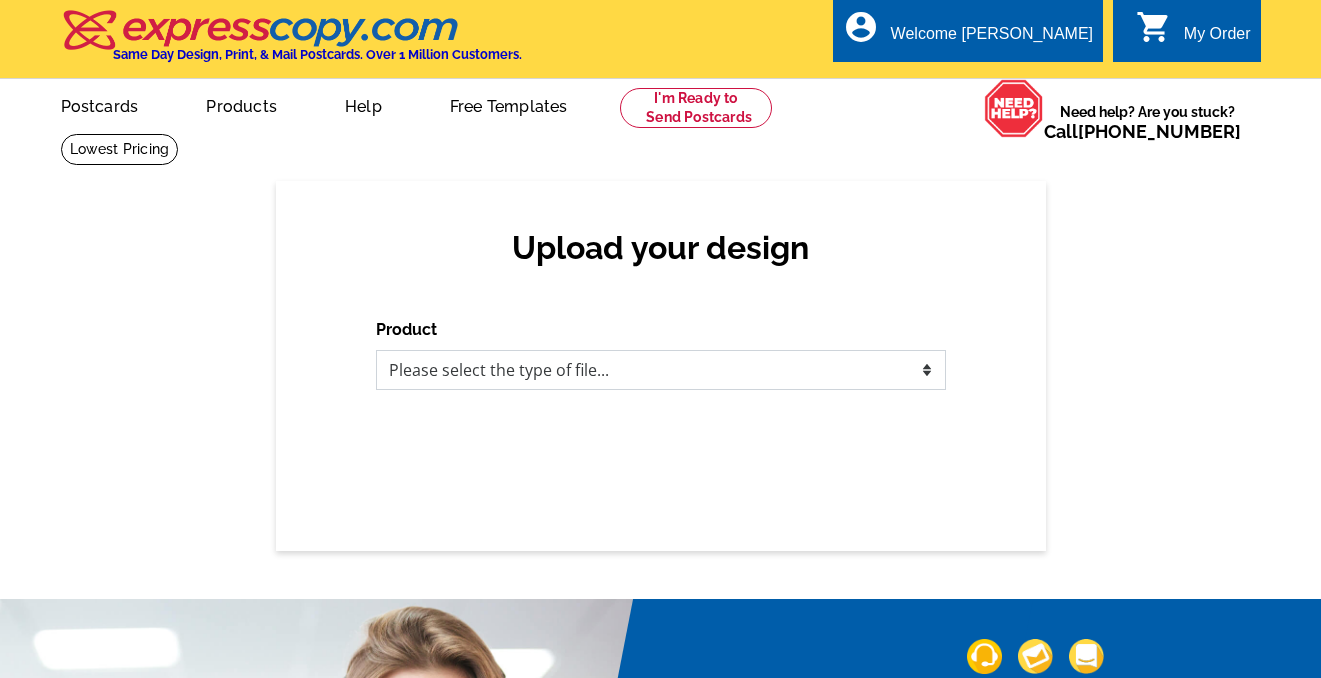 click on "Please select the type of file...
Postcards
Business Cards
Letters and flyers
Greeting Cards
Door Hangers" at bounding box center (661, 370) 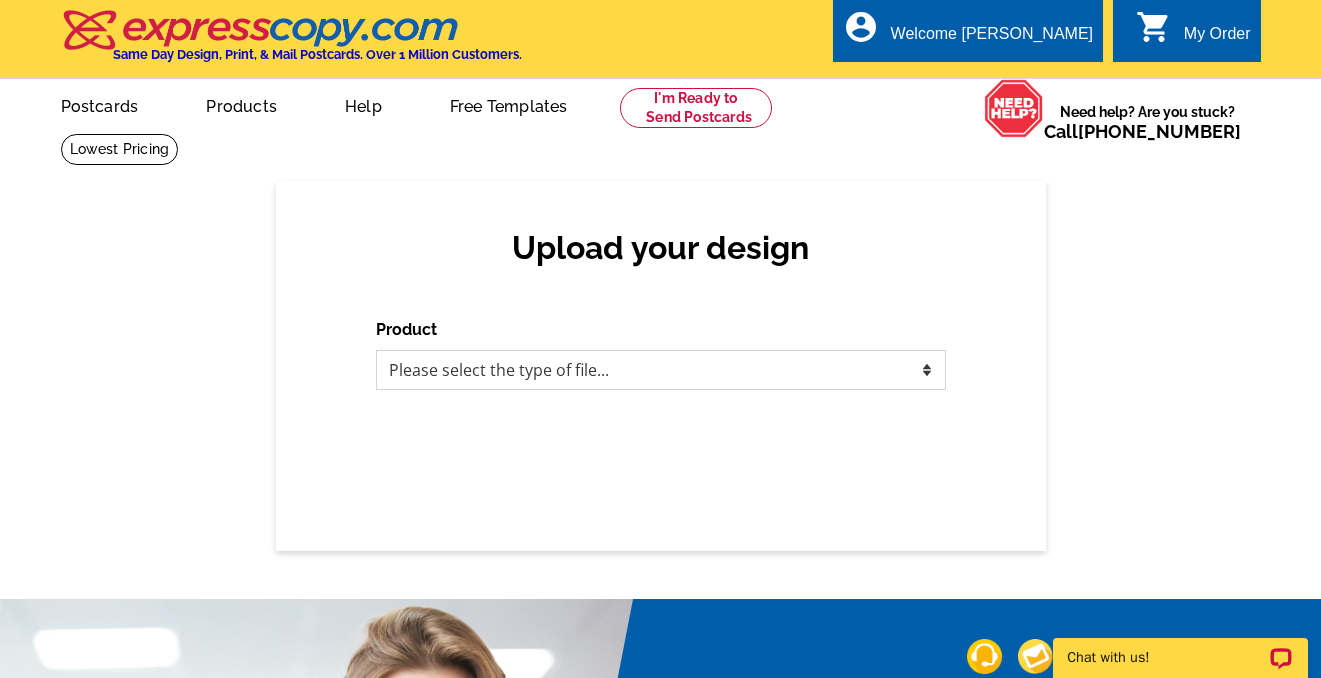 scroll, scrollTop: 0, scrollLeft: 0, axis: both 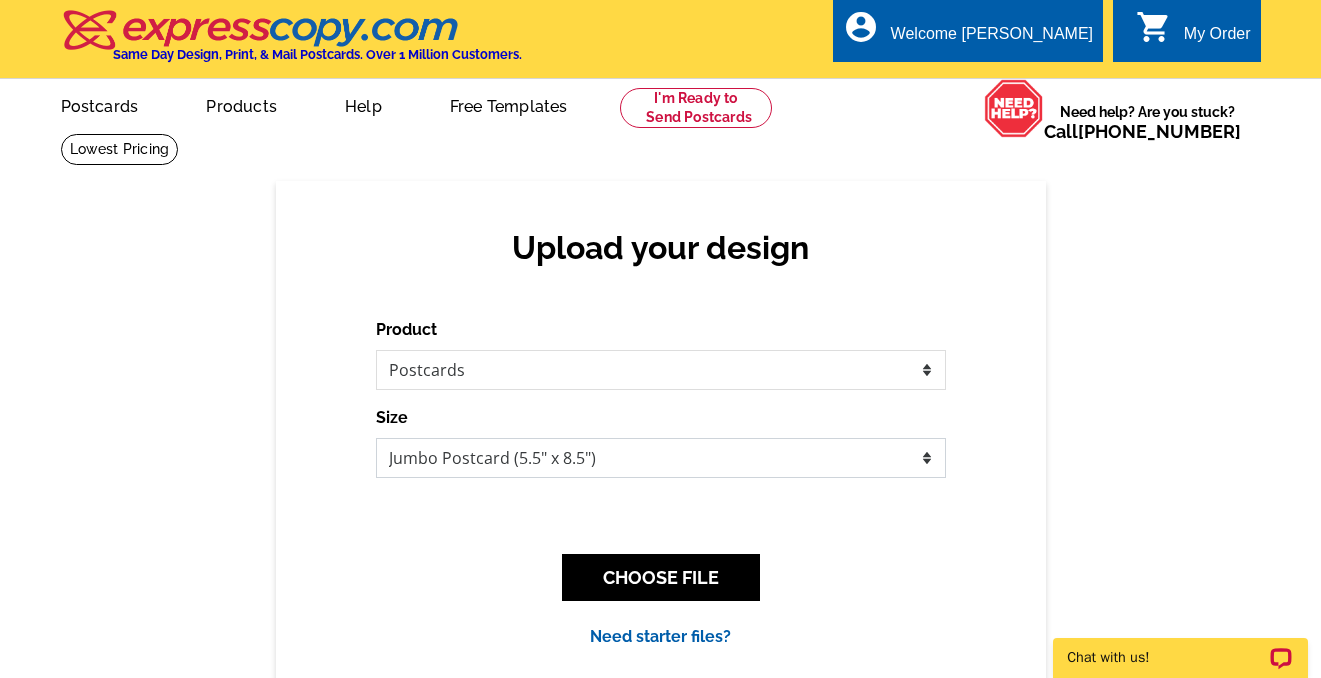 click on "Jumbo Postcard (5.5" x 8.5") Regular Postcard (4.25" x 5.6") Panoramic Postcard (5.75" x 11.25") Giant Postcard (8.5" x 11") EDDM Postcard (6.125" x 8.25")" at bounding box center (661, 458) 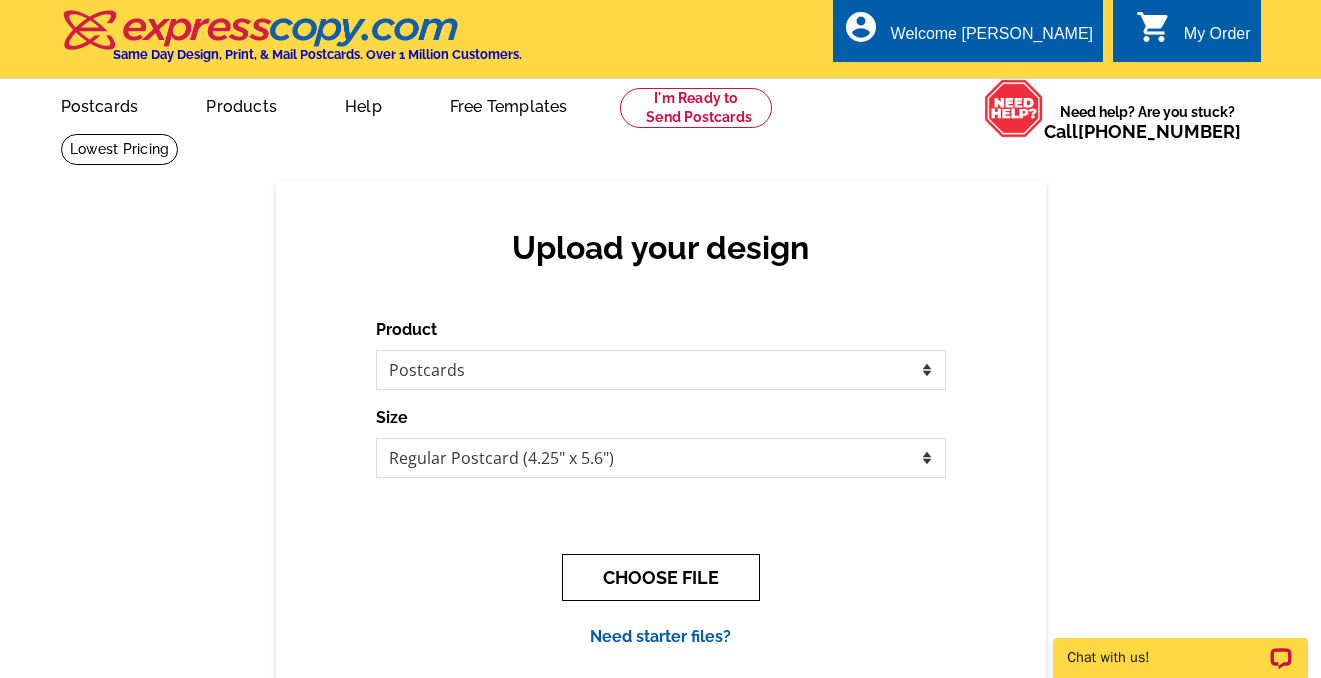 click on "CHOOSE FILE" at bounding box center (661, 577) 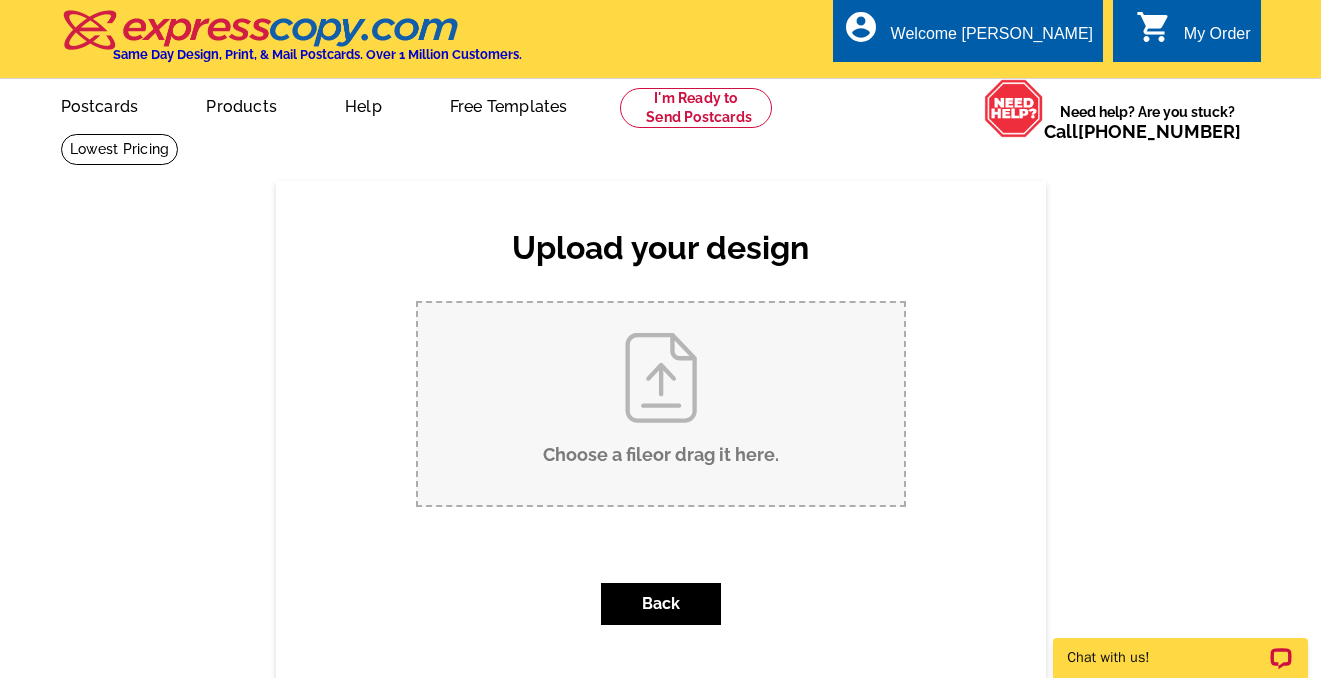 click on "Choose a file  or drag it here ." at bounding box center (661, 404) 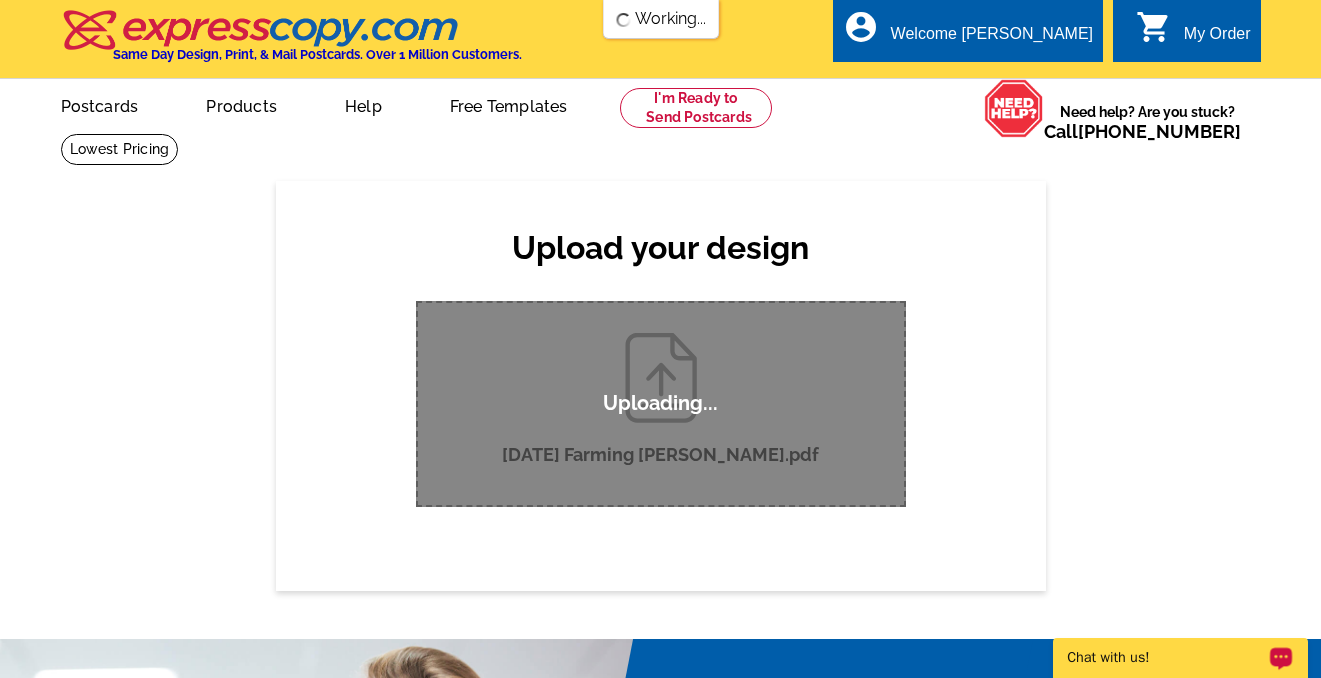 type 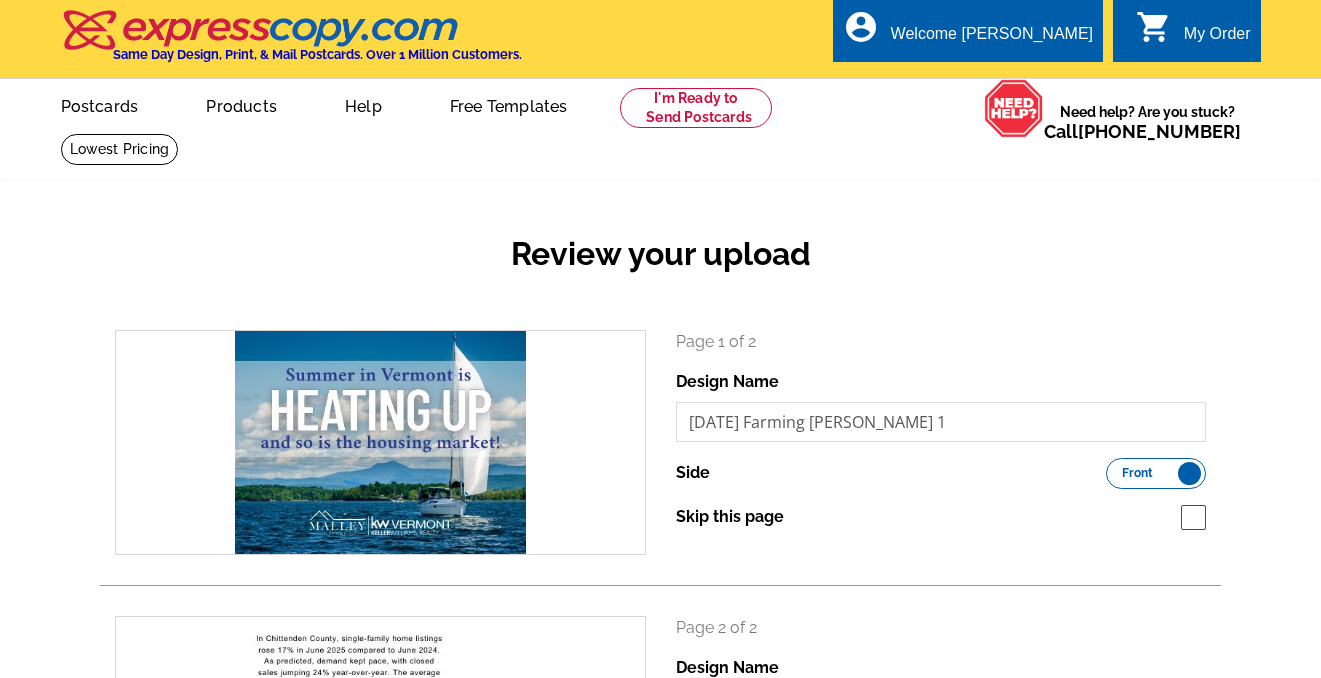 scroll, scrollTop: 0, scrollLeft: 0, axis: both 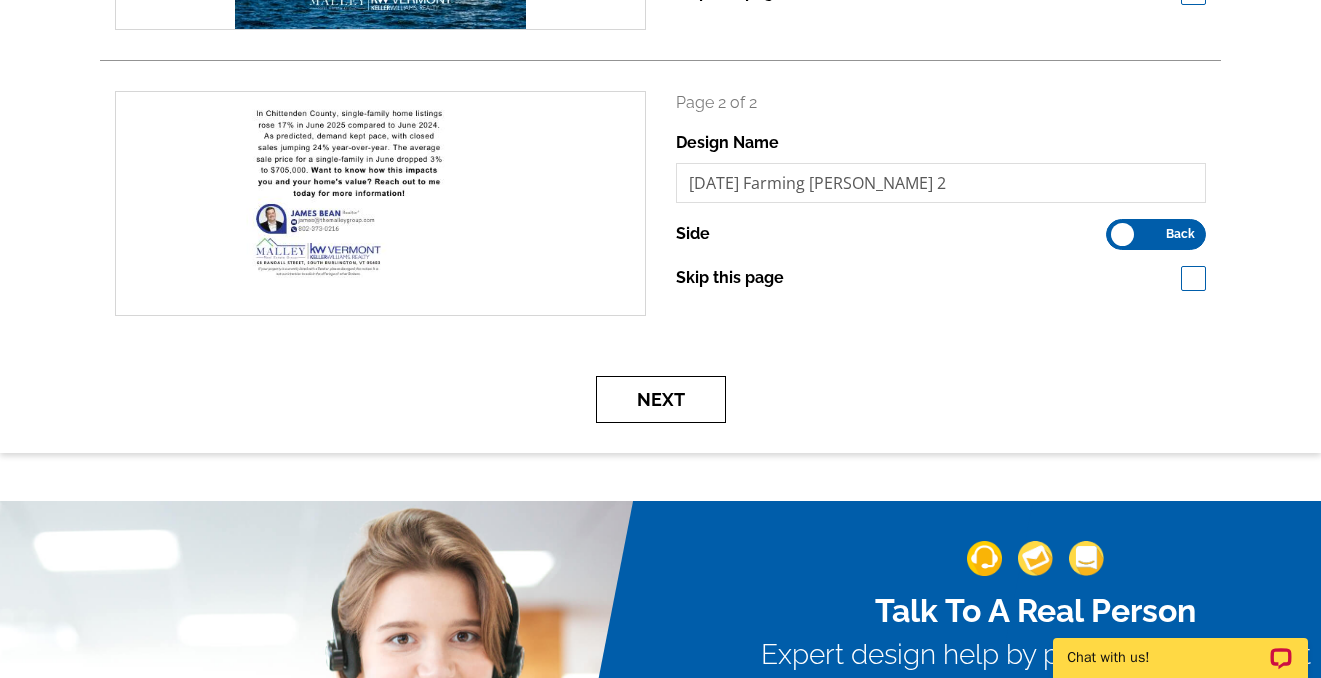 click on "Next" at bounding box center (661, 399) 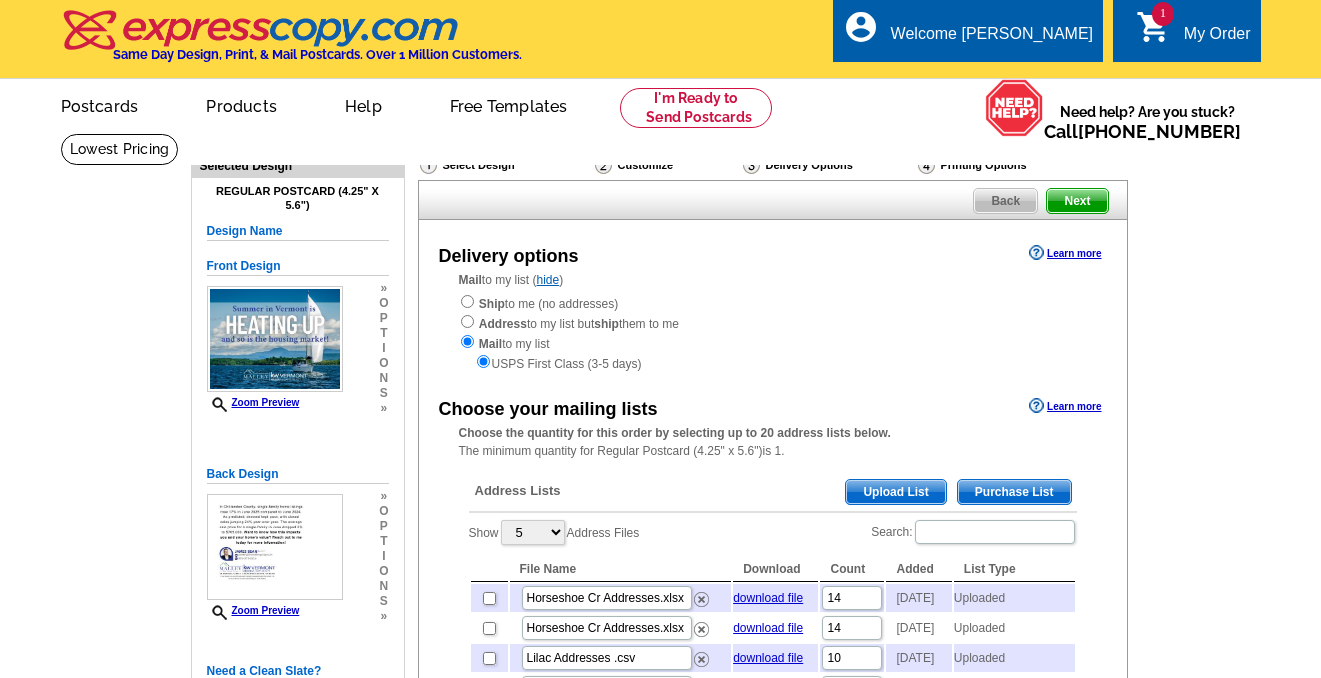 scroll, scrollTop: 0, scrollLeft: 0, axis: both 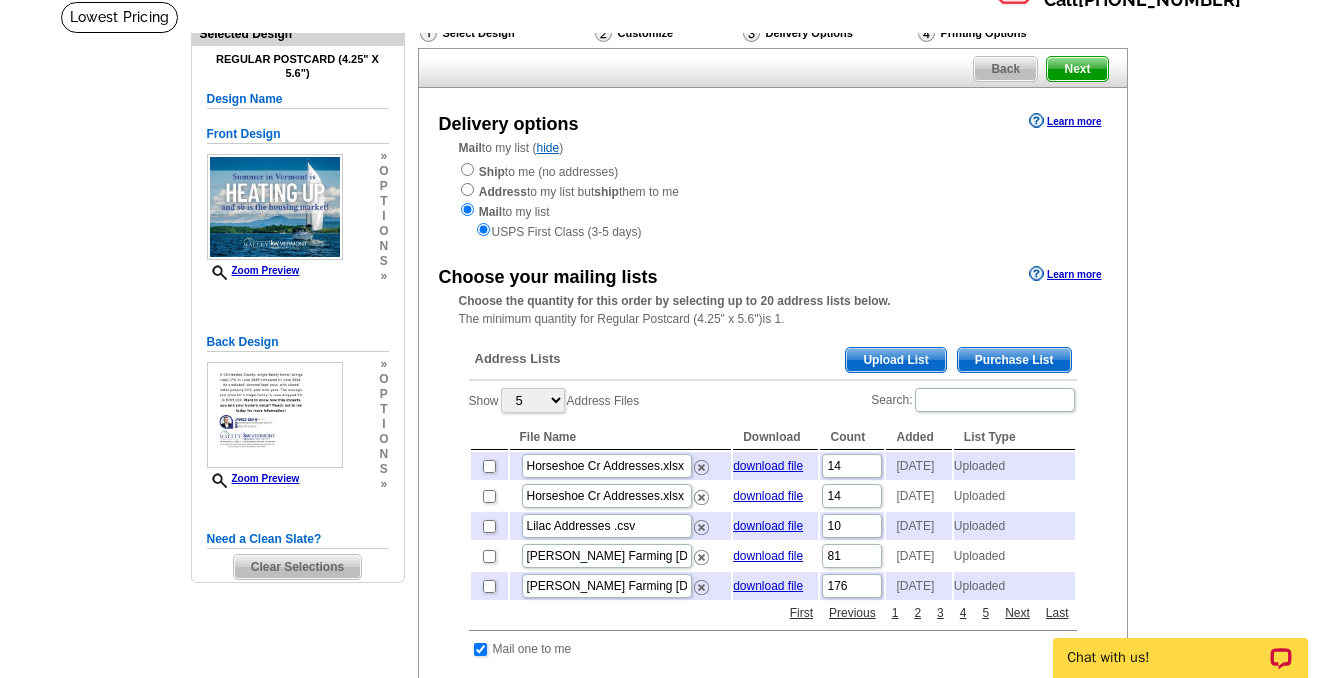 click on "Upload List" at bounding box center [895, 360] 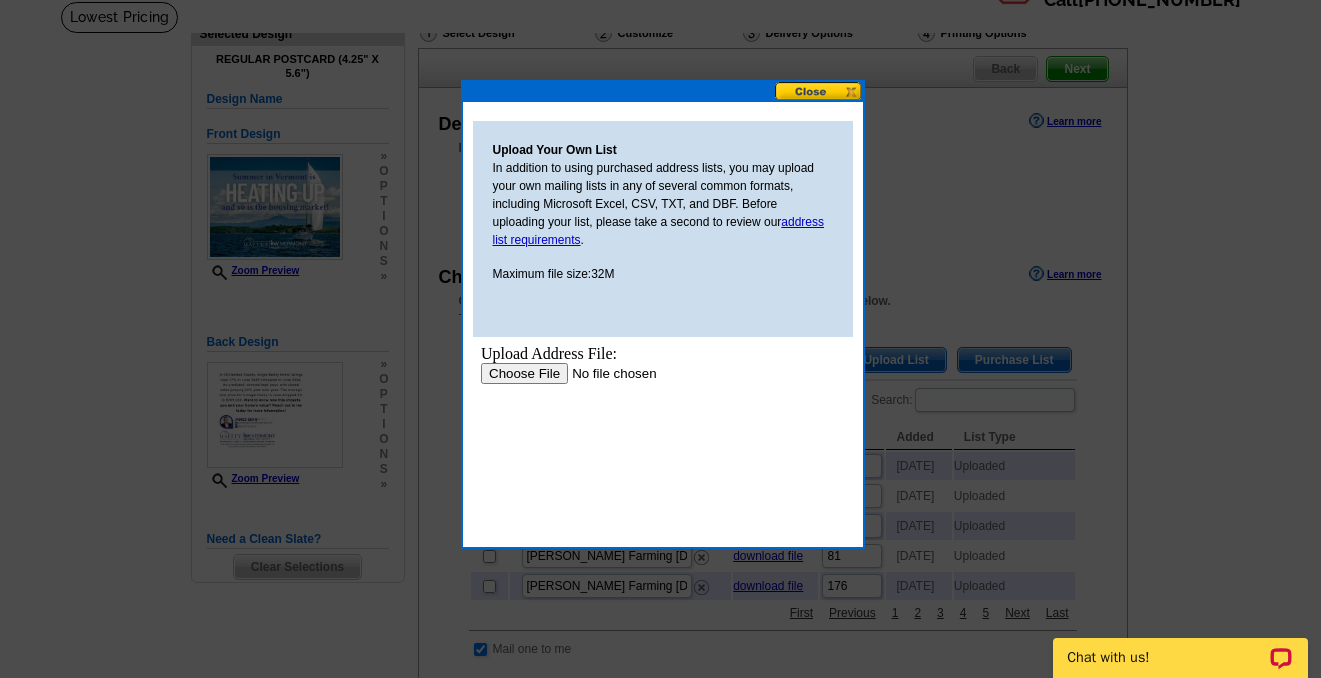 scroll, scrollTop: 0, scrollLeft: 0, axis: both 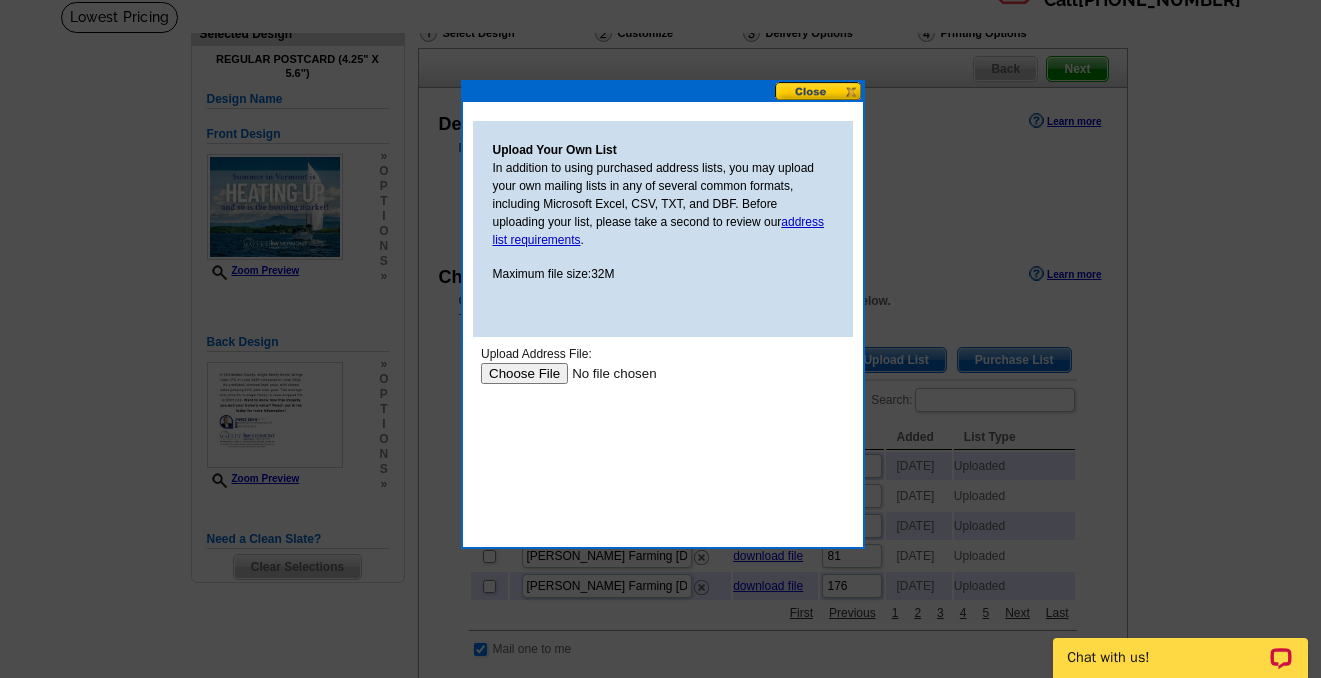 click at bounding box center [606, 373] 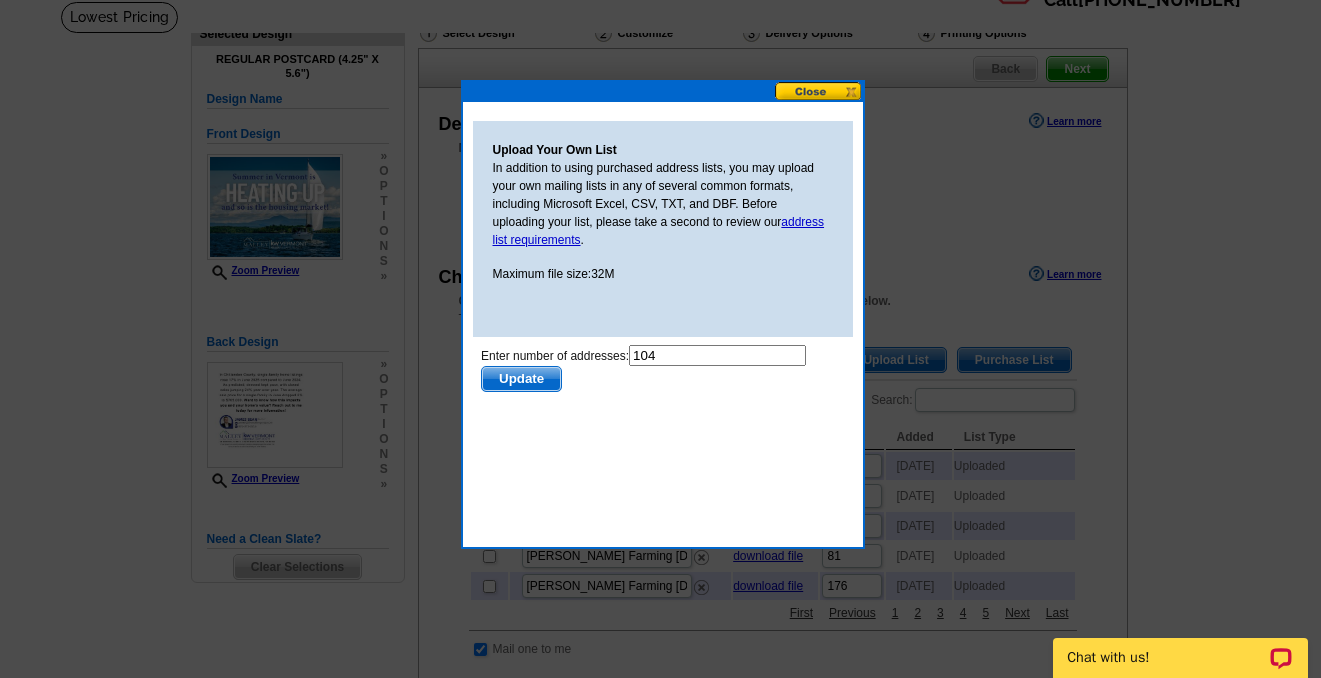 scroll, scrollTop: 0, scrollLeft: 0, axis: both 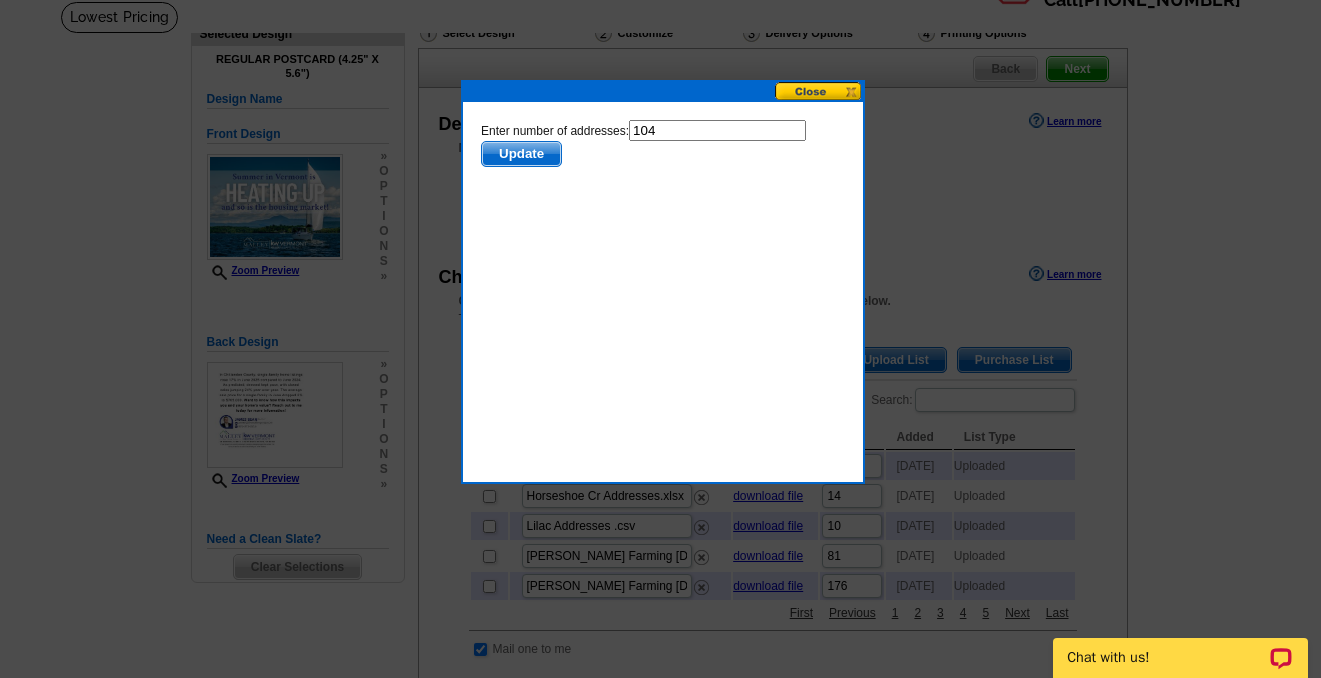 click on "Update" at bounding box center [520, 154] 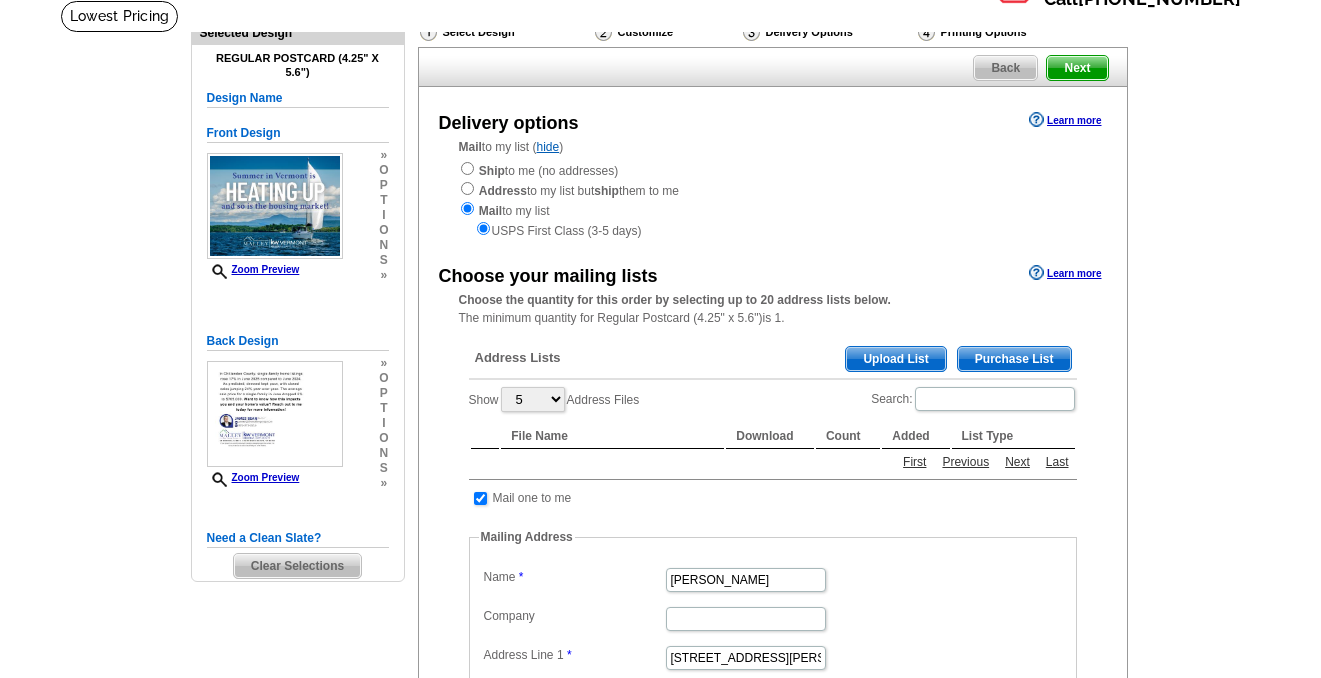 scroll, scrollTop: 132, scrollLeft: 0, axis: vertical 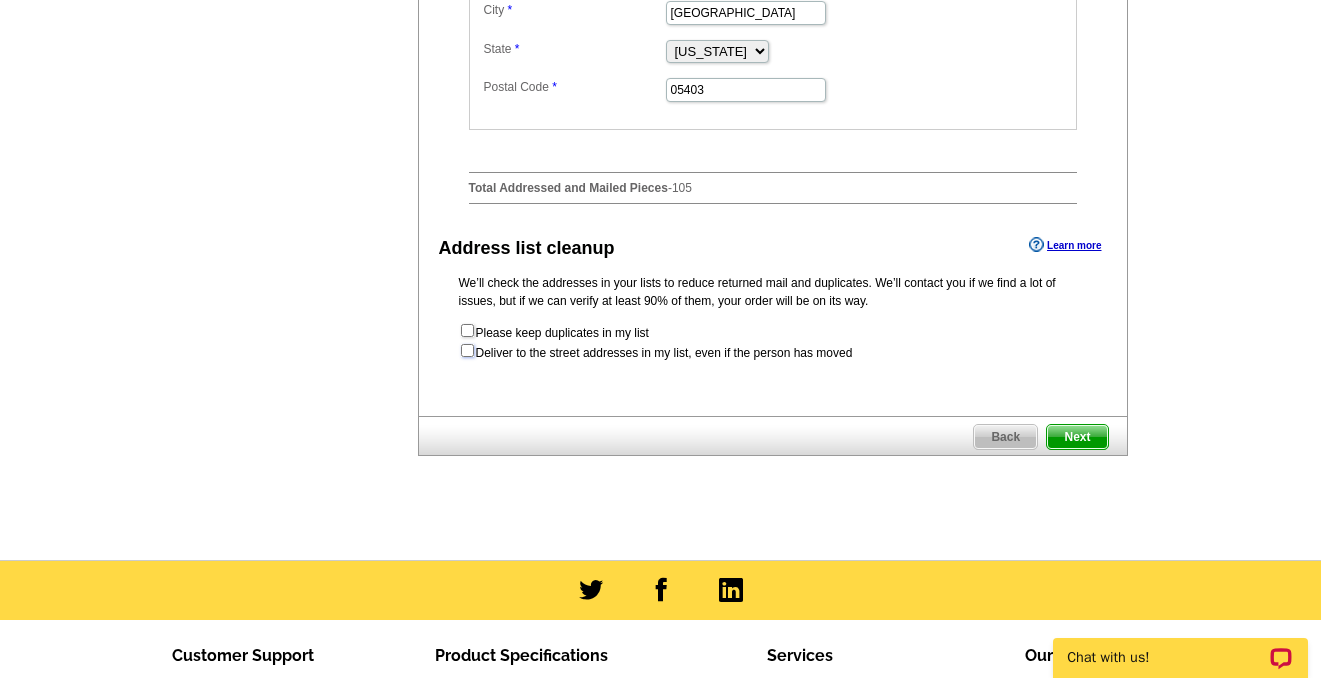 click at bounding box center (467, 350) 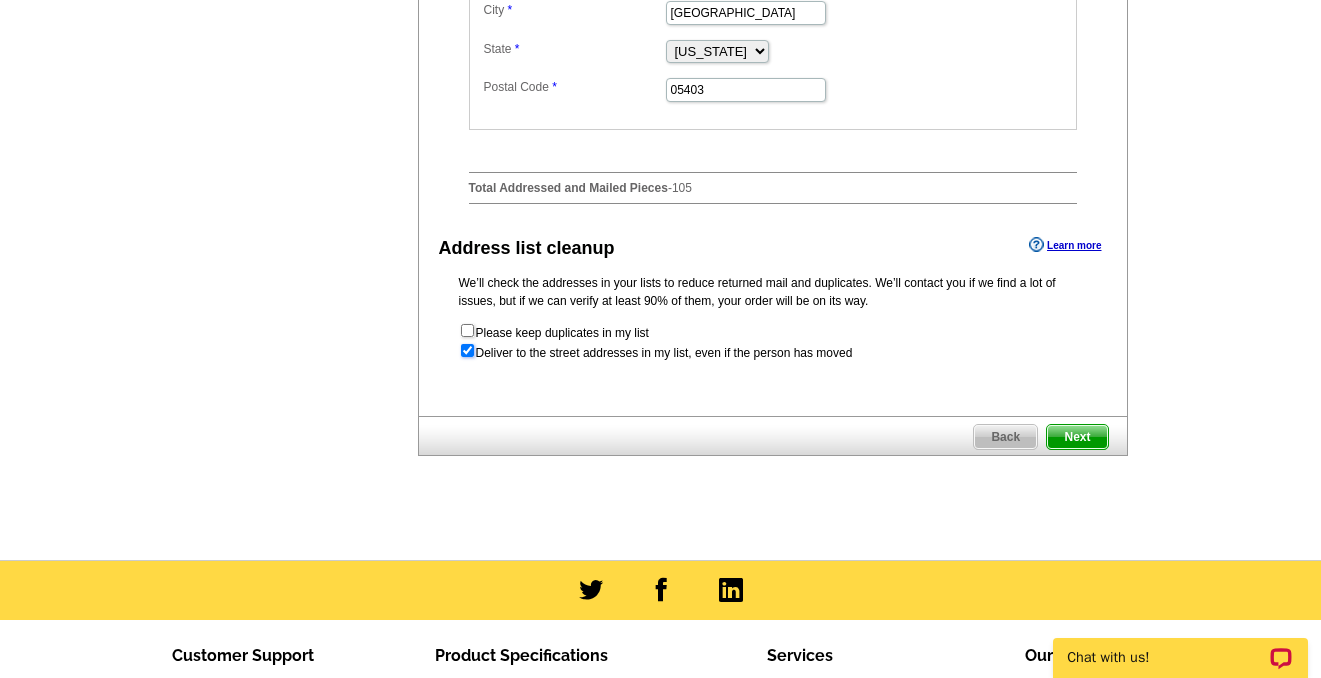radio on "true" 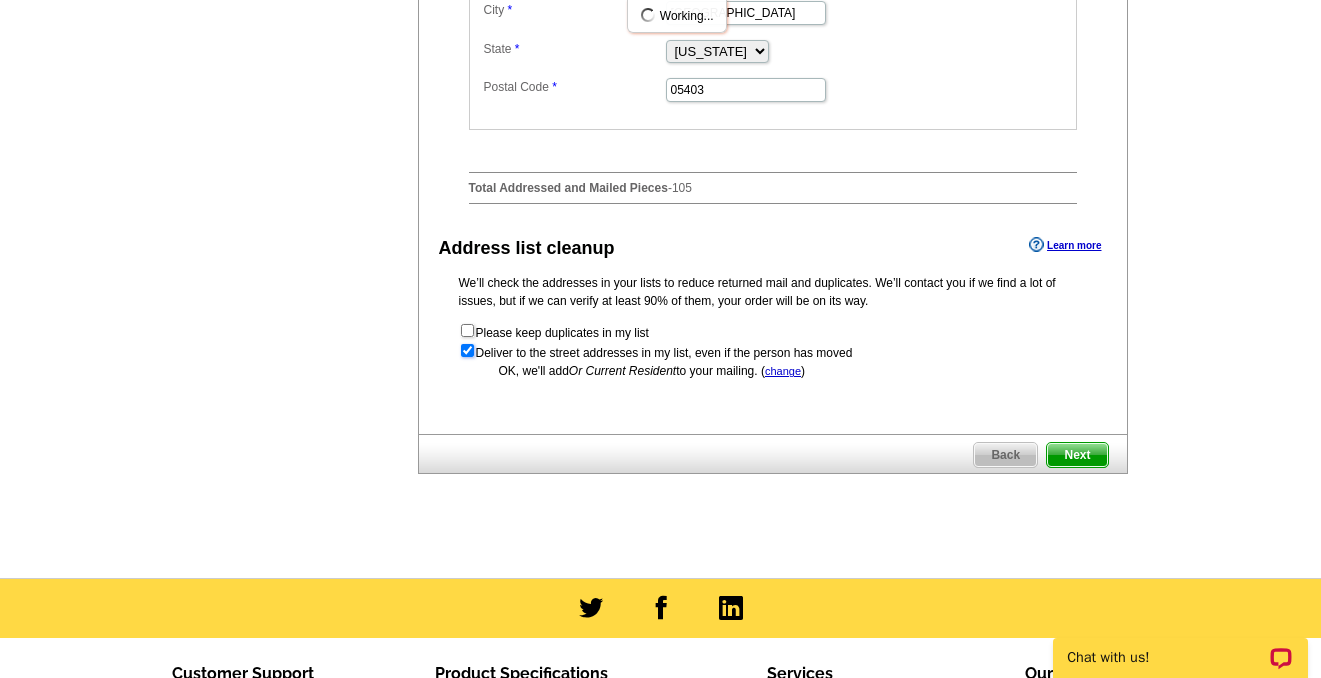 scroll, scrollTop: 0, scrollLeft: 0, axis: both 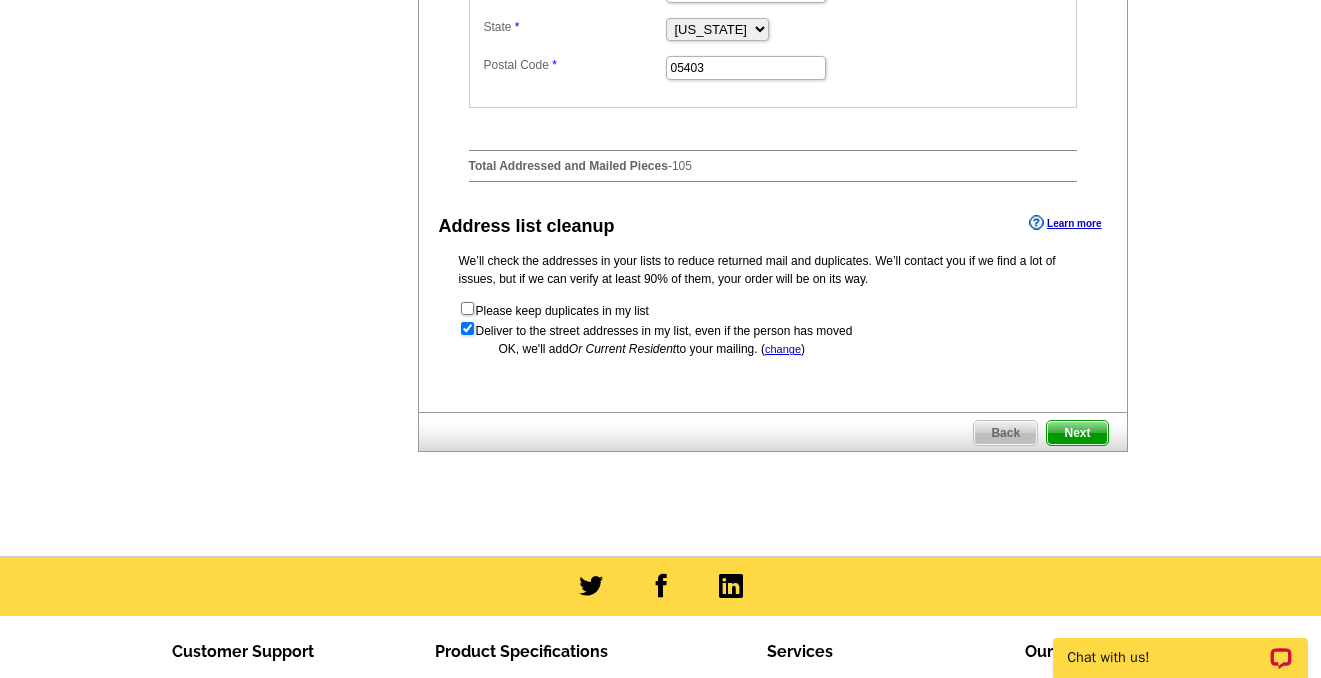 click on "Next" at bounding box center (1077, 433) 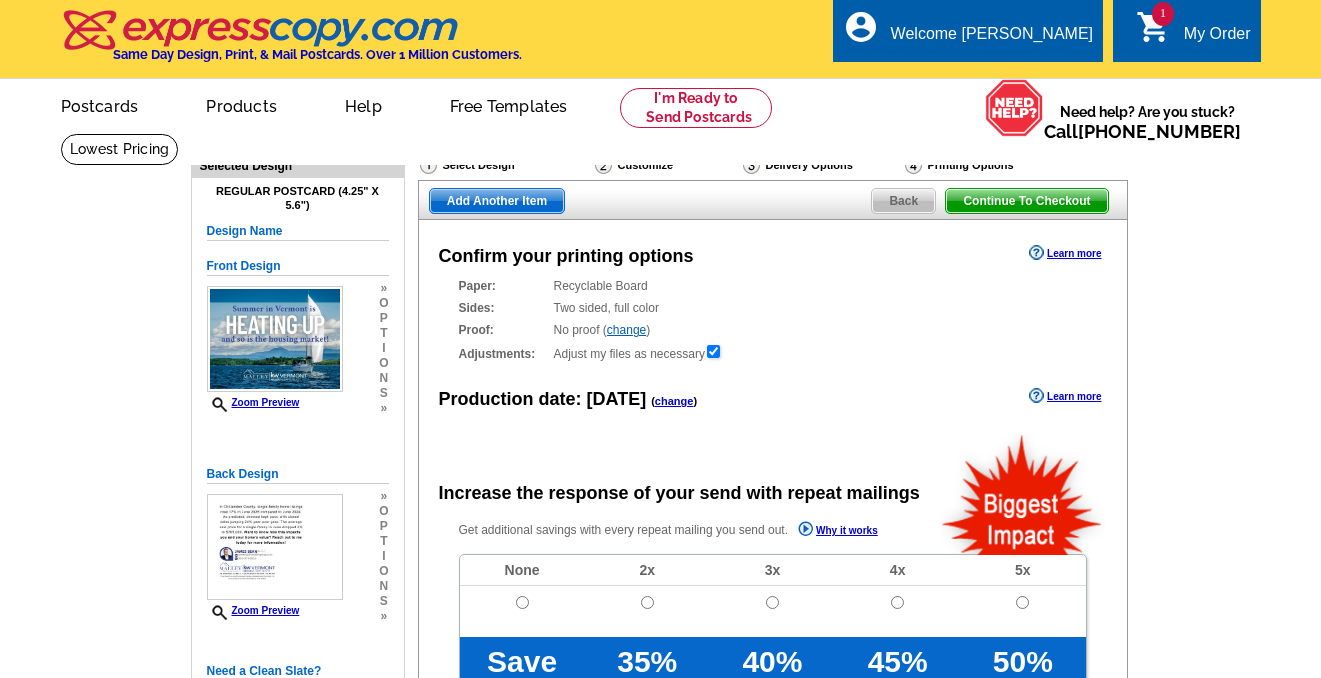 scroll, scrollTop: 0, scrollLeft: 0, axis: both 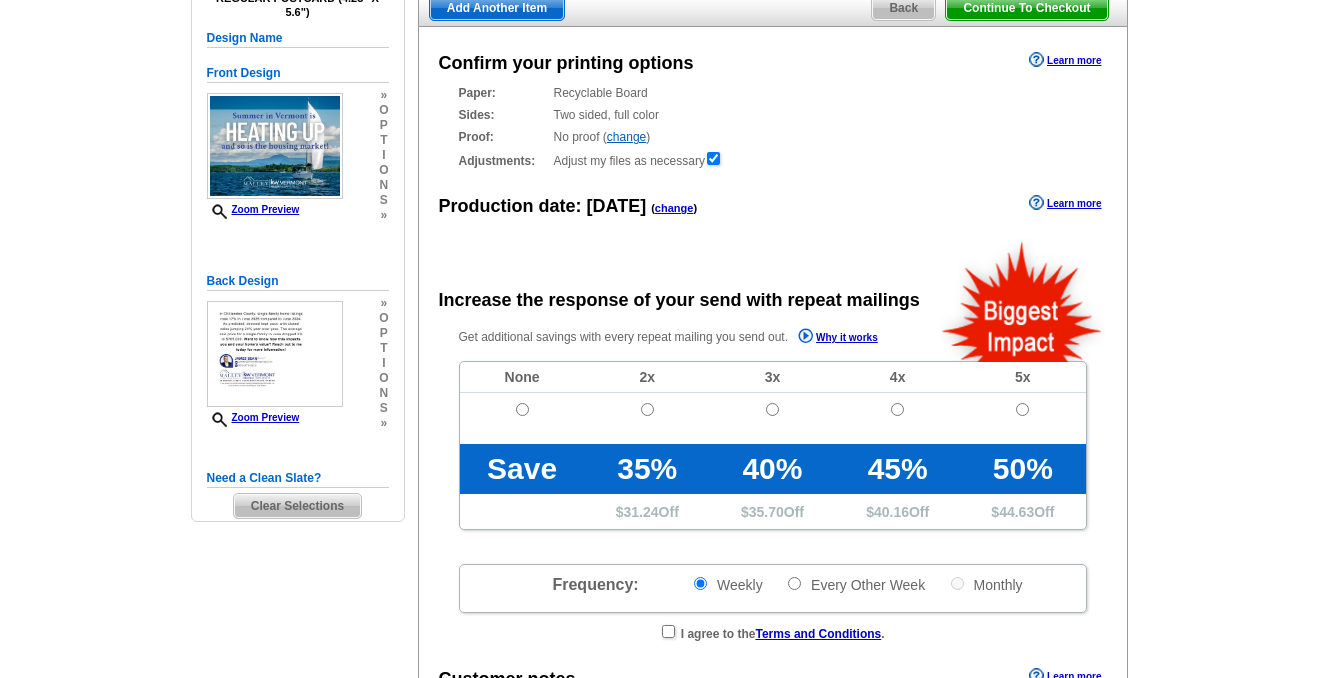 radio on "false" 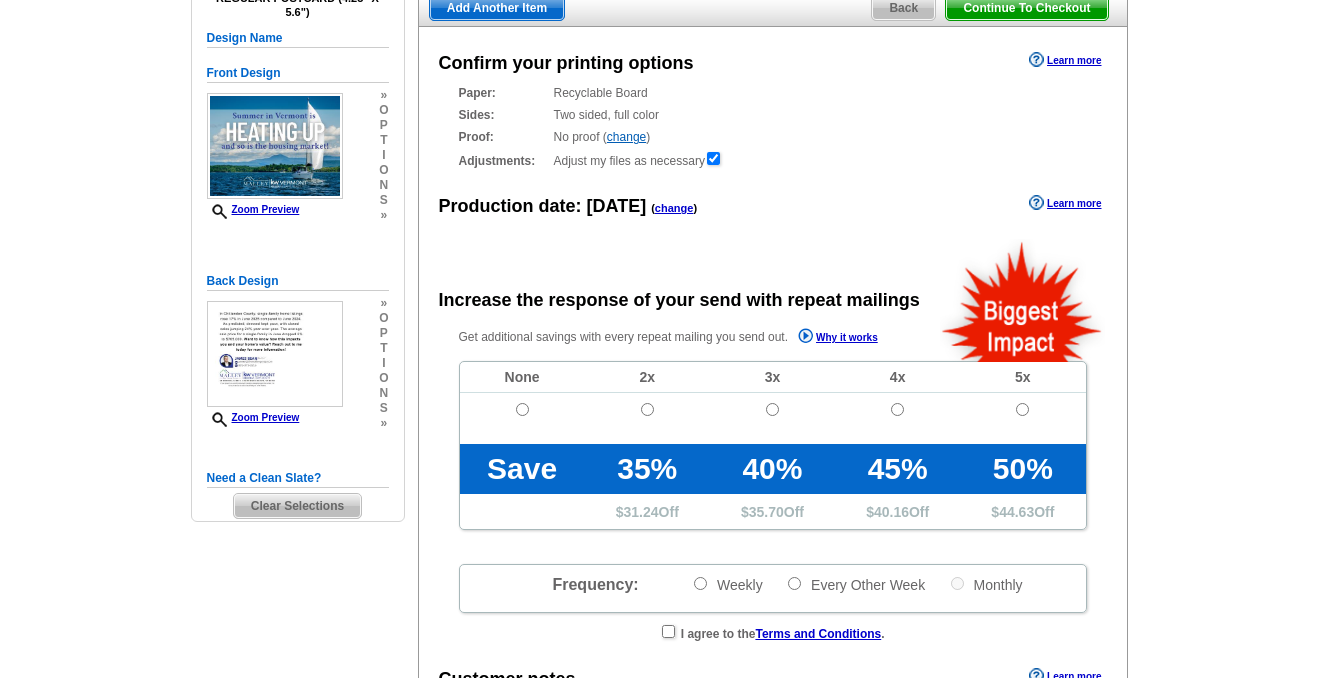 scroll, scrollTop: 298, scrollLeft: 0, axis: vertical 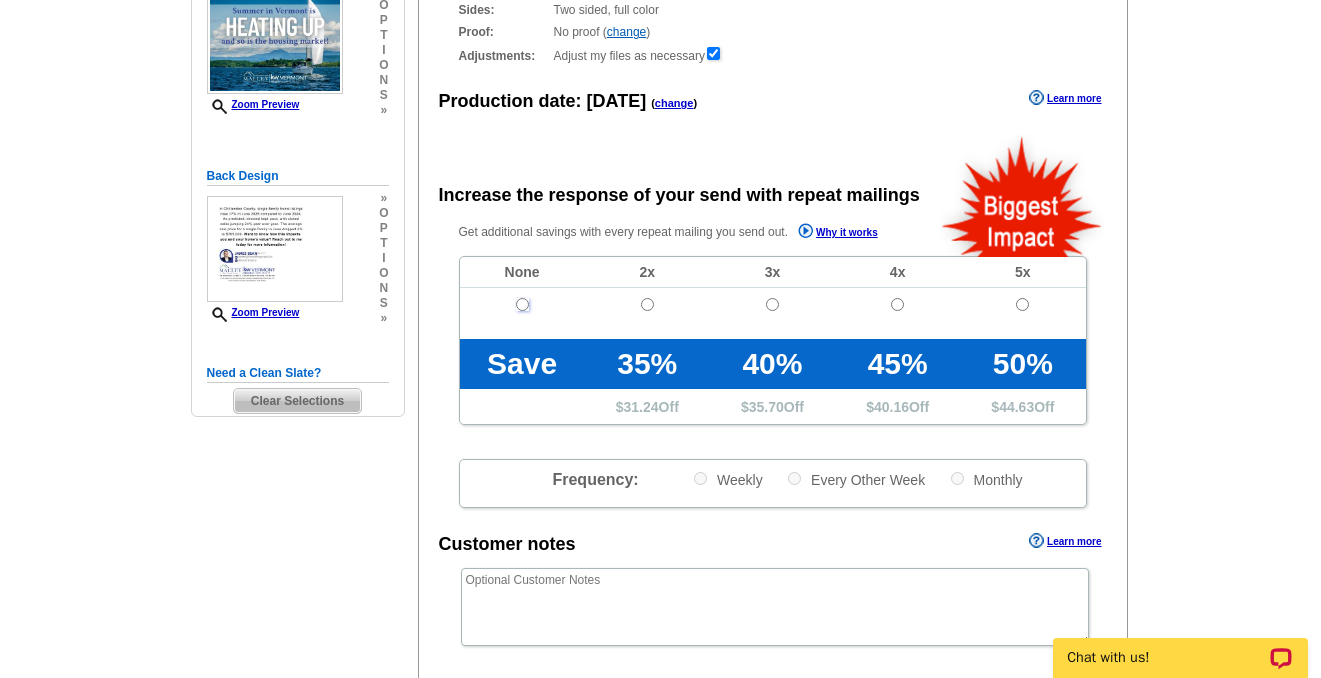 click at bounding box center (522, 304) 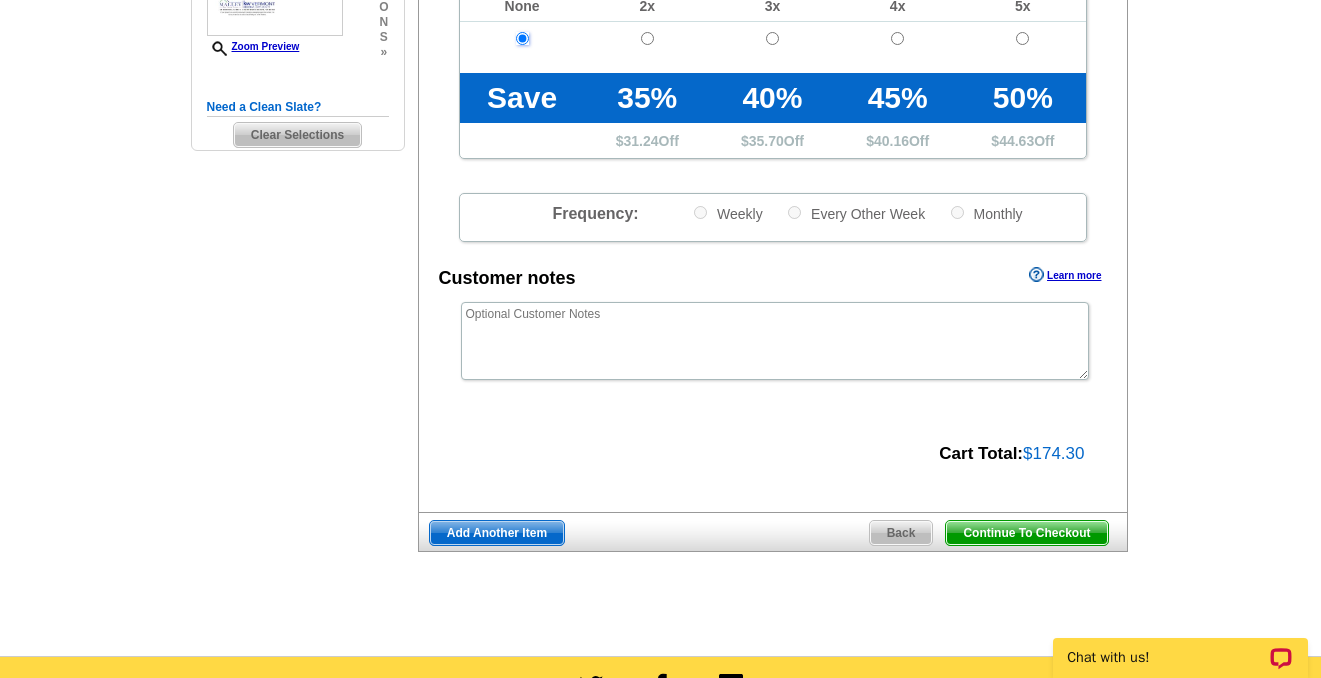 scroll, scrollTop: 732, scrollLeft: 0, axis: vertical 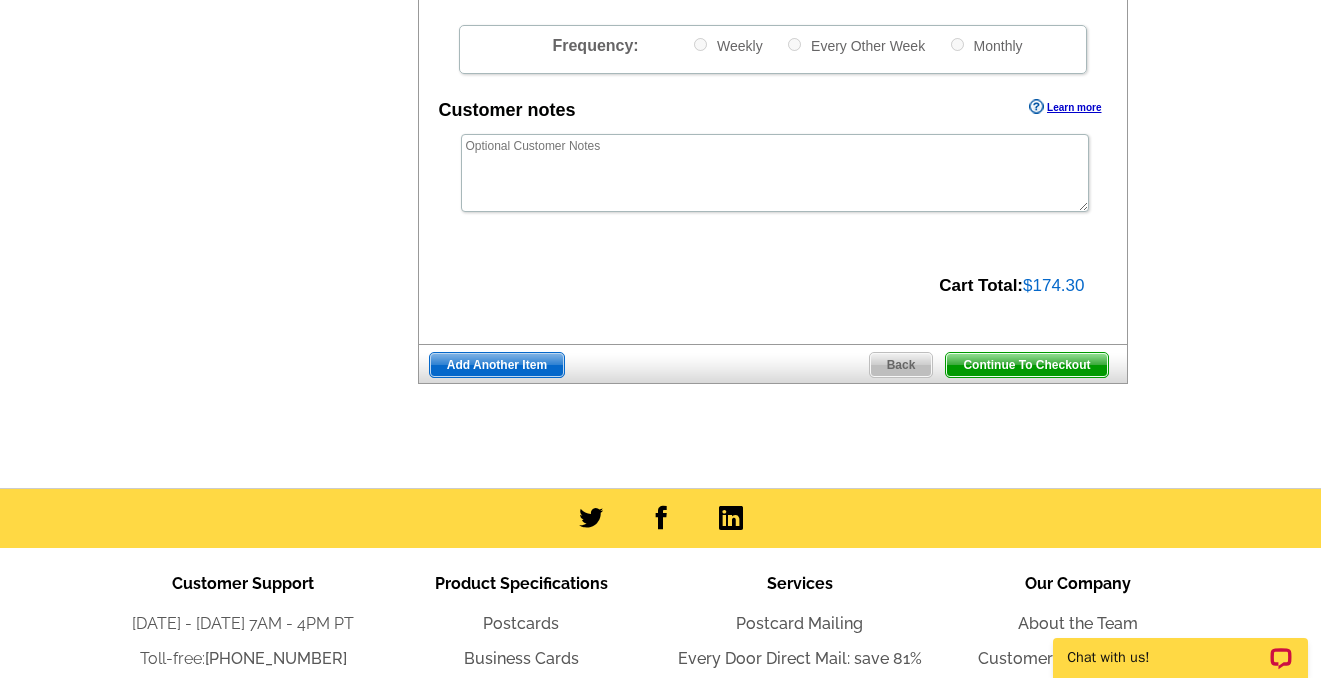 click on "Continue To Checkout" at bounding box center (1026, 365) 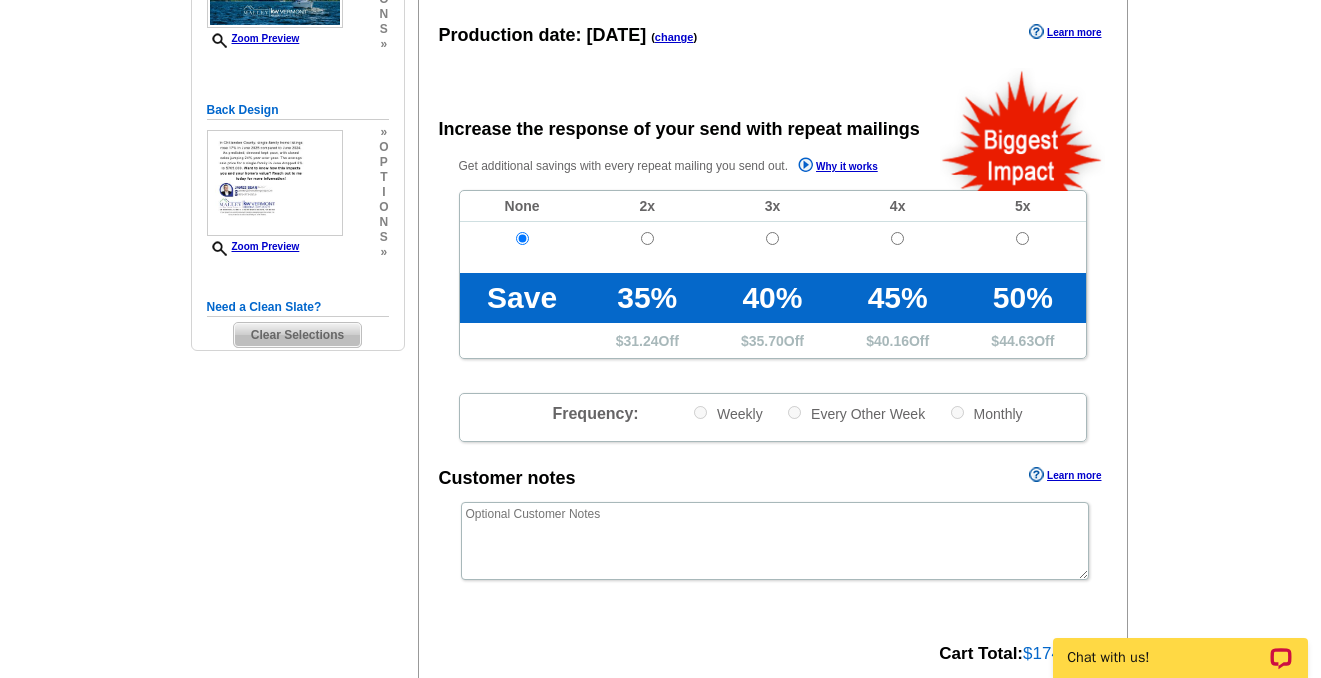 scroll, scrollTop: 346, scrollLeft: 0, axis: vertical 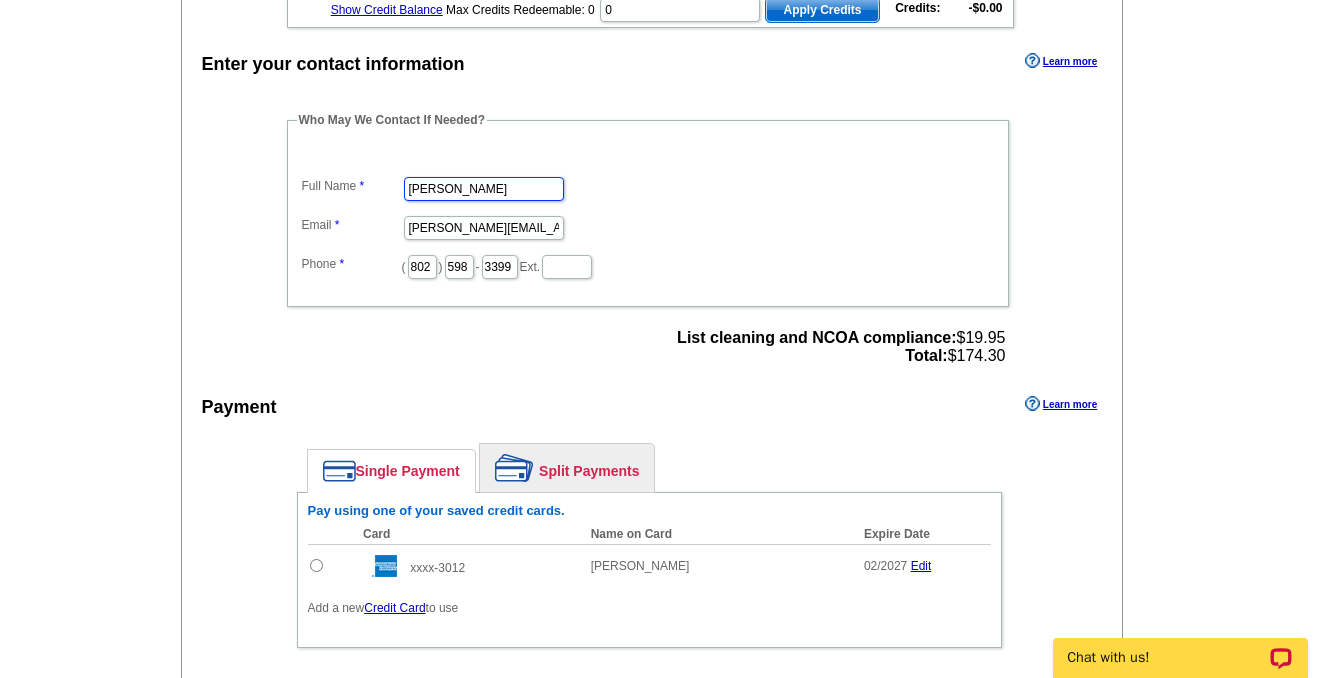 drag, startPoint x: 478, startPoint y: 189, endPoint x: 378, endPoint y: 181, distance: 100.31949 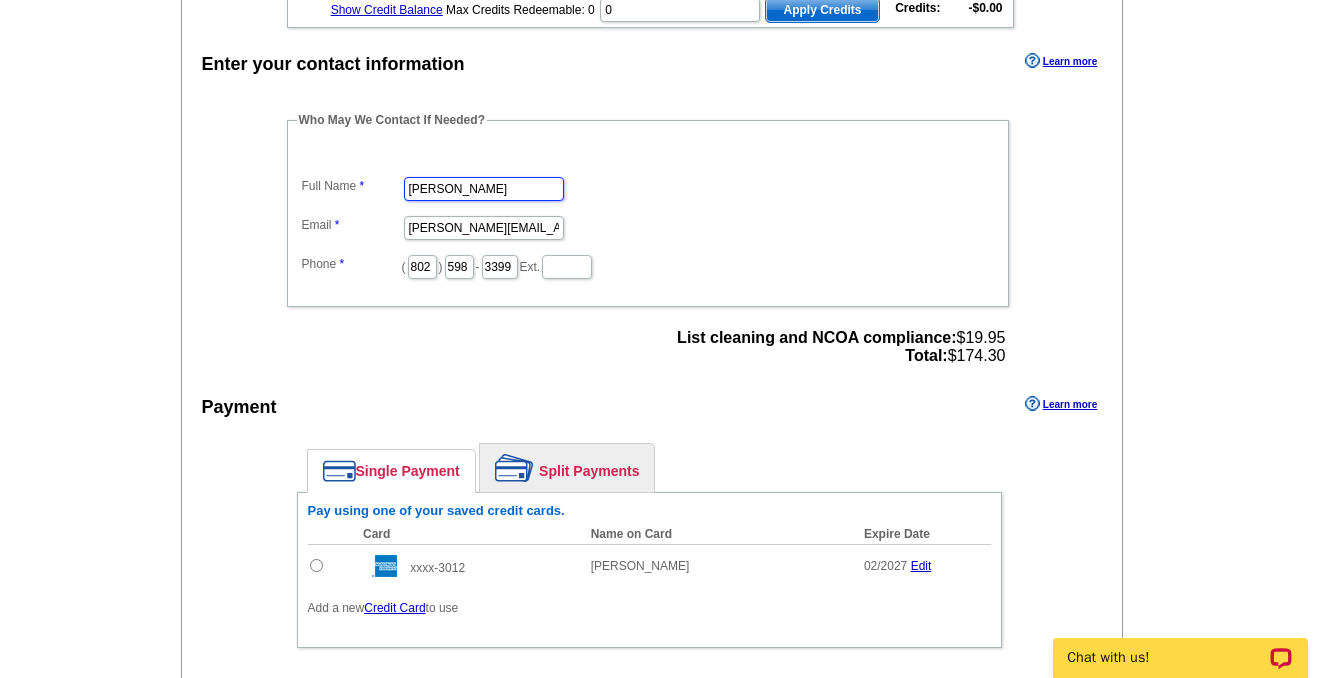 click on "Full Name
David Bean
Email
david@themalleygroup.com
Phone
( 802 )  598  -  3399  Ext." at bounding box center [648, 213] 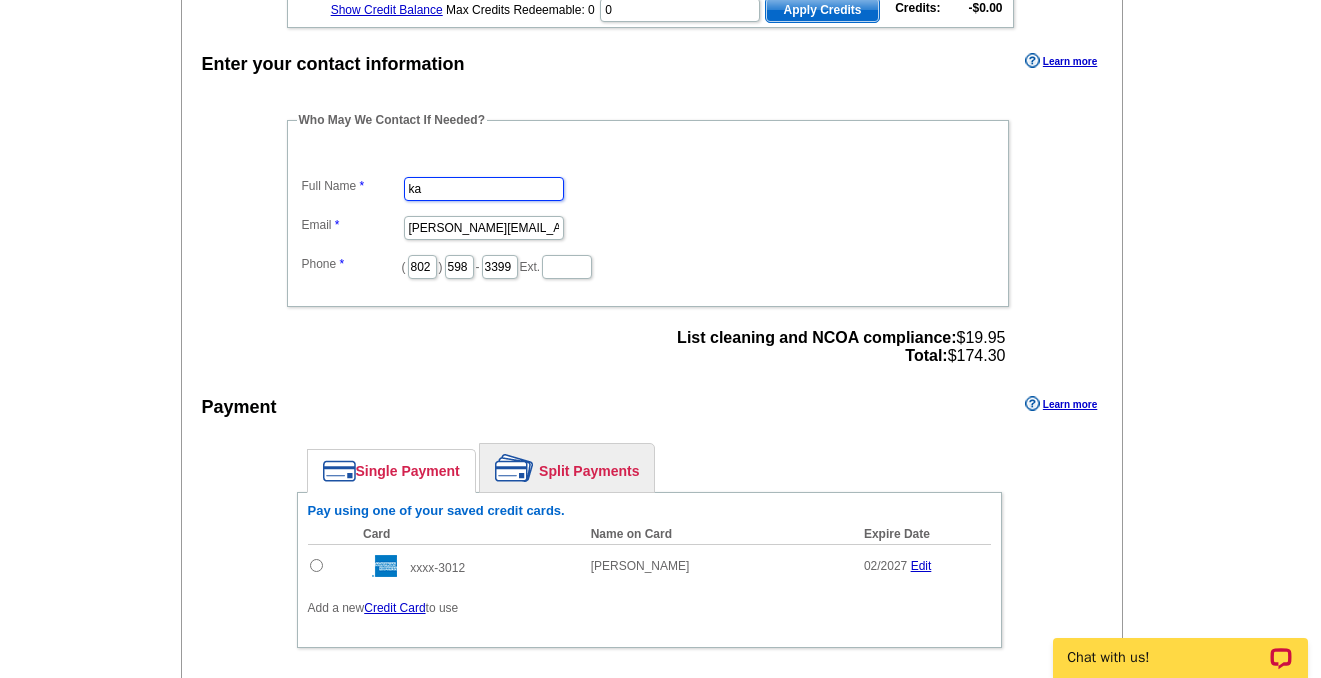 type on "k" 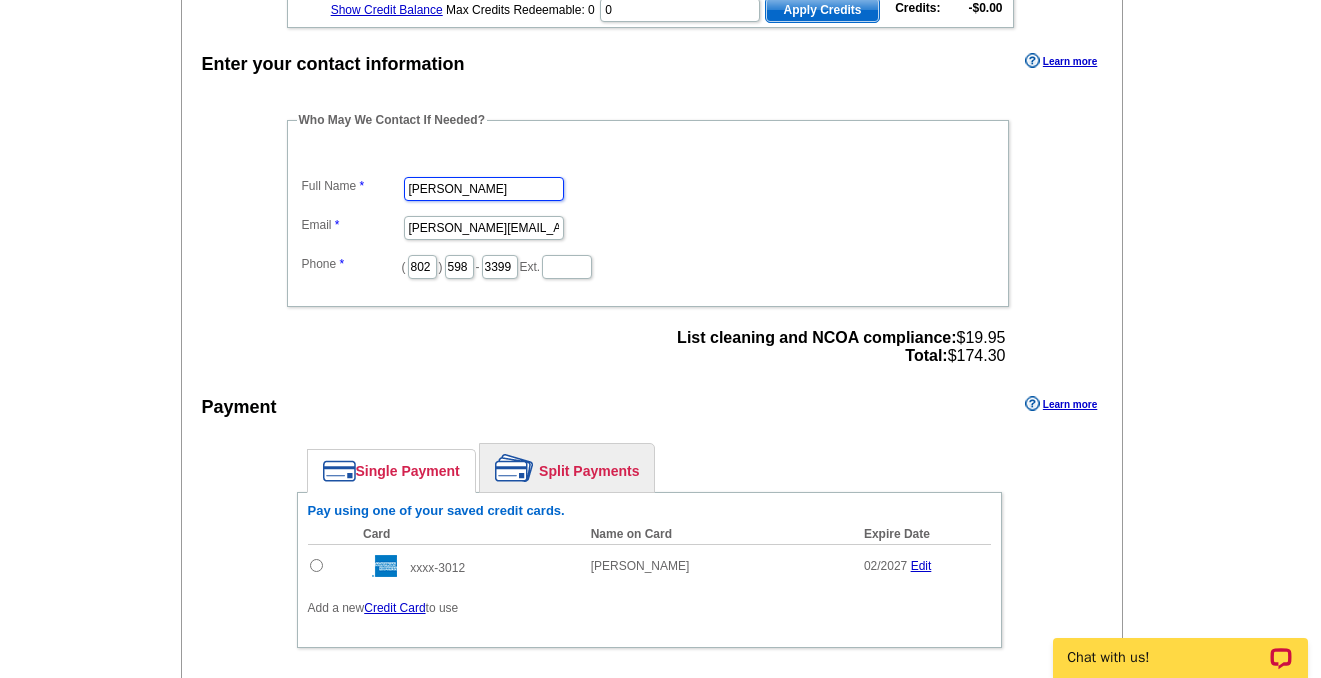 type on "Kate Echo" 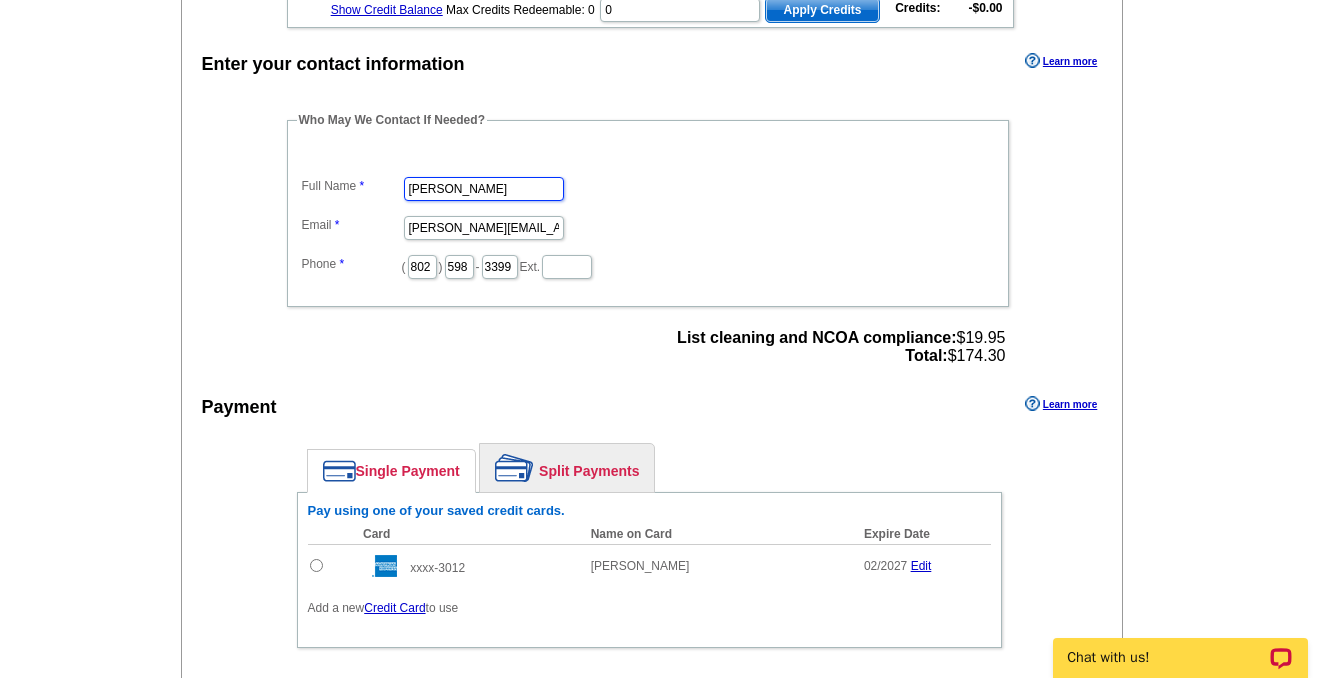 scroll, scrollTop: 0, scrollLeft: 0, axis: both 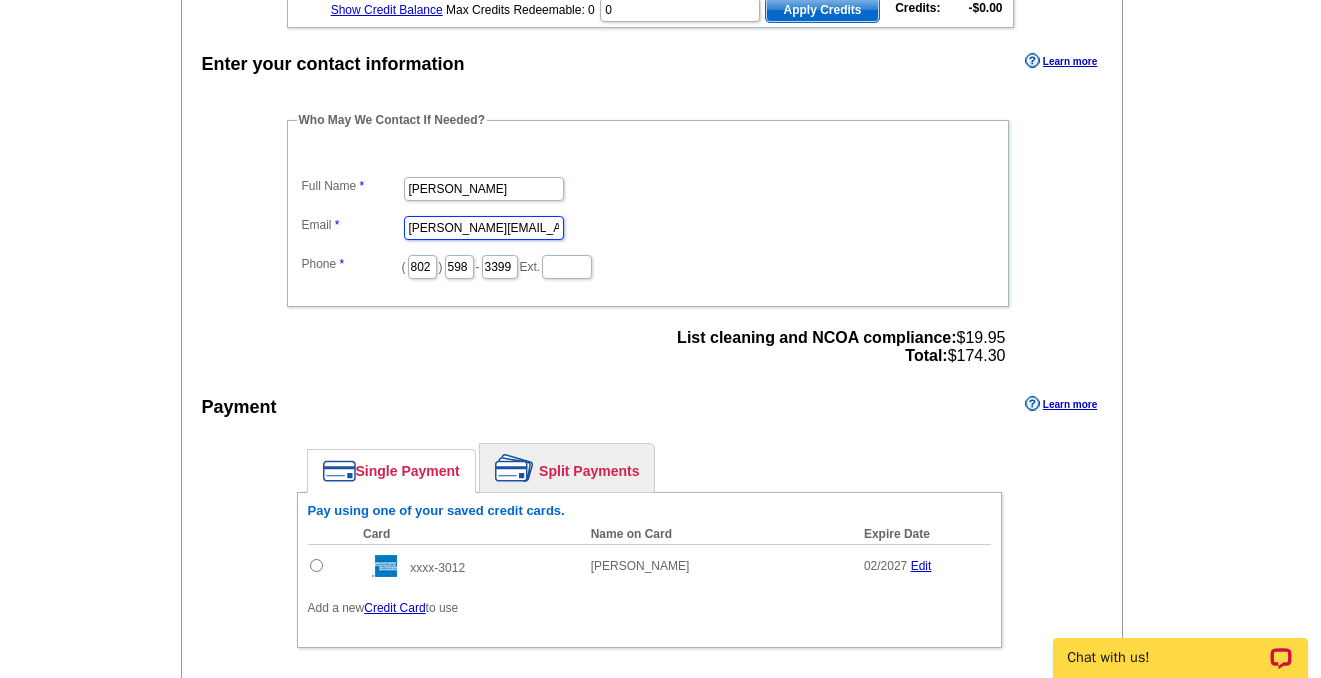 click on "david@themalleygroup.com" at bounding box center (484, 228) 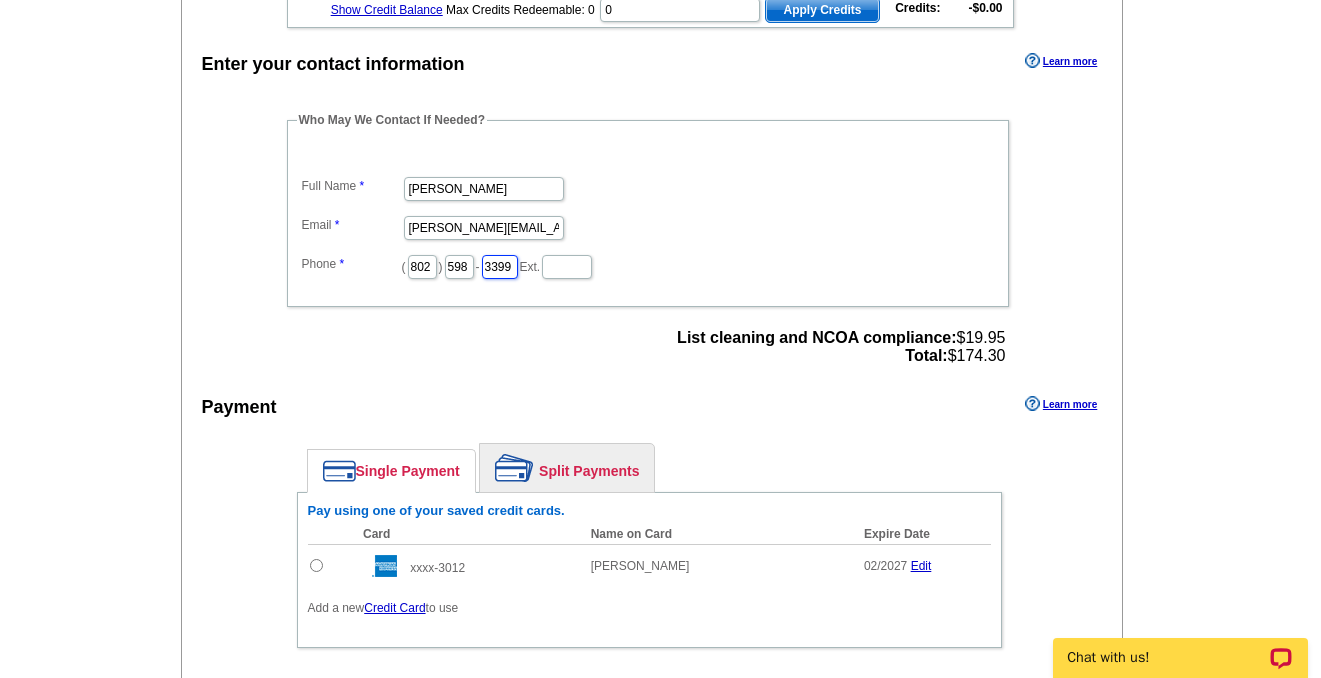 scroll, scrollTop: 0, scrollLeft: 3, axis: horizontal 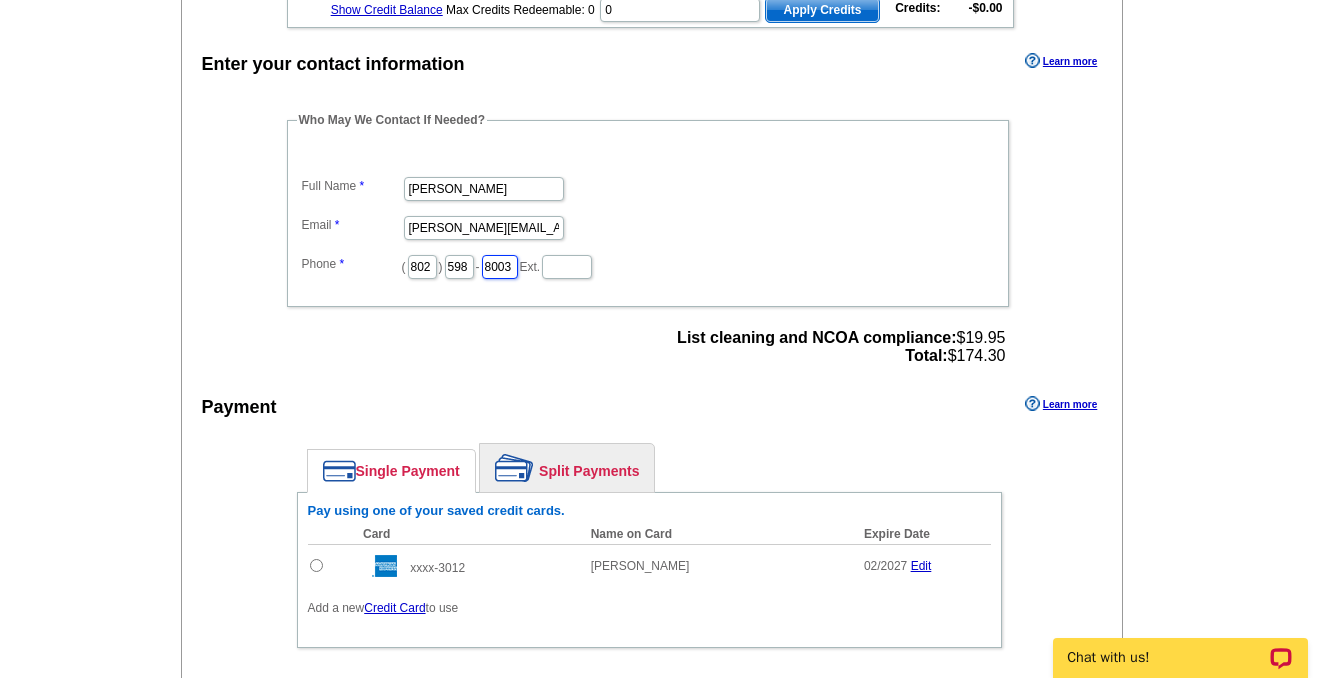 type on "8003" 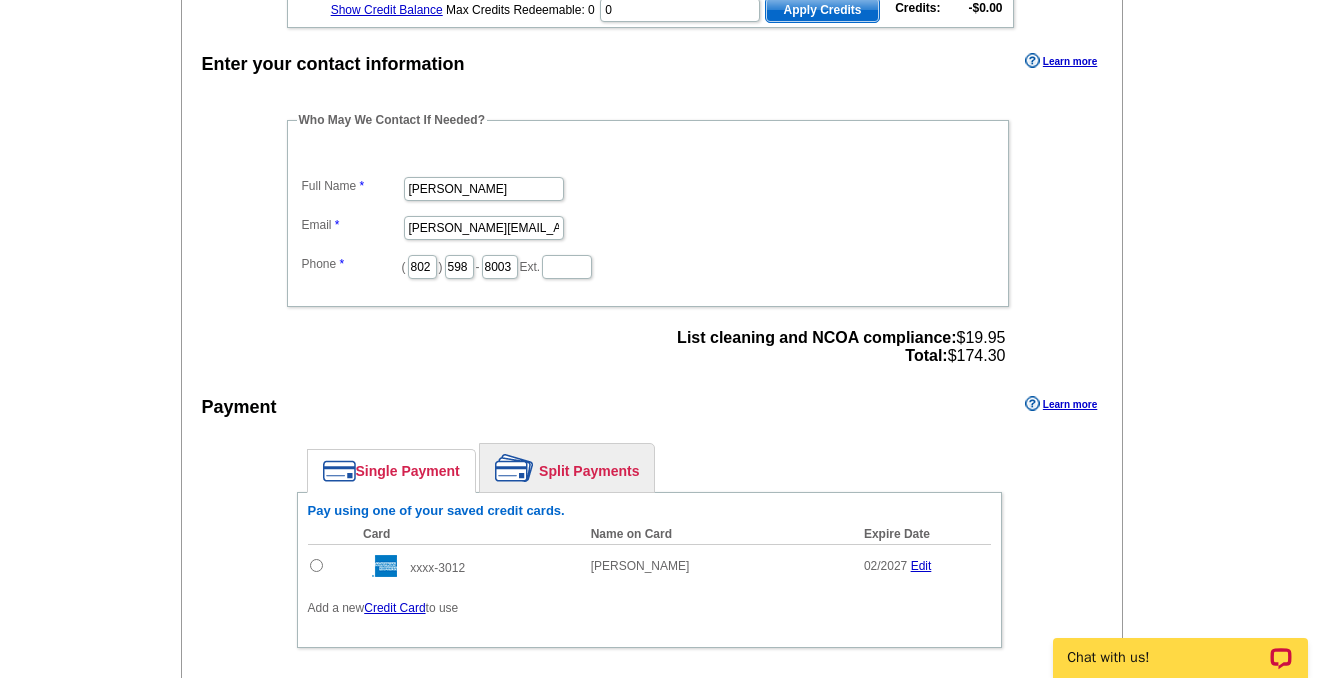 click on "Who May We Contact If Needed?
Full Name
Kate Echo
Email
kate@themalleygroup.com
Phone
( 802 )  598  -  8003  Ext.
List cleaning and NCOA compliance:
$19.95
Total:  $174.30" at bounding box center [649, 241] 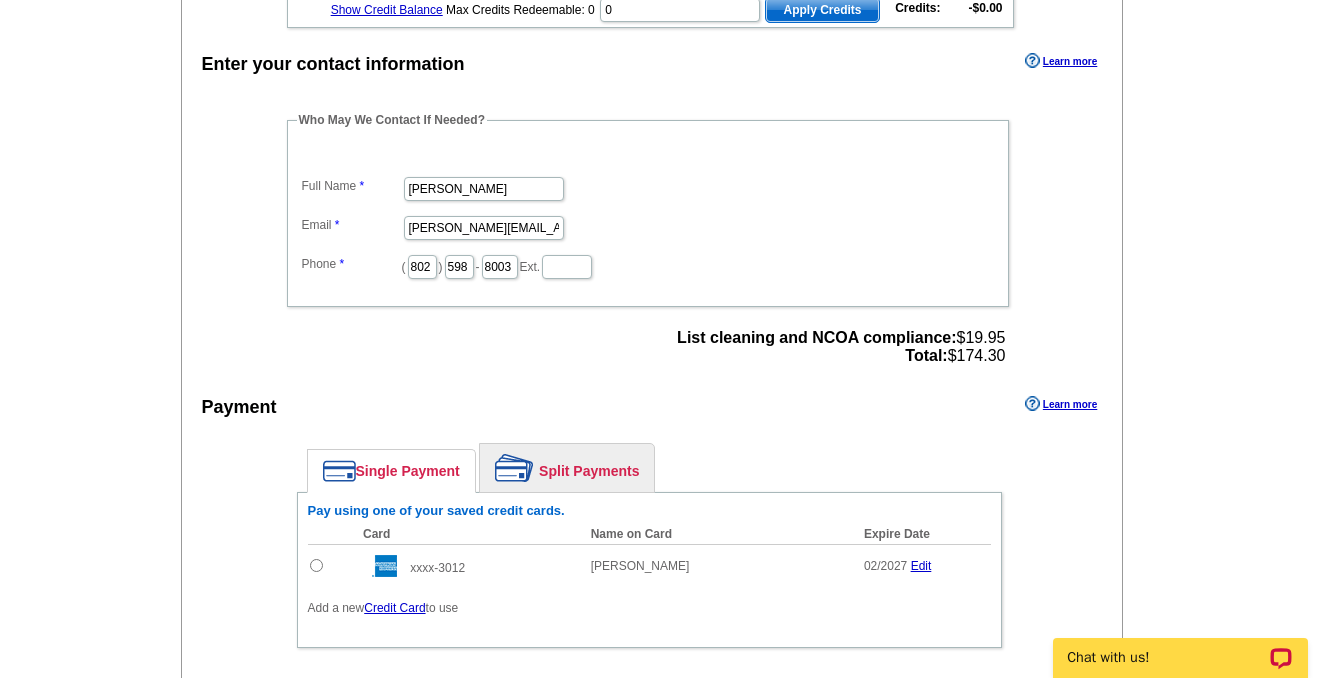 click at bounding box center (316, 565) 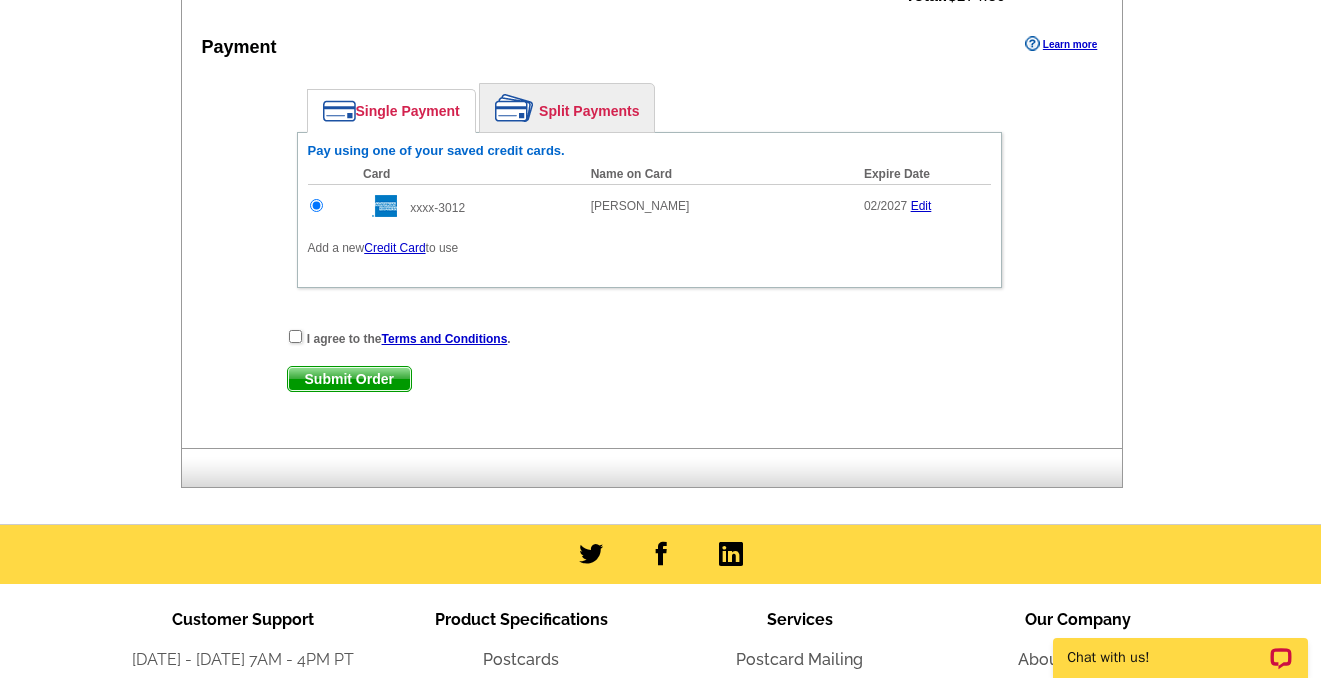 scroll, scrollTop: 1190, scrollLeft: 0, axis: vertical 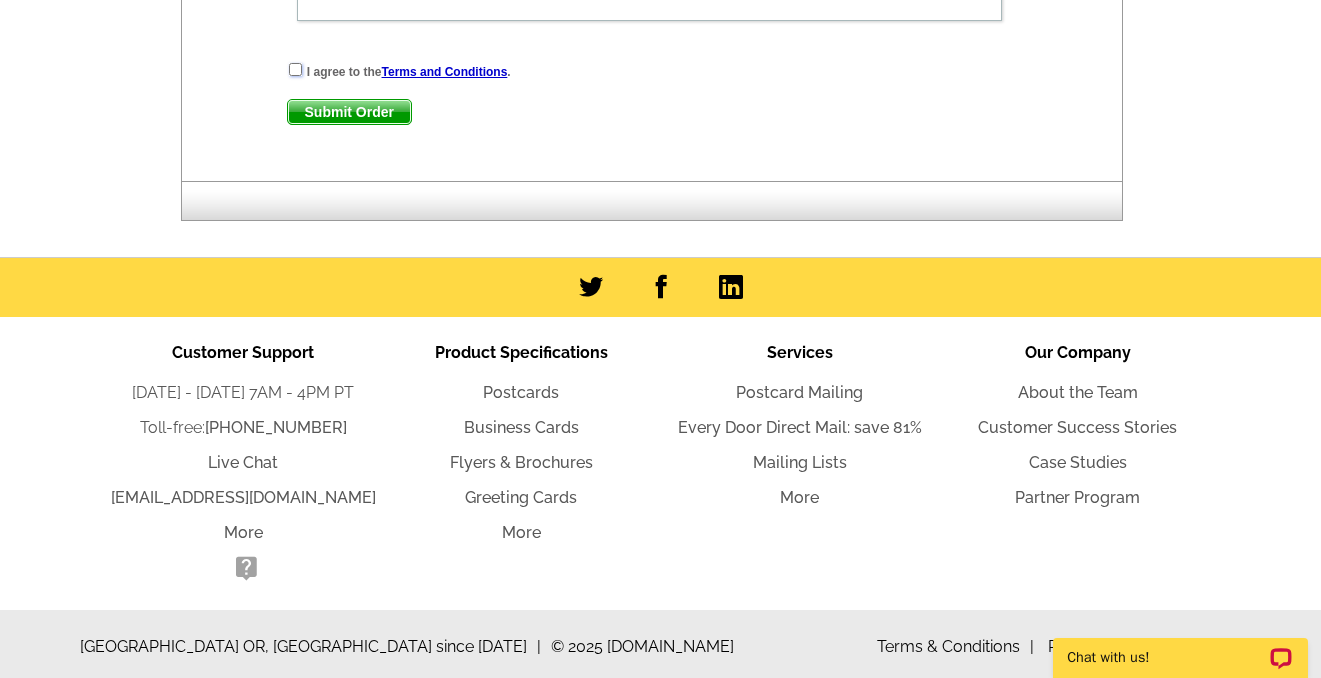 click at bounding box center [295, 69] 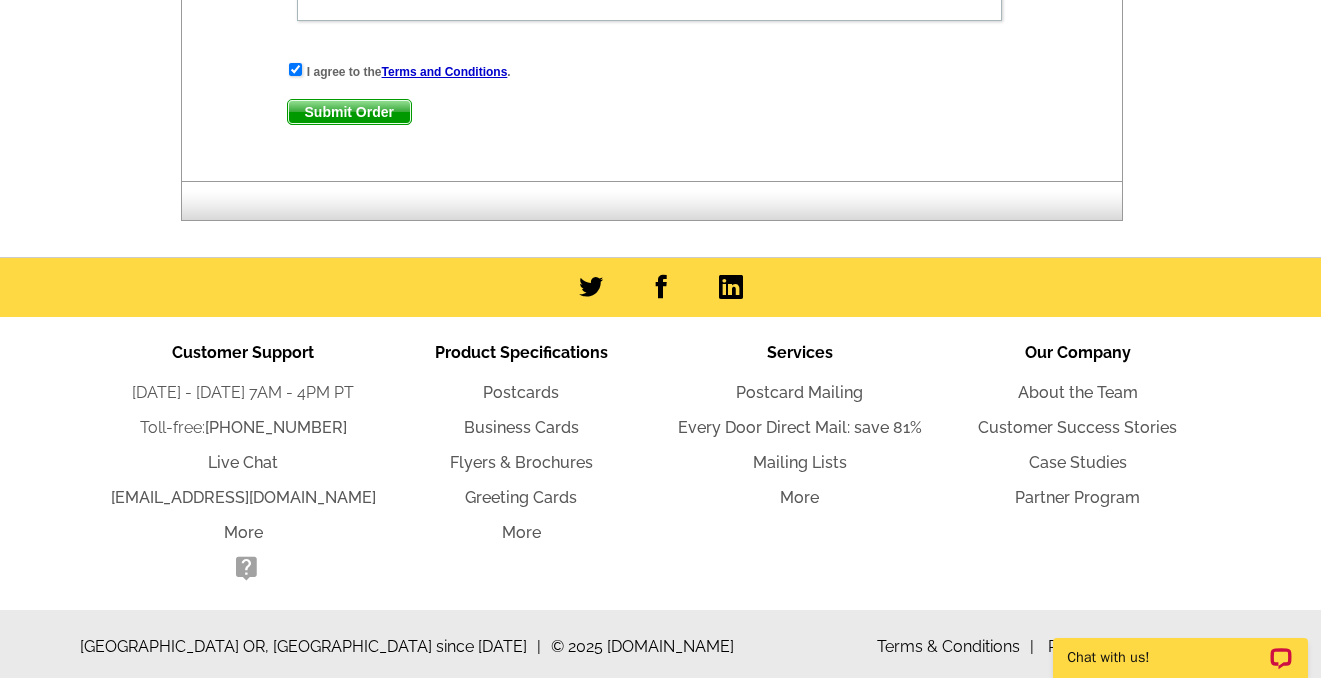 click on "Submit Order" at bounding box center (349, 112) 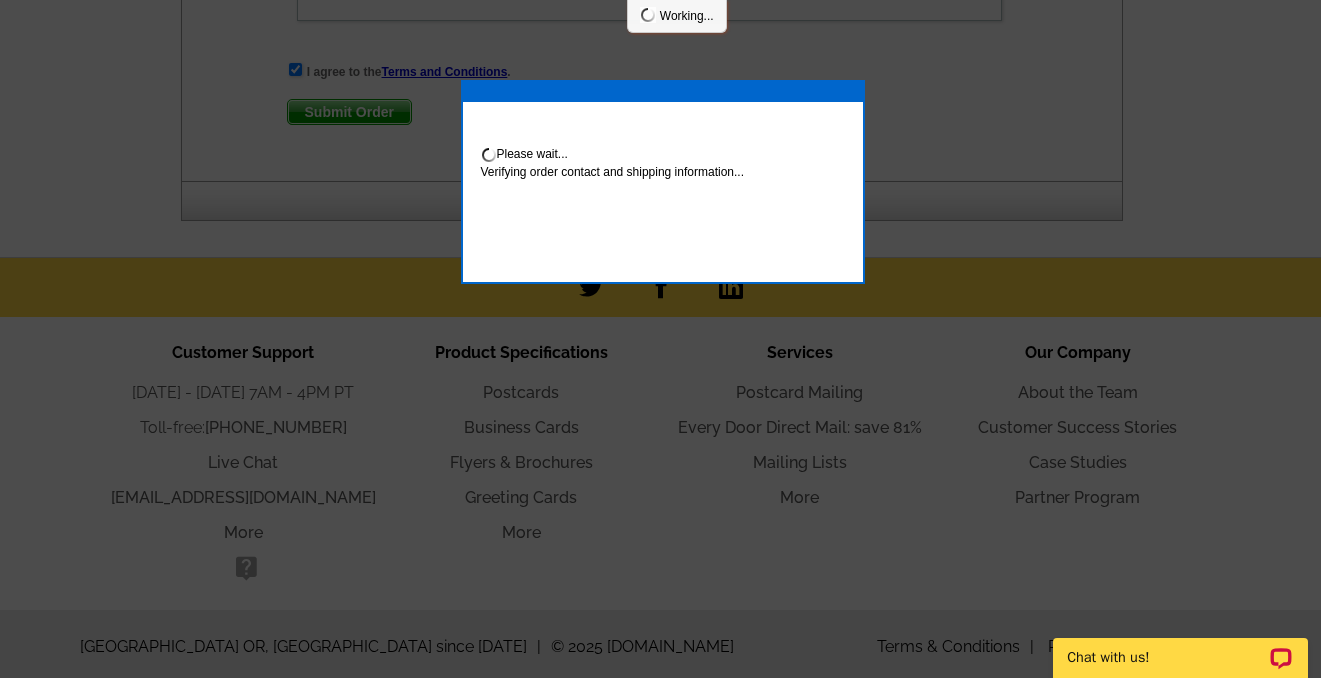 scroll, scrollTop: 1291, scrollLeft: 0, axis: vertical 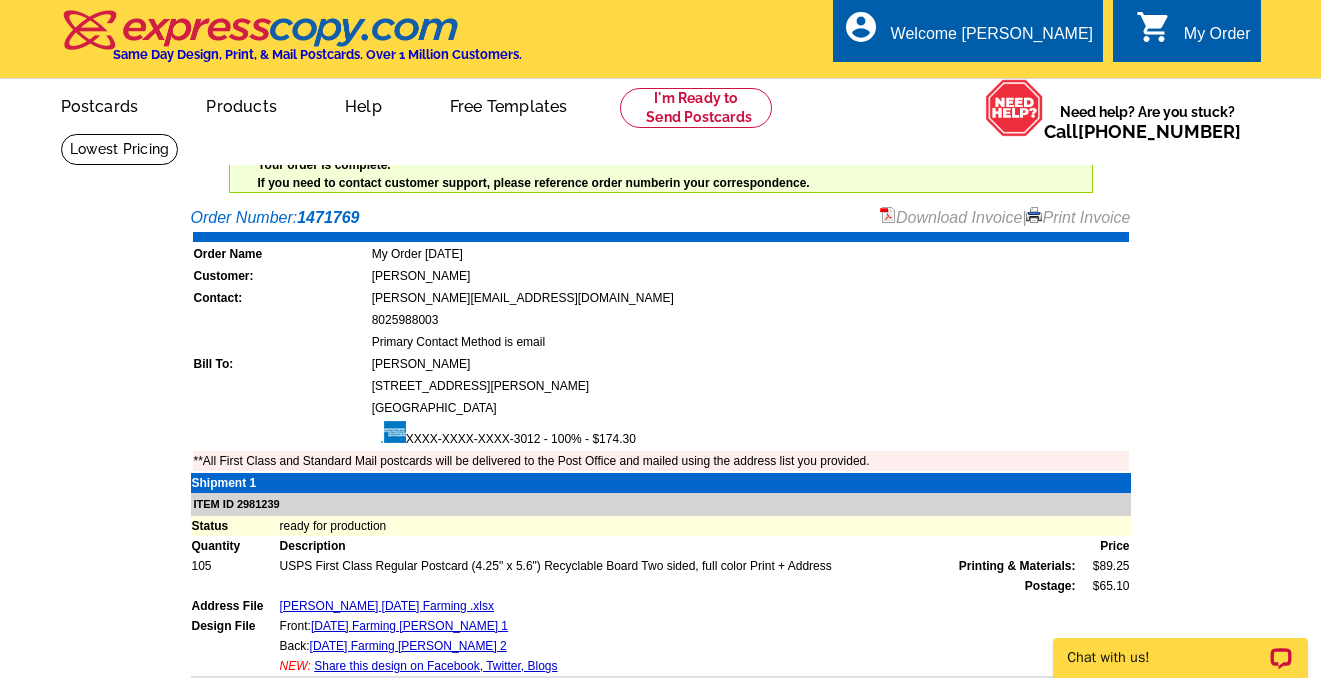 click on "Download Invoice  |
Print Invoice" at bounding box center (1005, 218) 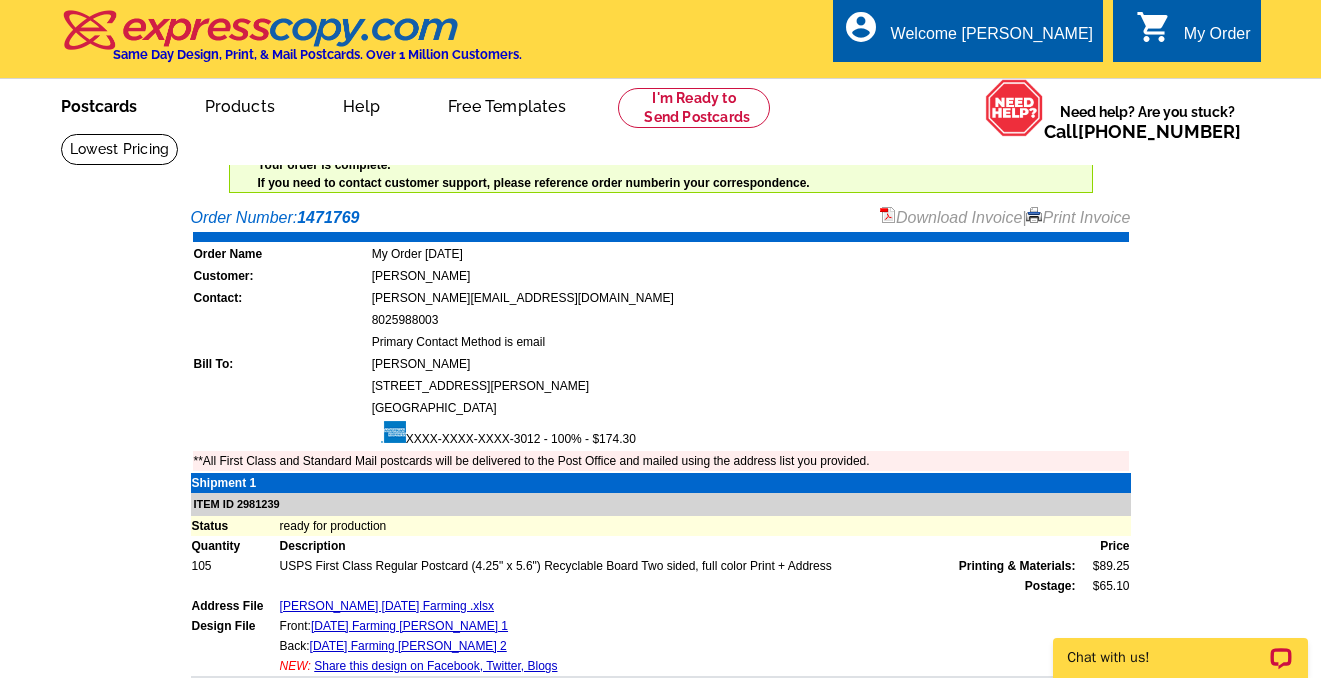 click on "Postcards" at bounding box center (99, 104) 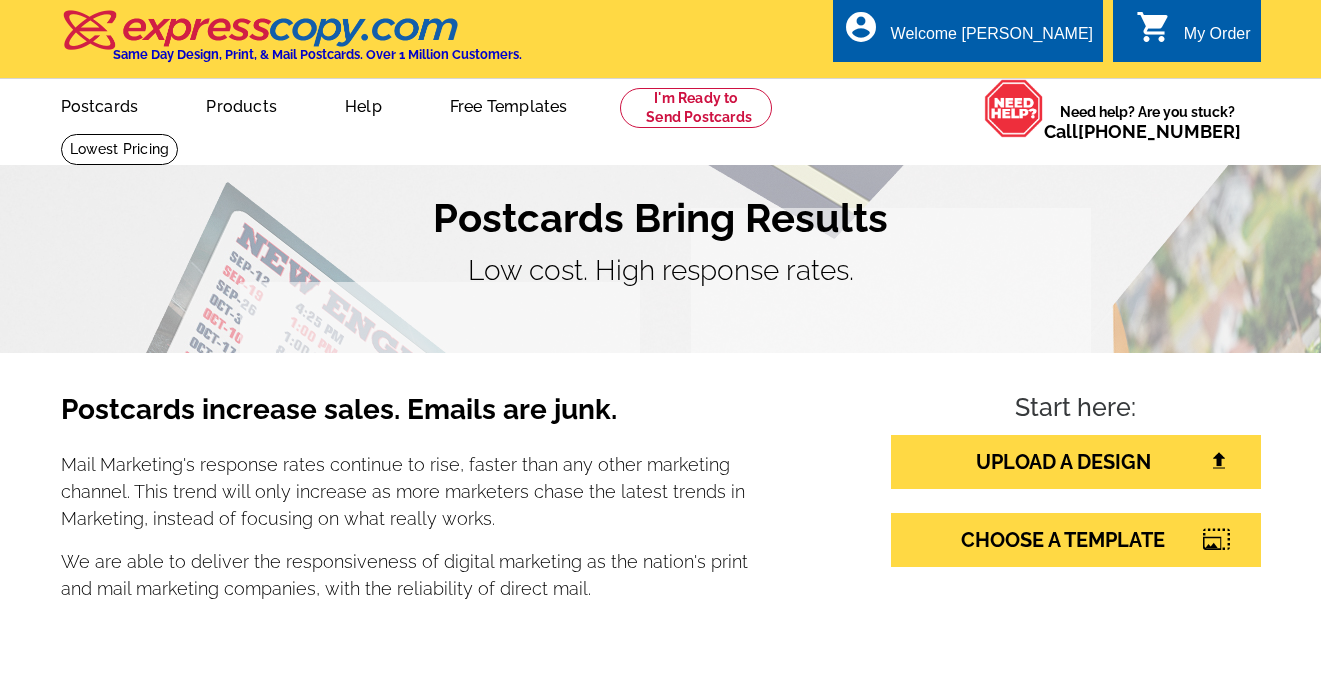 scroll, scrollTop: 0, scrollLeft: 0, axis: both 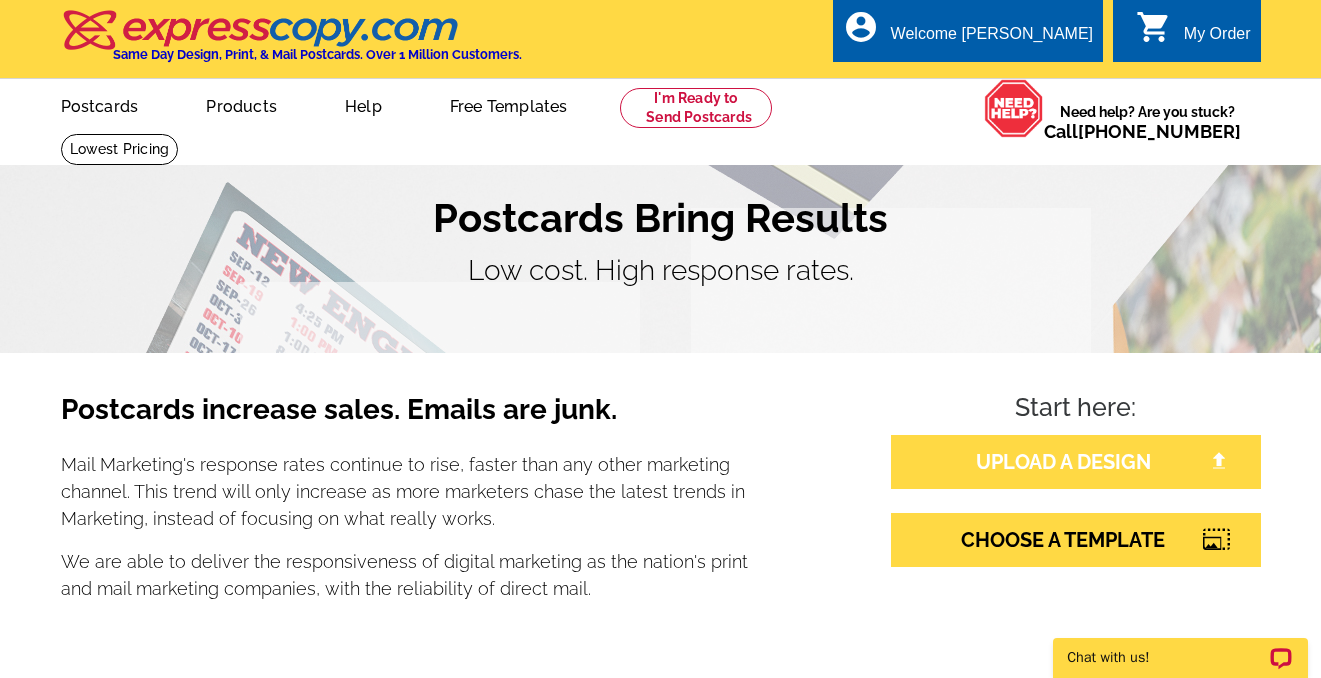 click on "UPLOAD A DESIGN" at bounding box center (1076, 462) 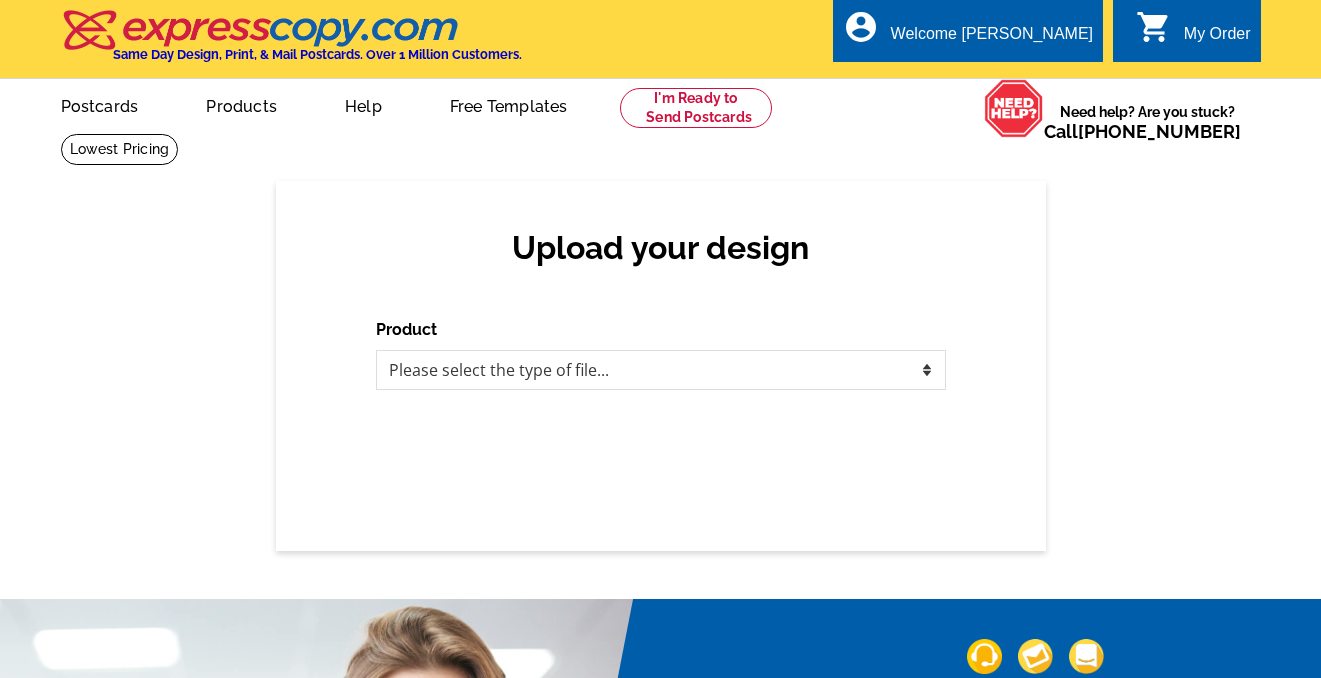 scroll, scrollTop: 0, scrollLeft: 0, axis: both 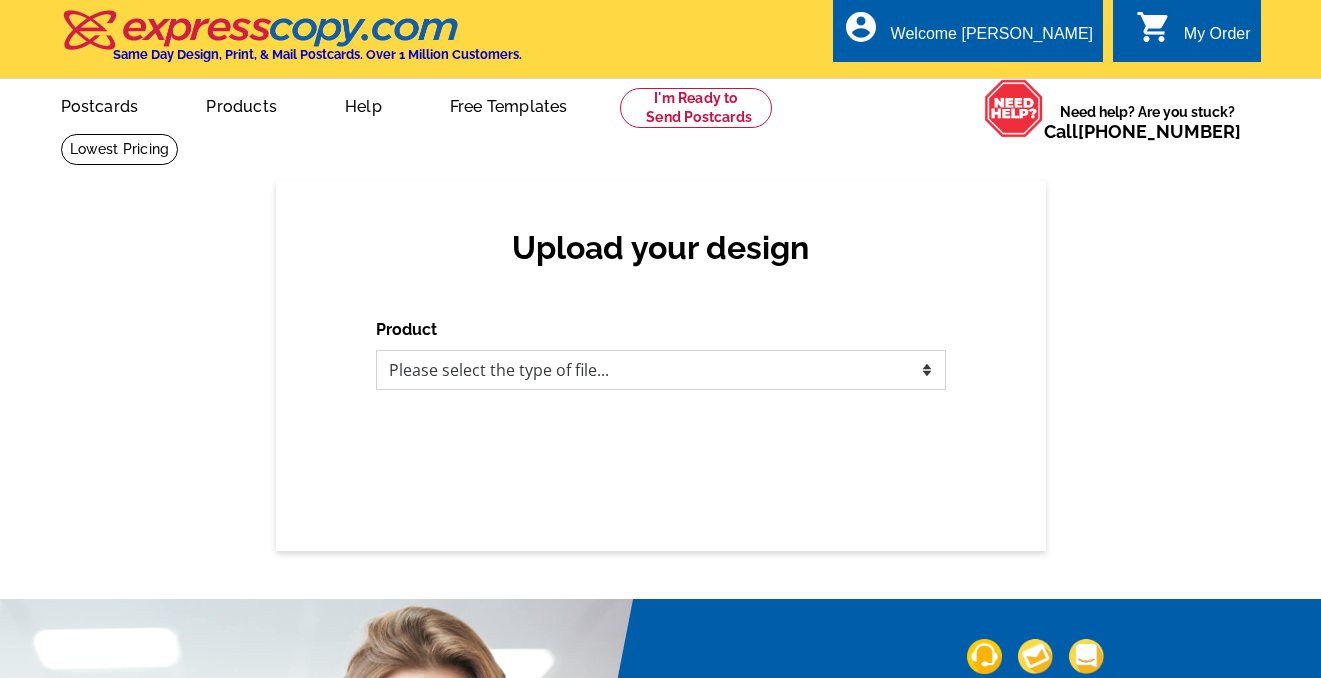 click on "Please select the type of file...
Postcards
Business Cards
Letters and flyers
Greeting Cards
Door Hangers" at bounding box center [661, 370] 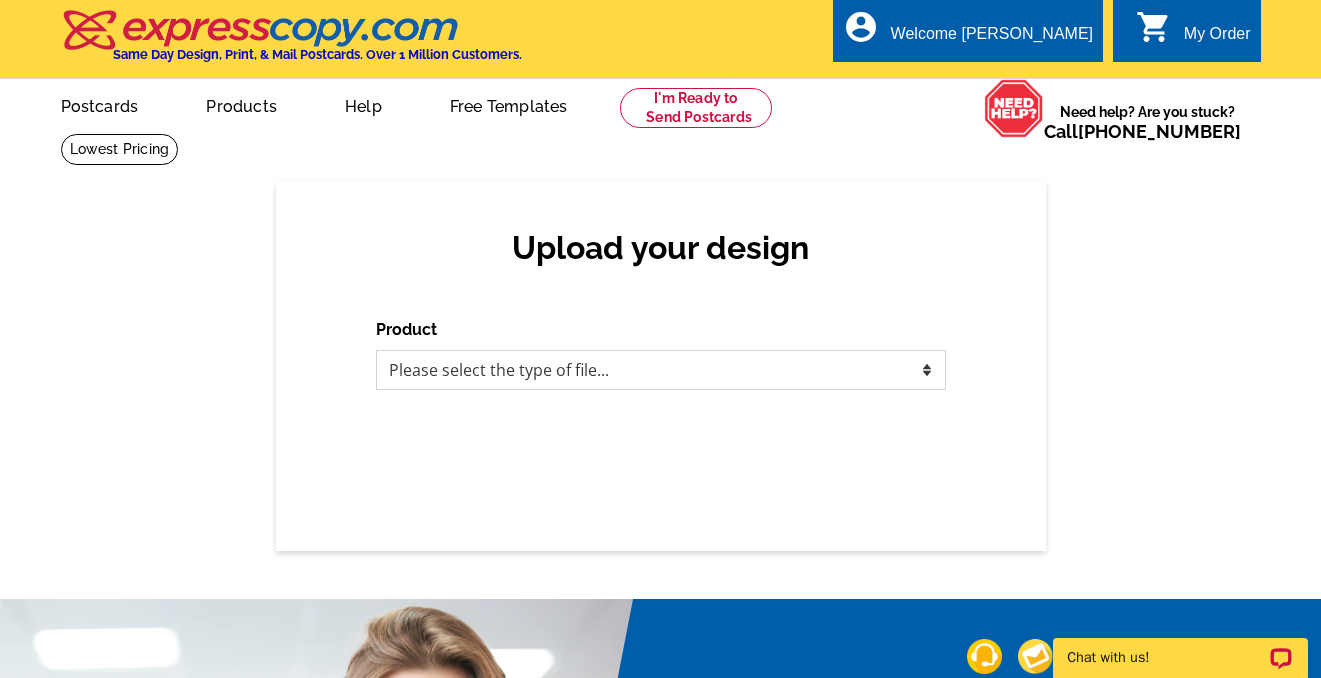 scroll, scrollTop: 0, scrollLeft: 0, axis: both 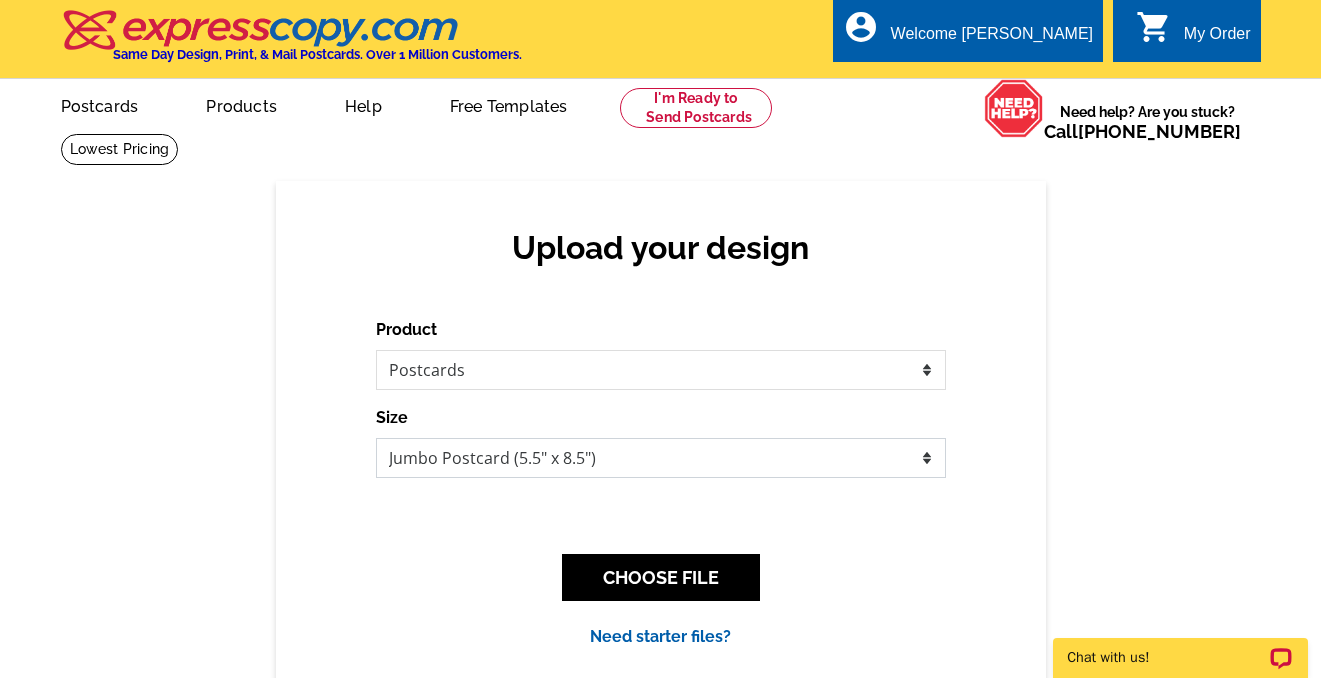 click on "Jumbo Postcard (5.5" x 8.5") Regular Postcard (4.25" x 5.6") Panoramic Postcard (5.75" x 11.25") Giant Postcard (8.5" x 11") EDDM Postcard (6.125" x 8.25")" at bounding box center [661, 458] 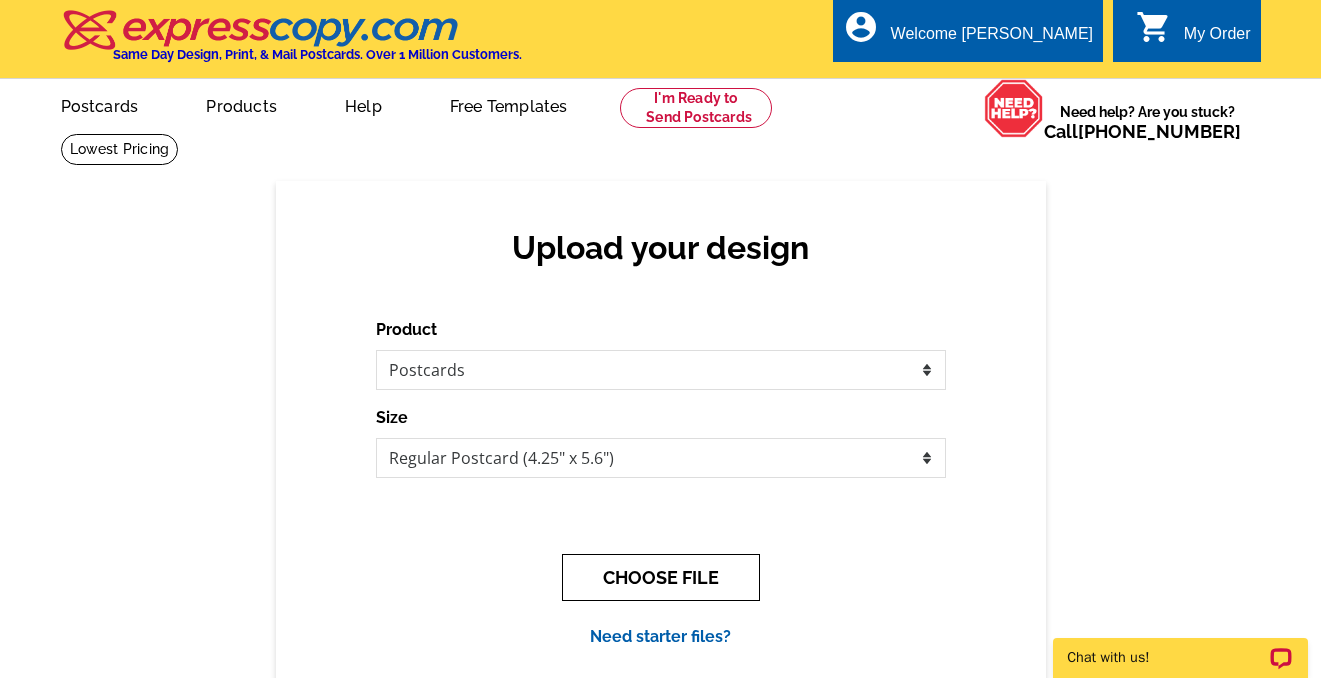 click on "CHOOSE FILE" at bounding box center [661, 577] 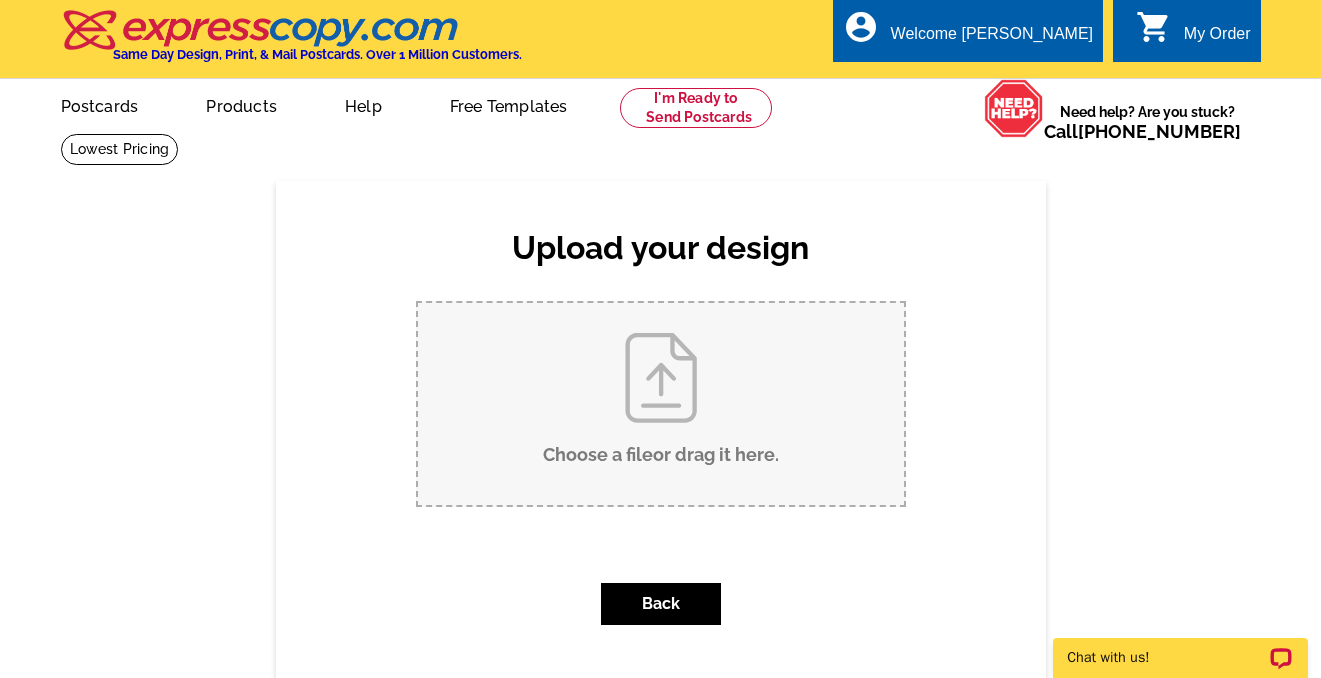 click on "Choose a file  or drag it here ." at bounding box center (661, 404) 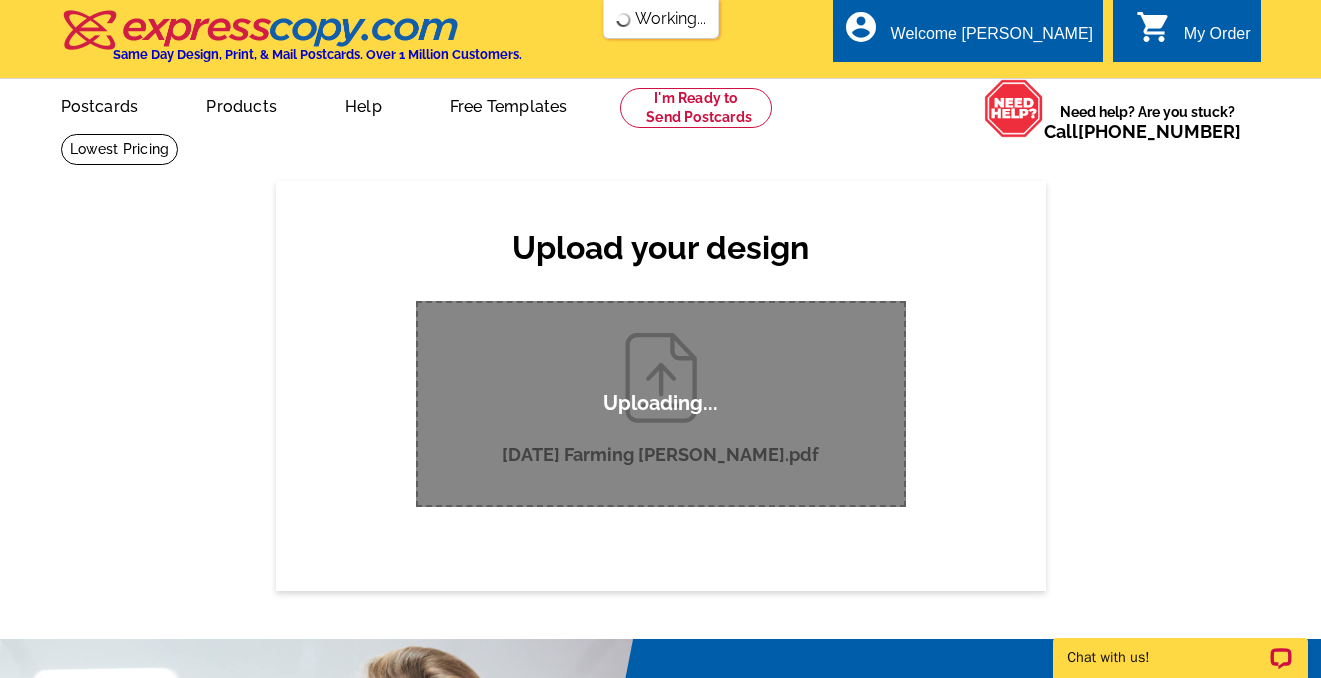 type 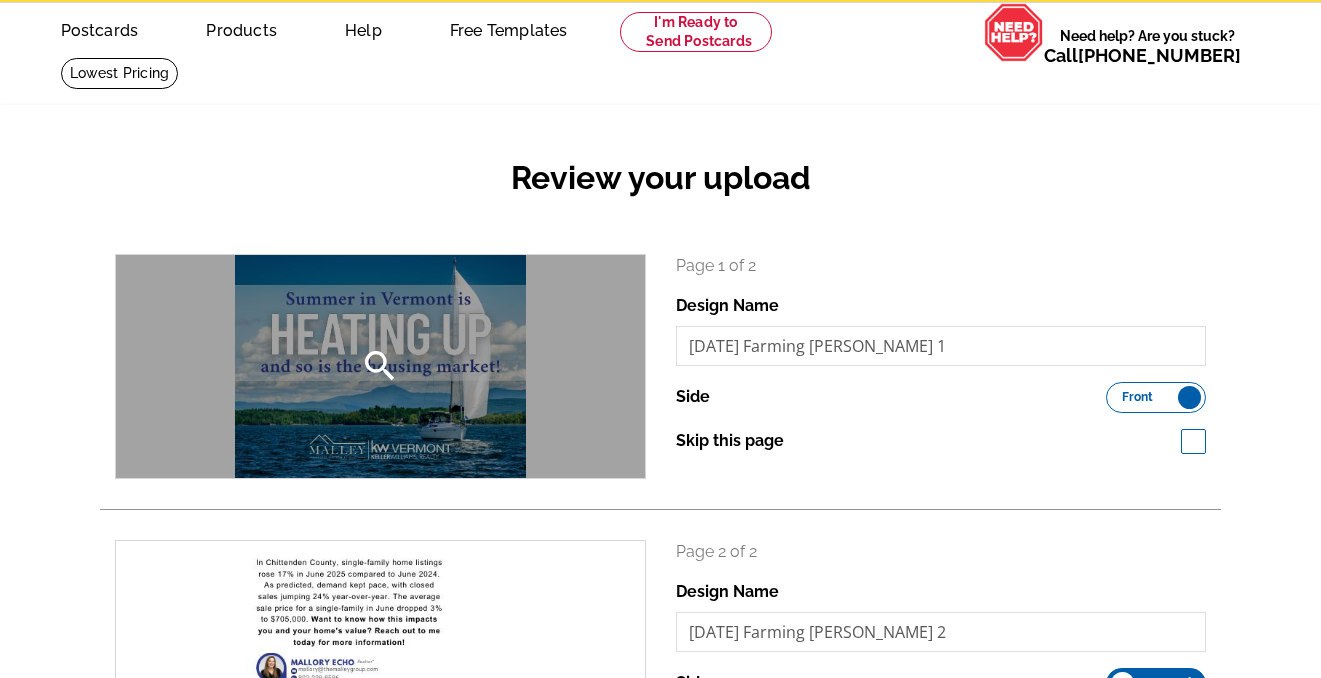 scroll, scrollTop: 120, scrollLeft: 0, axis: vertical 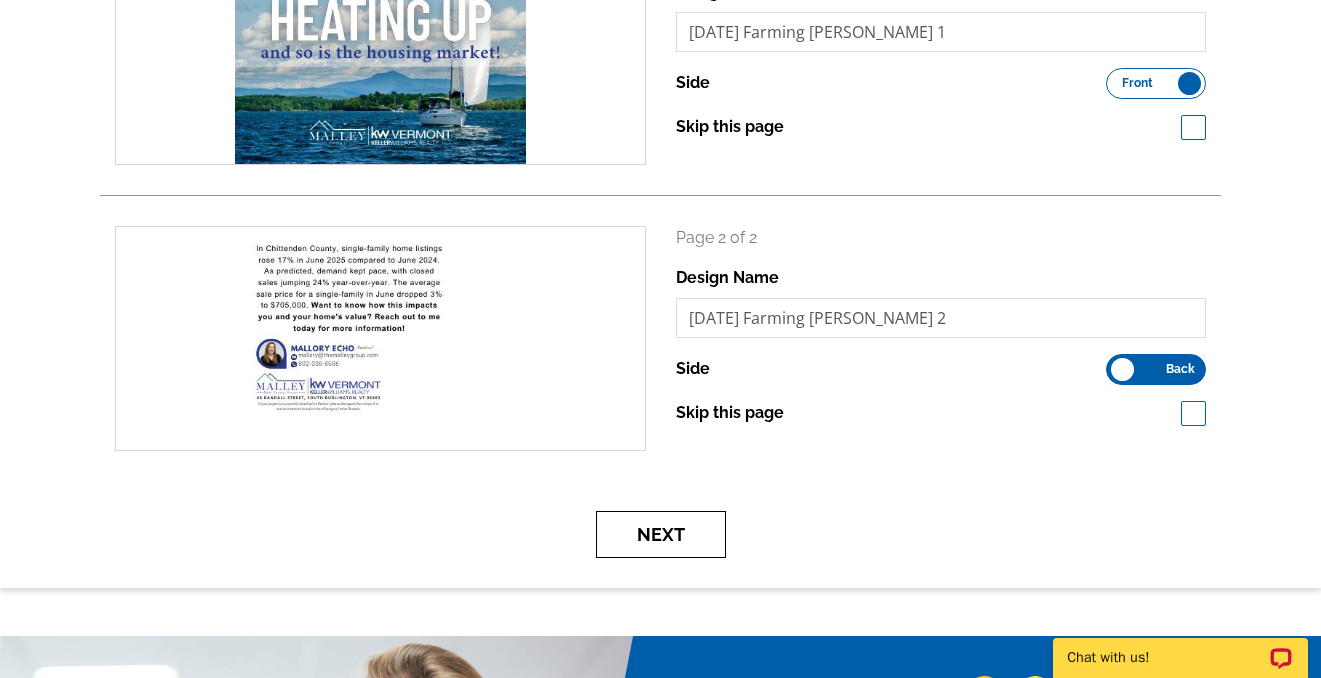 click on "Next" at bounding box center (661, 534) 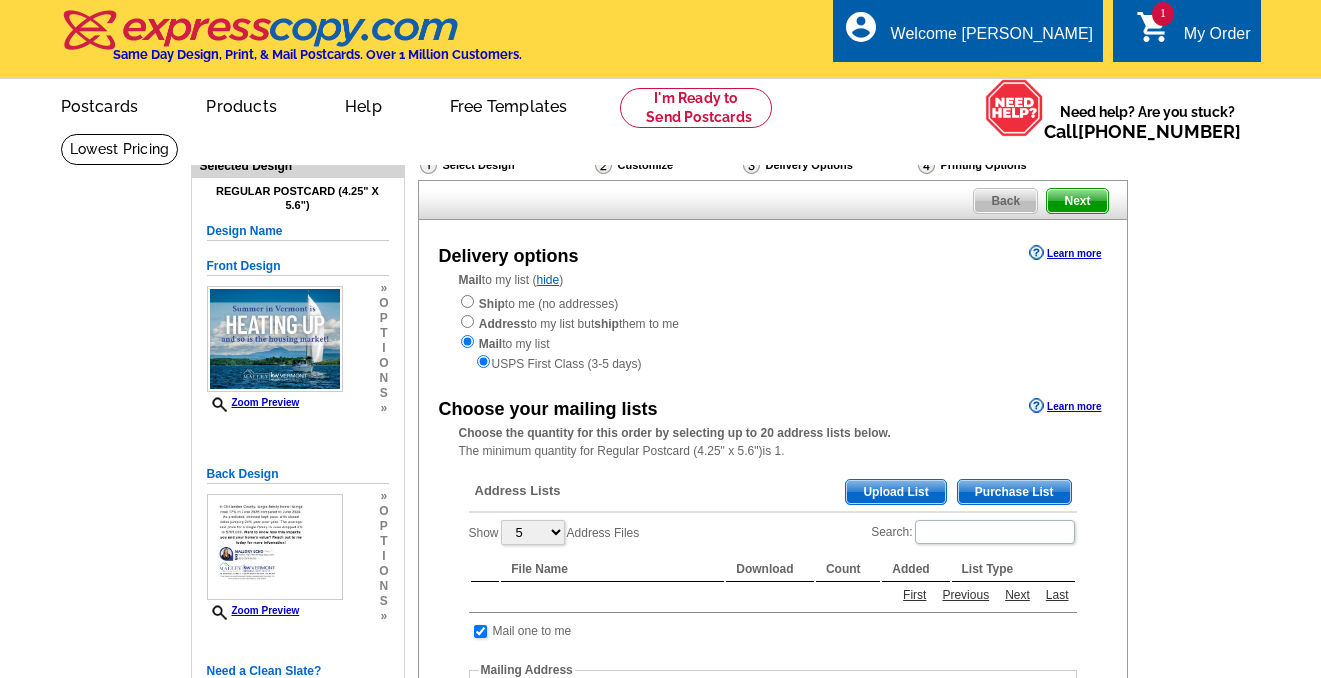 scroll, scrollTop: 0, scrollLeft: 0, axis: both 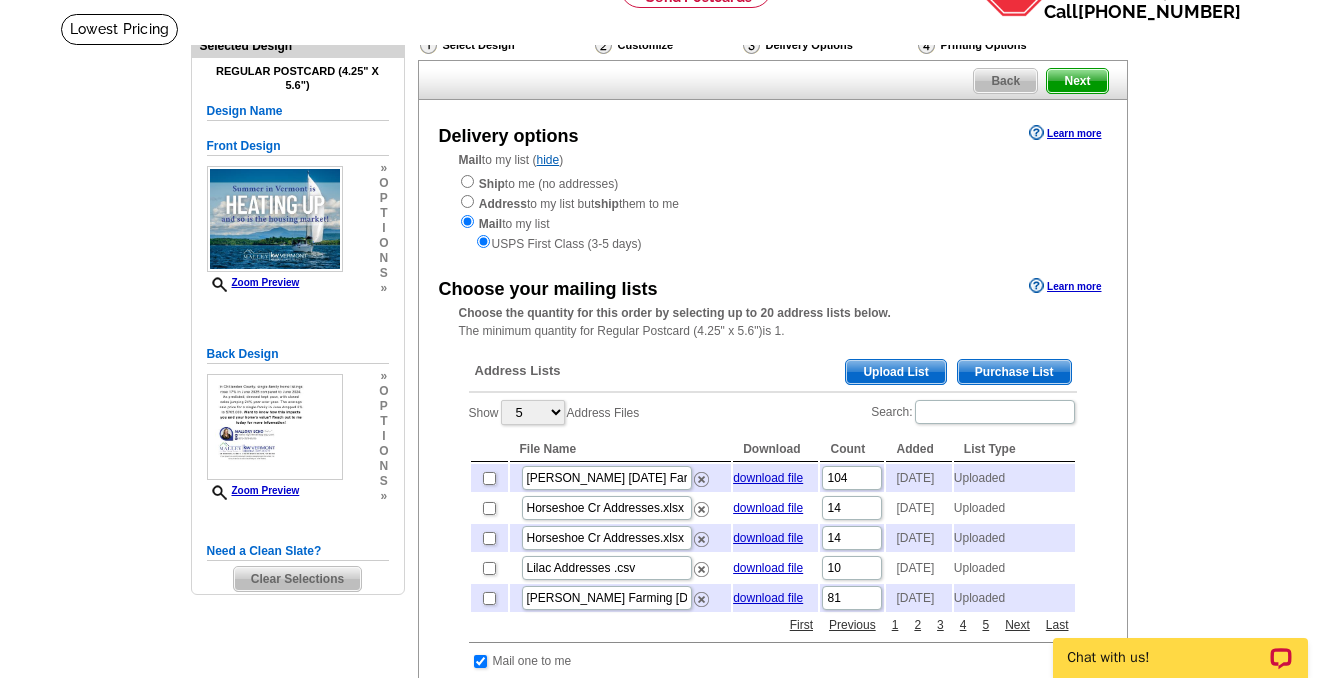 click on "Address Lists
Purchase List
Upload List" at bounding box center (773, 373) 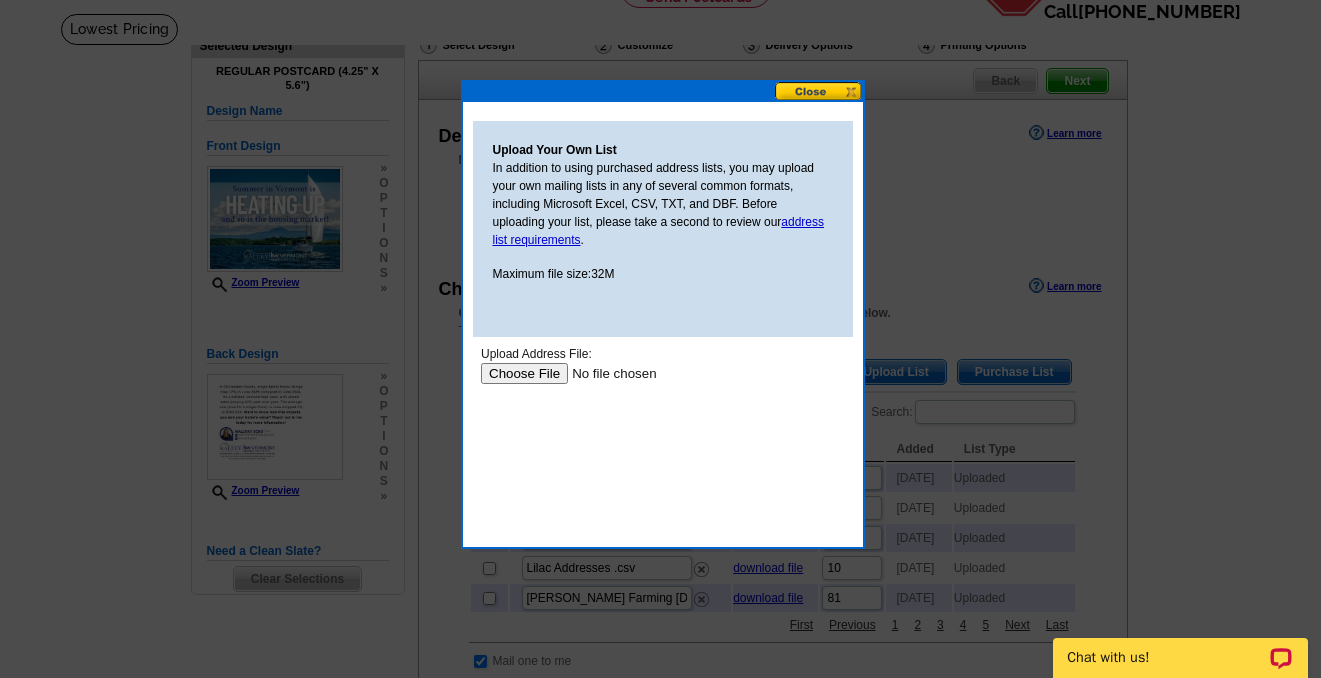 scroll, scrollTop: 0, scrollLeft: 0, axis: both 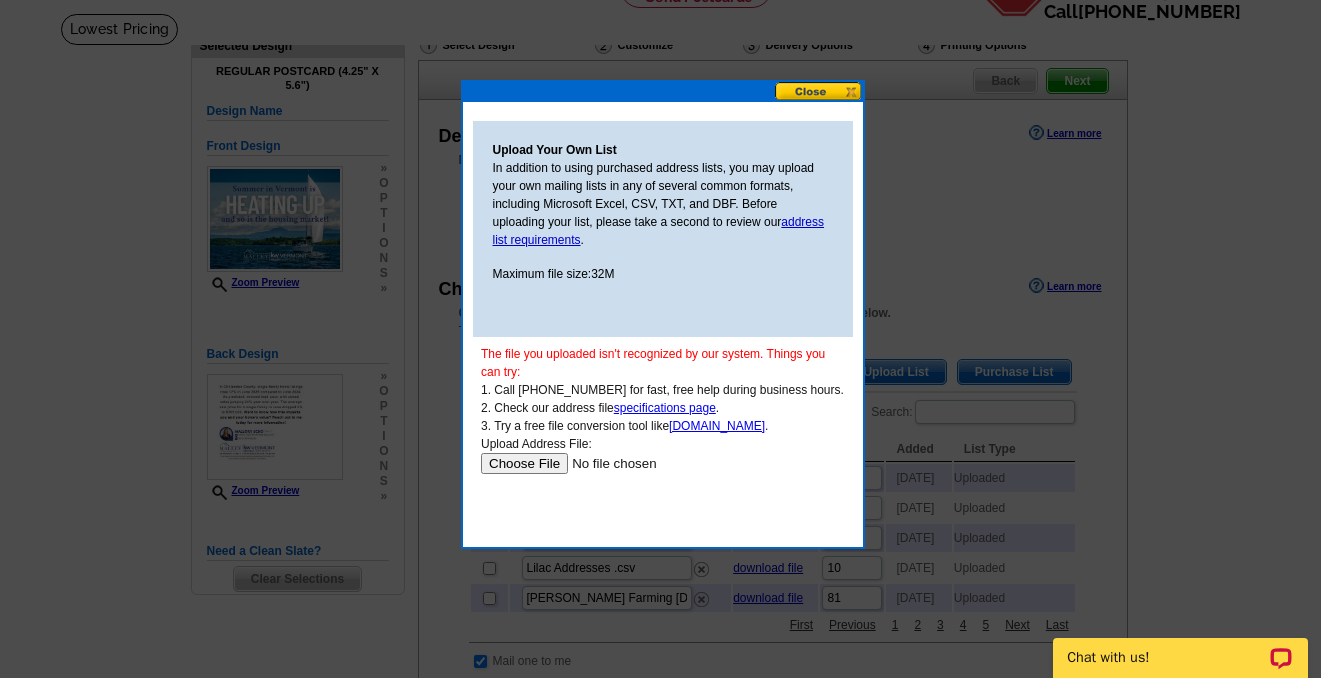 click at bounding box center [606, 463] 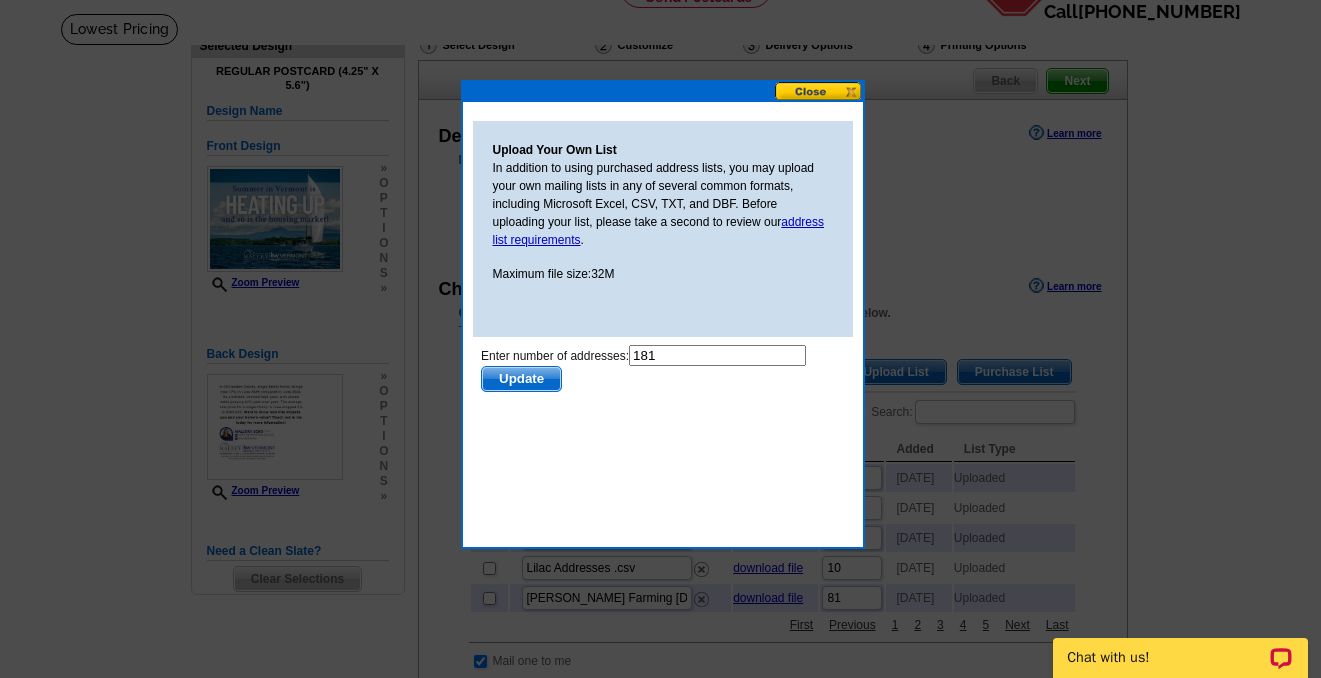 scroll, scrollTop: 0, scrollLeft: 0, axis: both 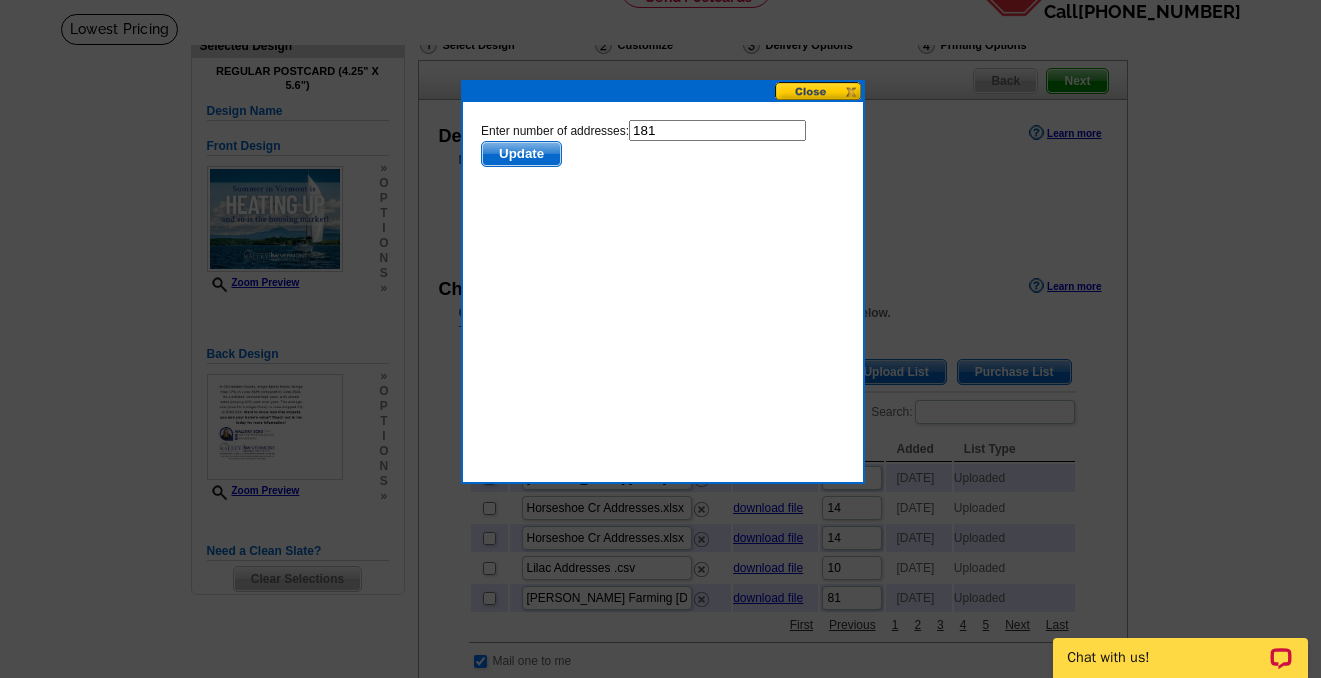 click on "Update" at bounding box center [520, 154] 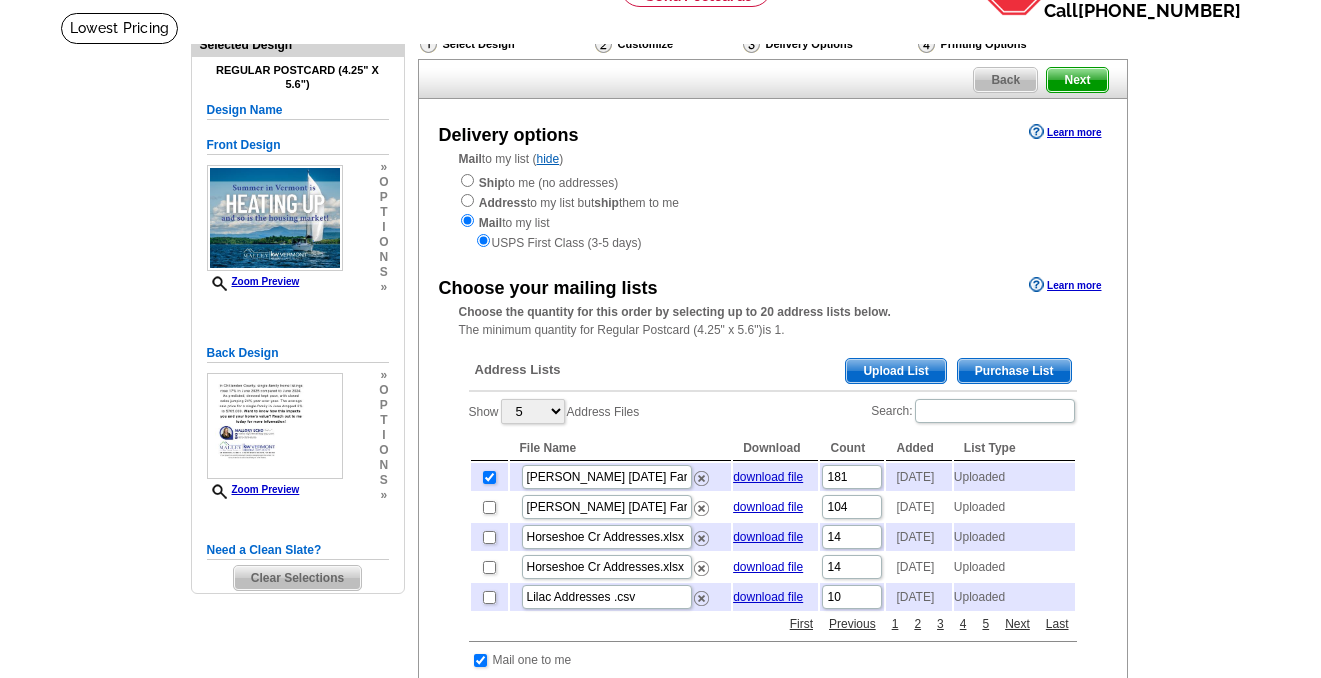 scroll, scrollTop: 120, scrollLeft: 0, axis: vertical 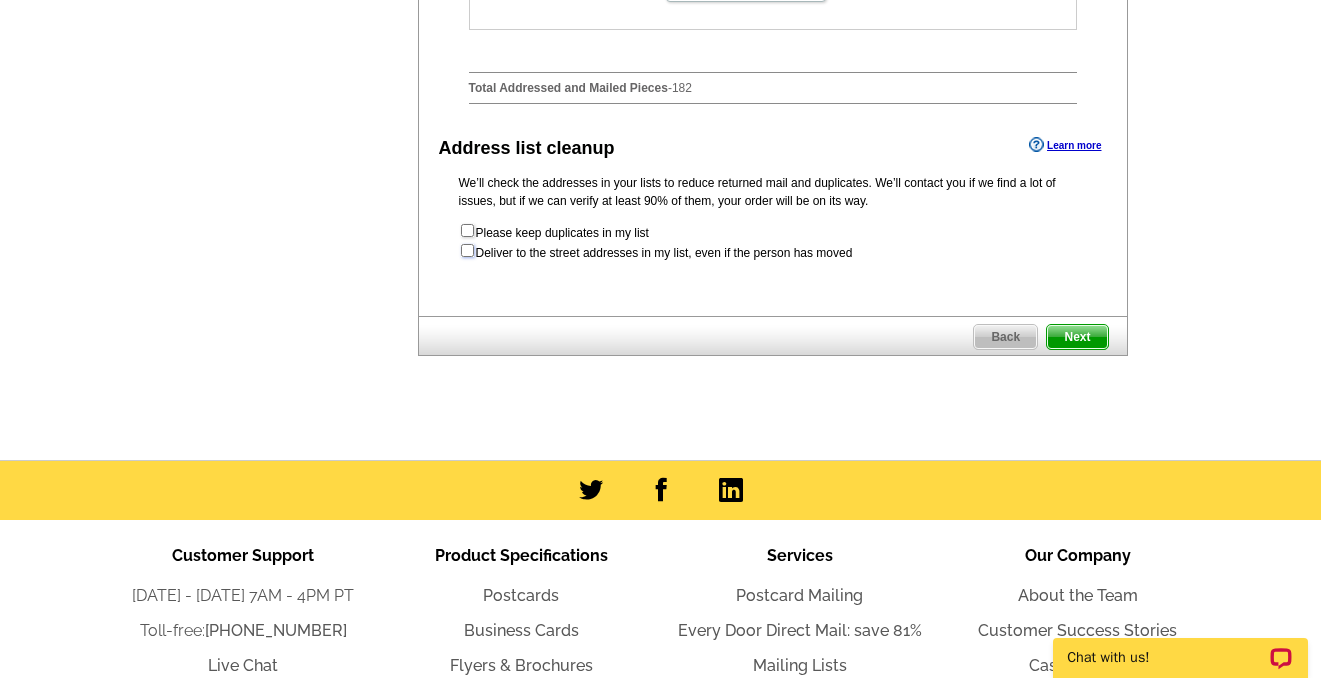 click at bounding box center [467, 250] 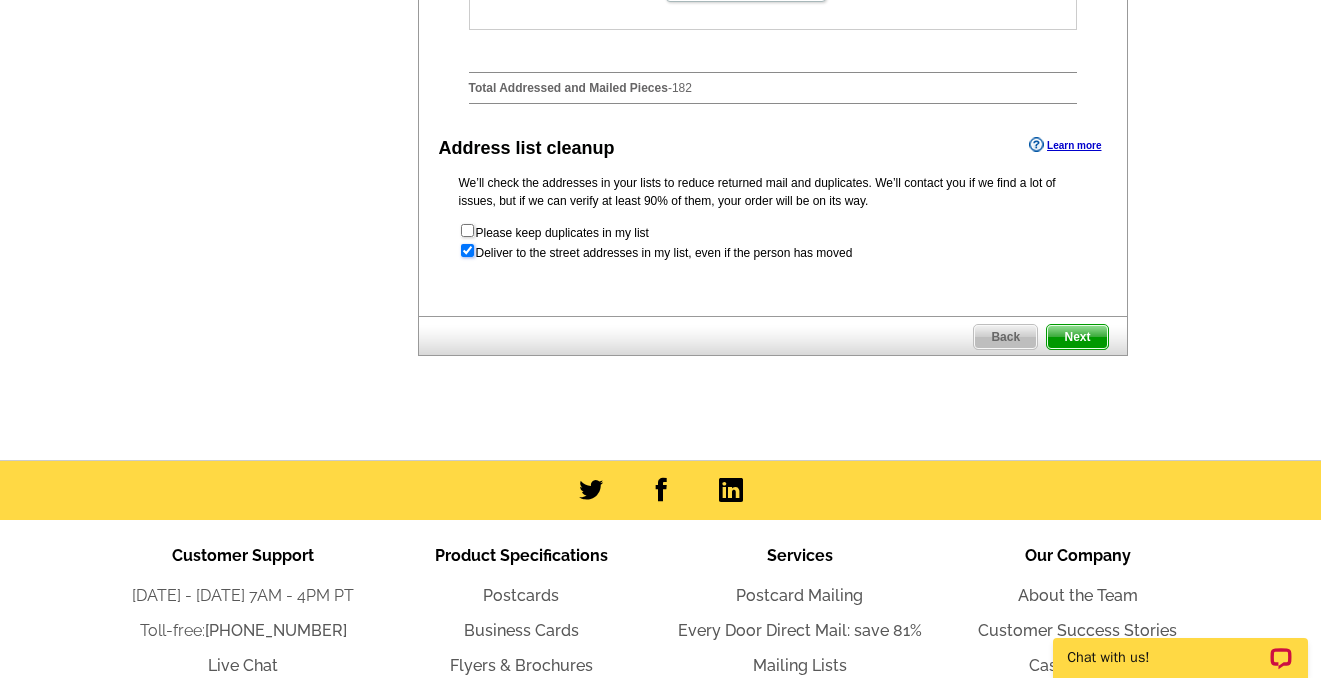 radio on "true" 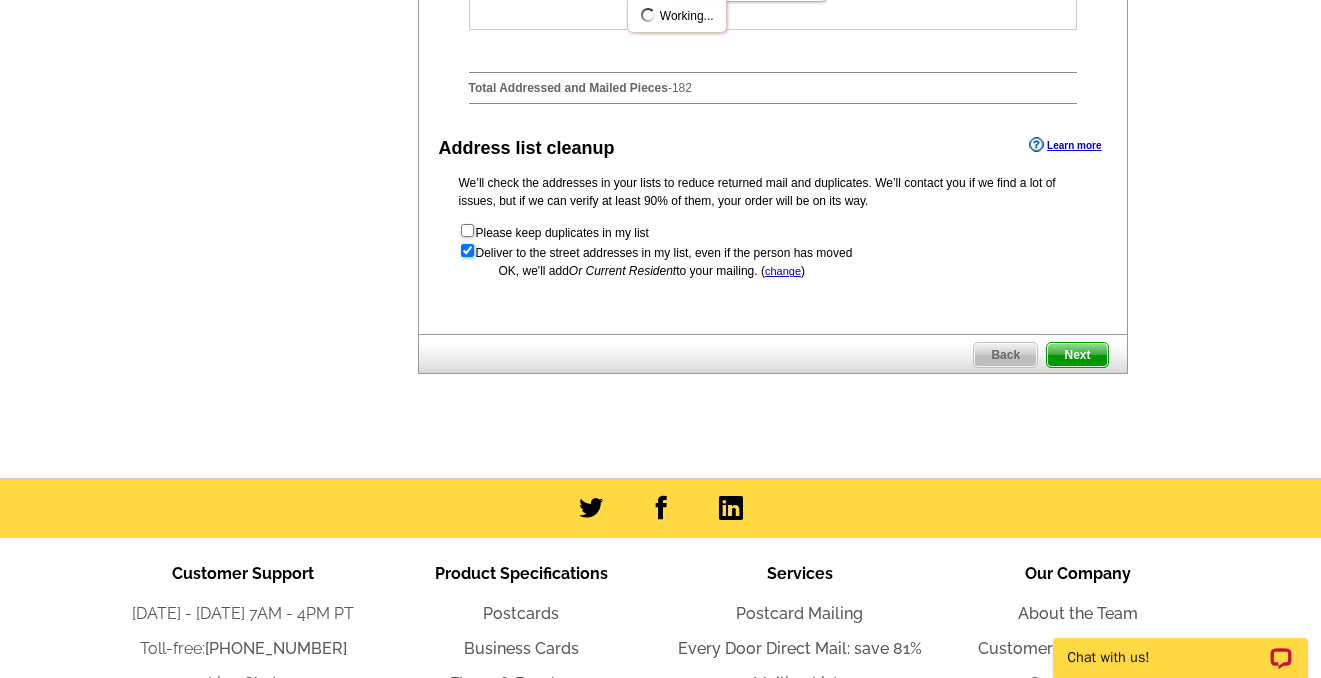 scroll, scrollTop: 0, scrollLeft: 0, axis: both 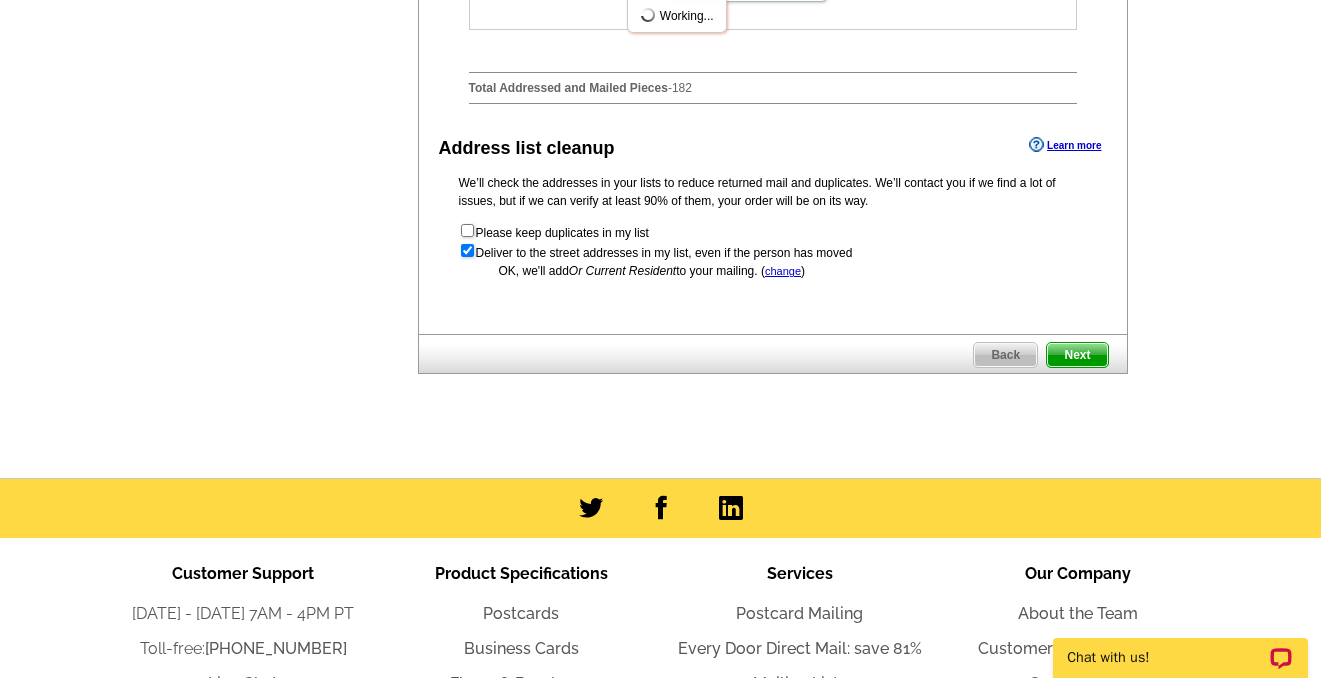 click on "Next" at bounding box center [1077, 355] 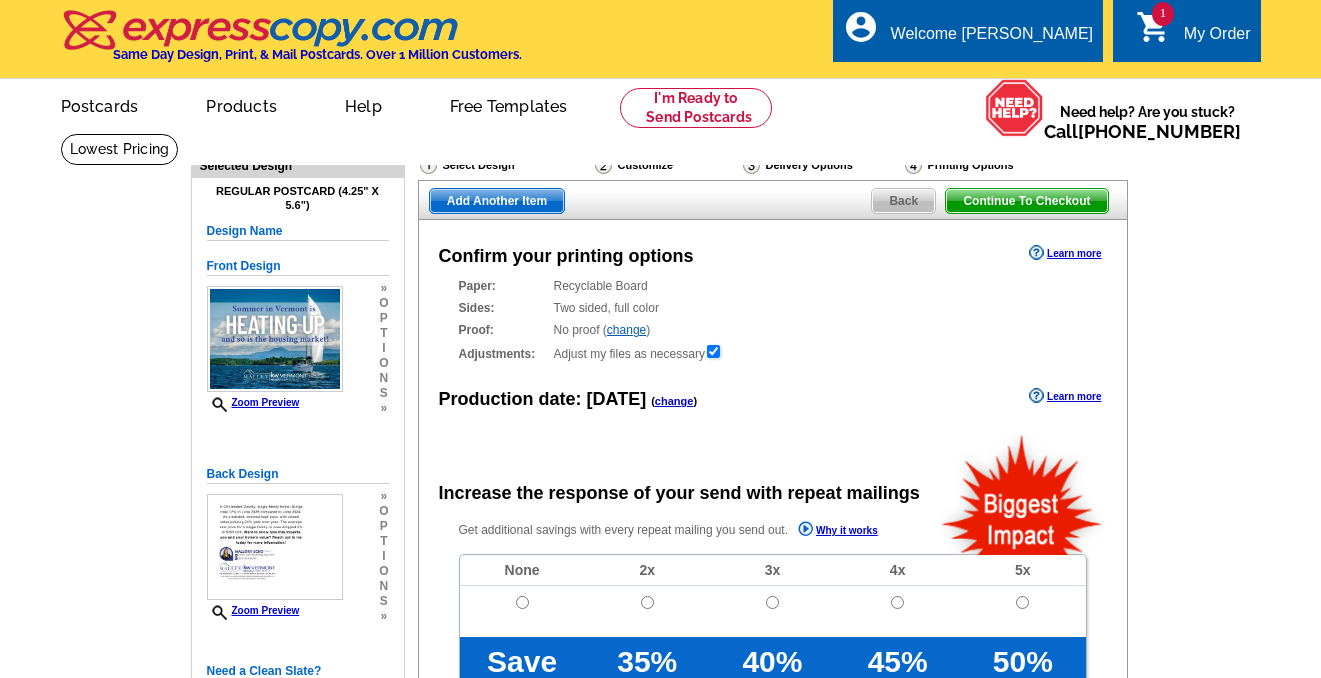 scroll, scrollTop: 0, scrollLeft: 0, axis: both 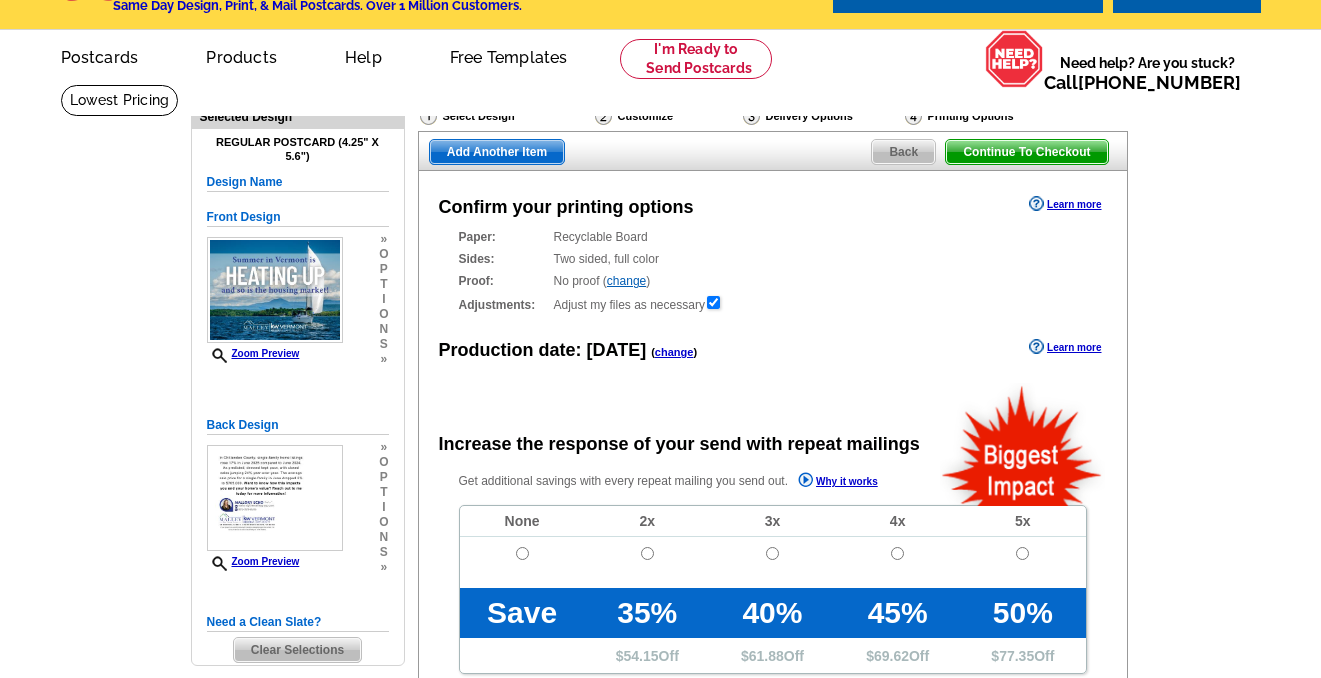 radio on "false" 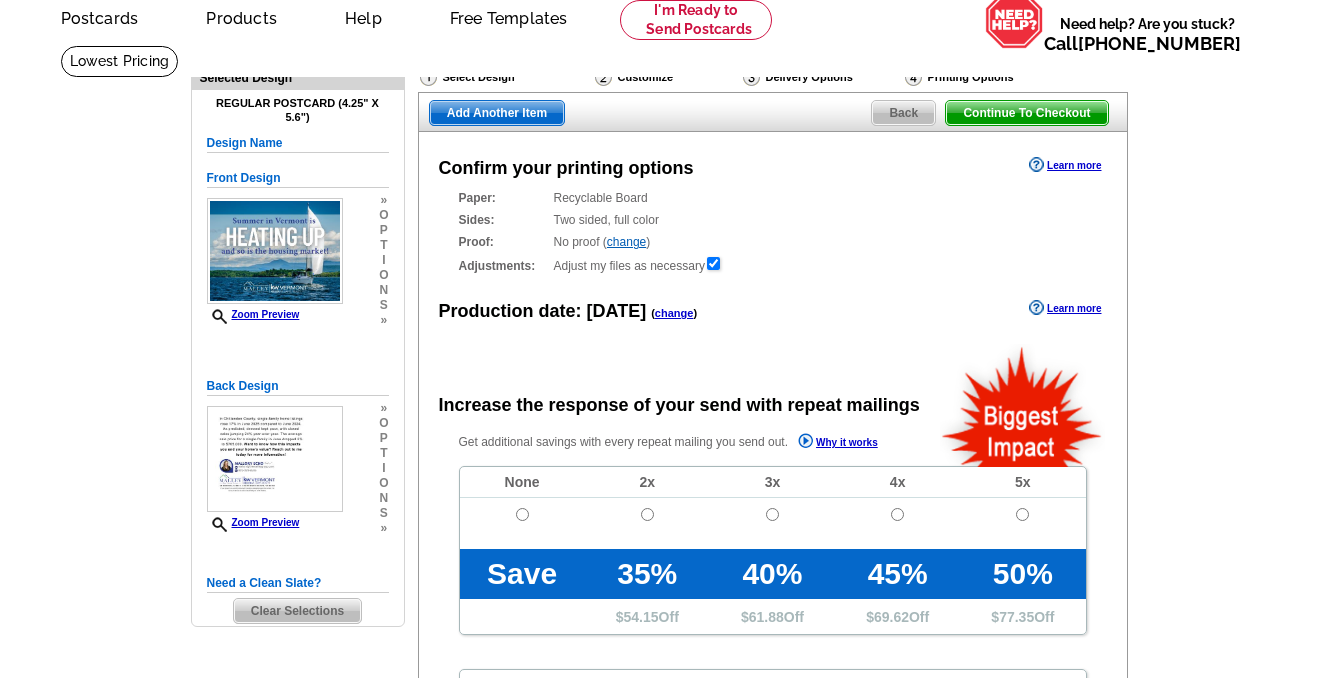 scroll, scrollTop: 166, scrollLeft: 0, axis: vertical 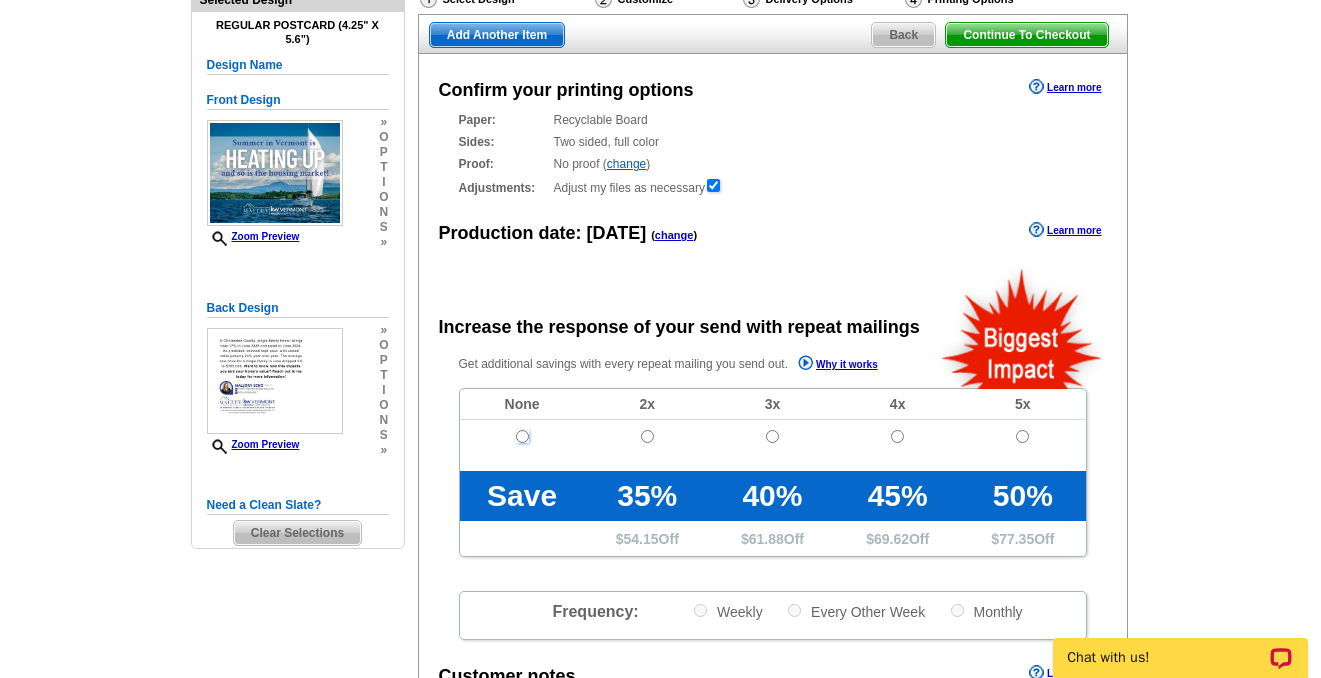 click at bounding box center [522, 436] 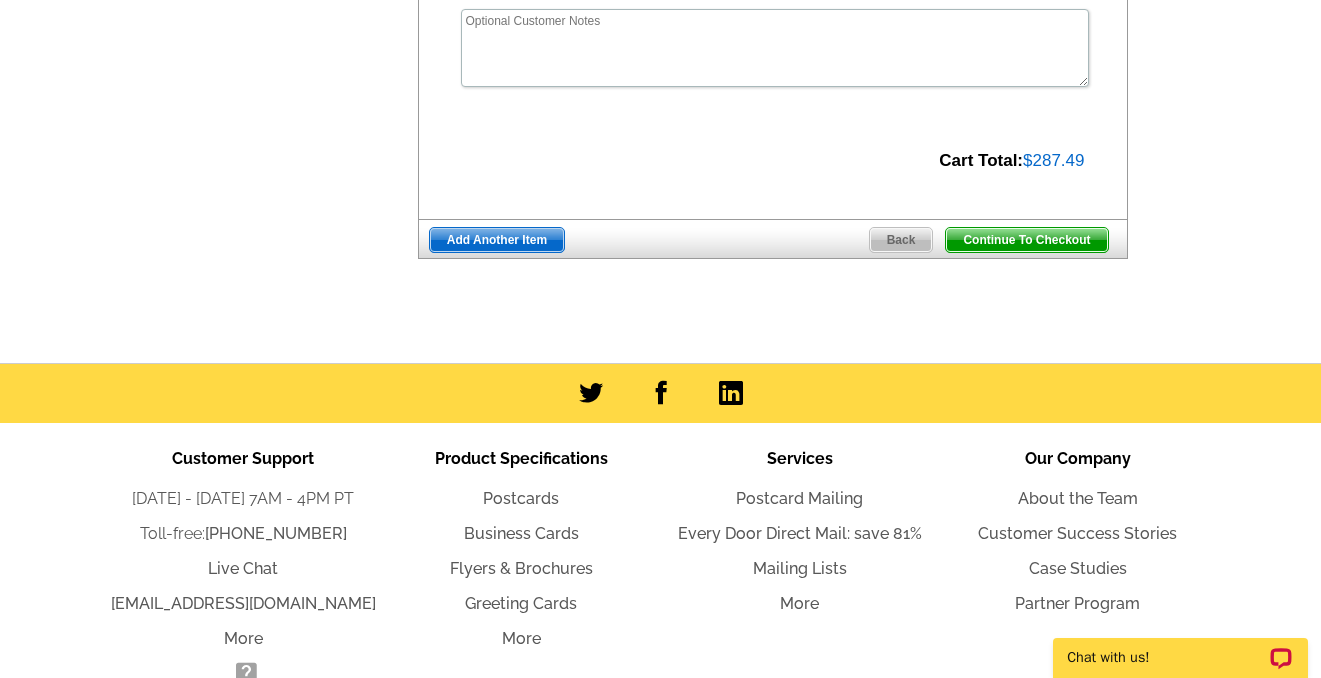scroll, scrollTop: 890, scrollLeft: 0, axis: vertical 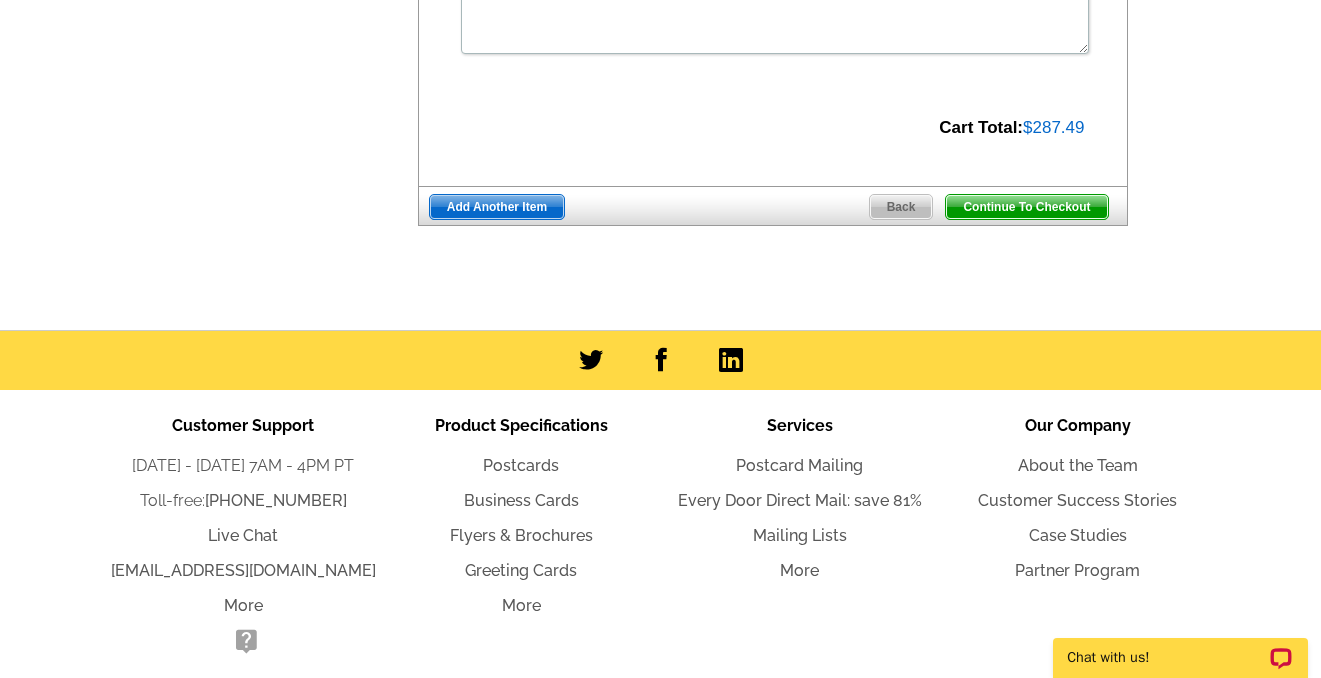 click on "Continue To Checkout" at bounding box center (1026, 207) 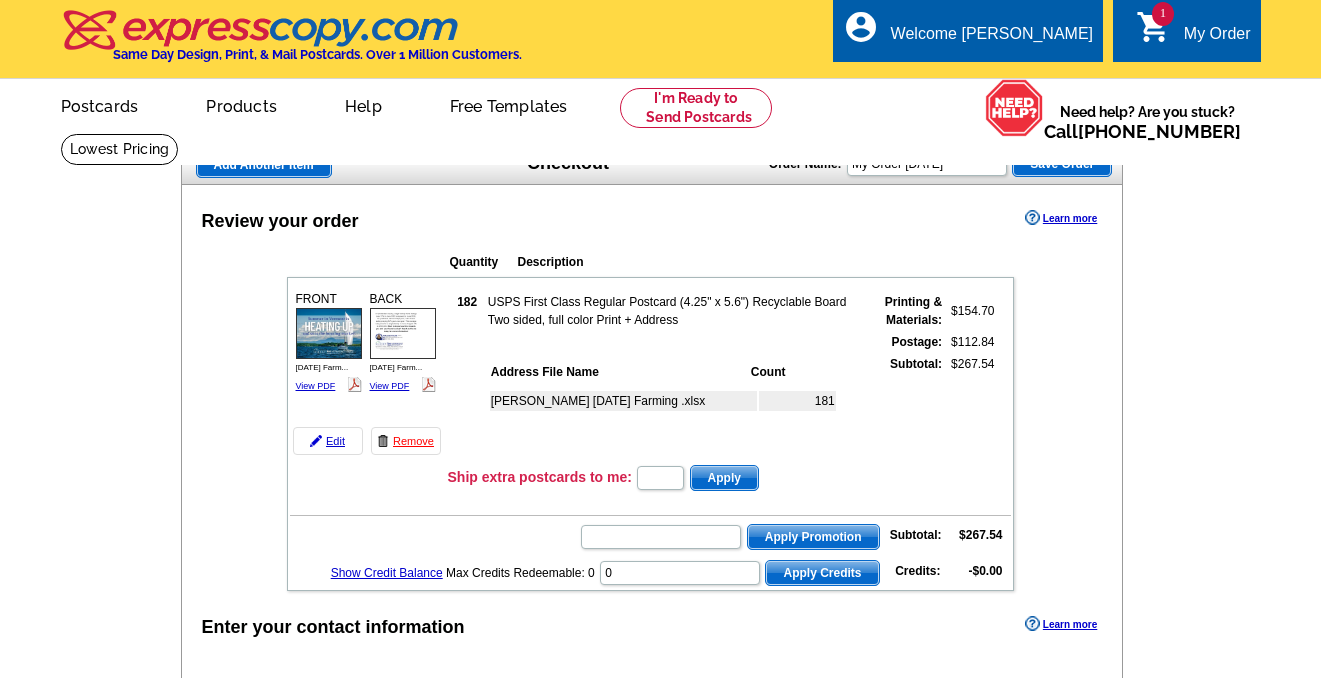 scroll, scrollTop: 12, scrollLeft: 0, axis: vertical 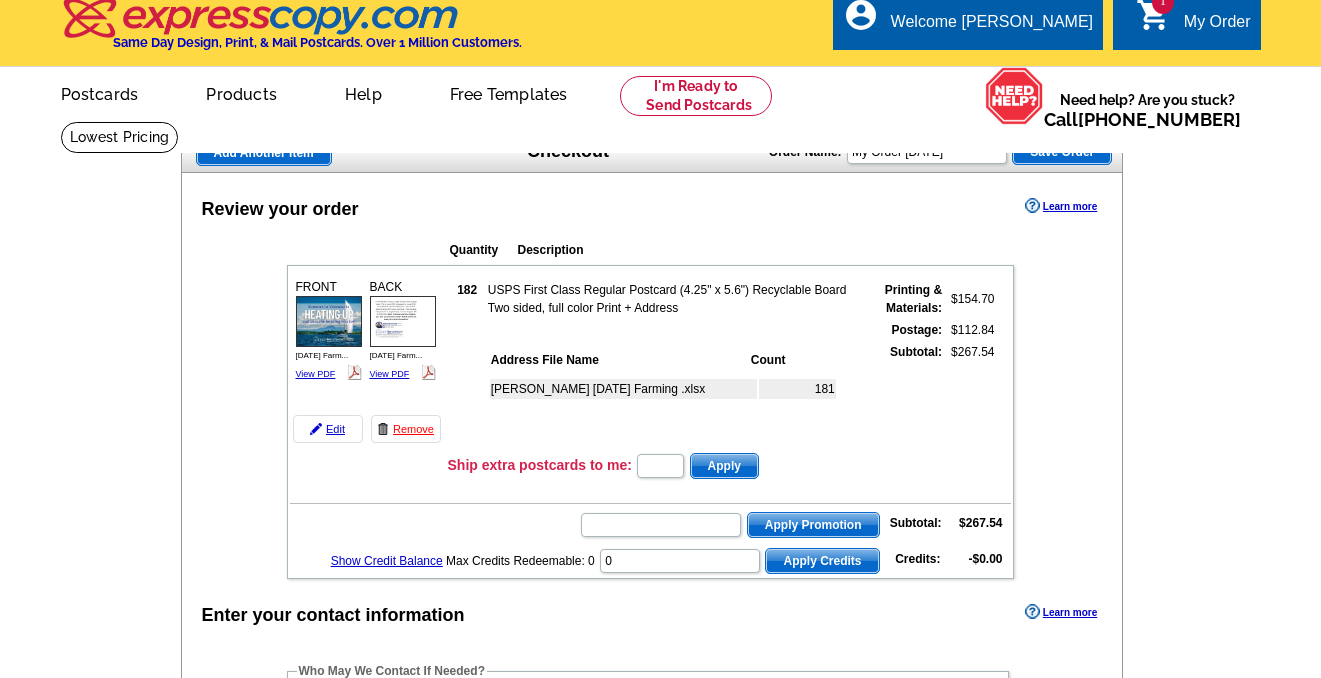 click on "FRONT
July 2025 Farm...
View PDF
BACK
182" at bounding box center [650, 360] 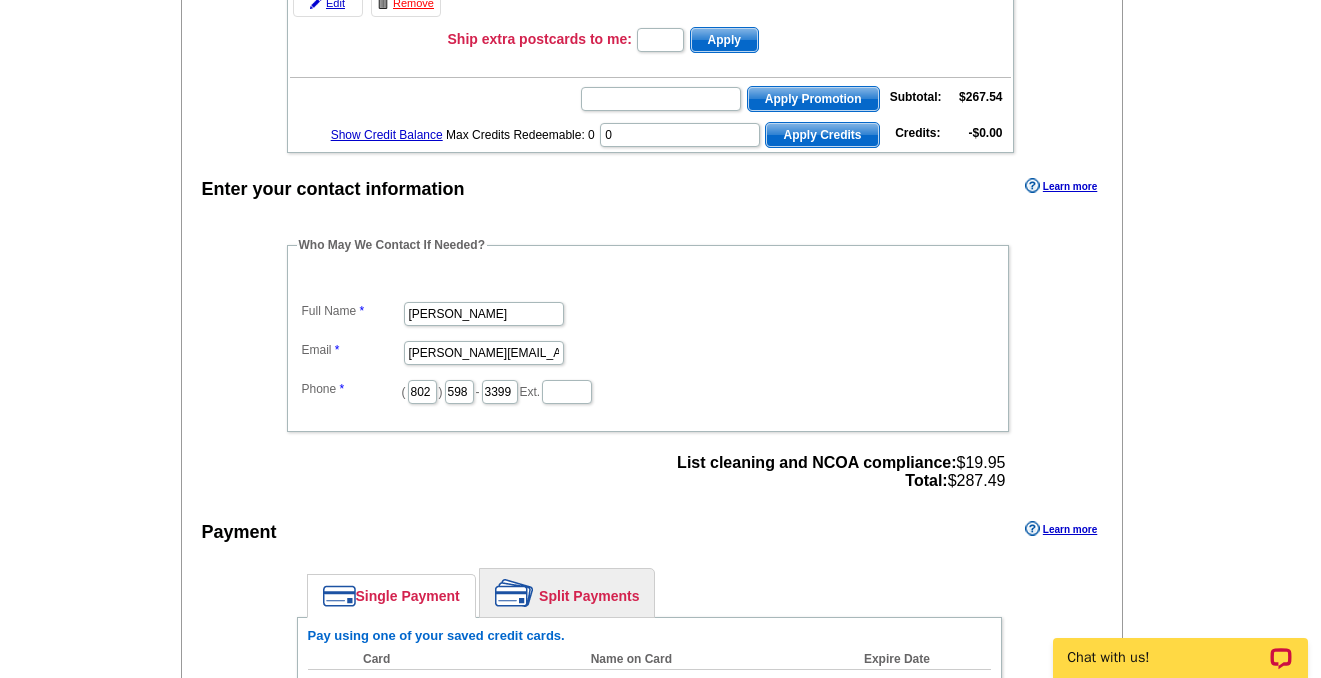 scroll, scrollTop: 0, scrollLeft: 0, axis: both 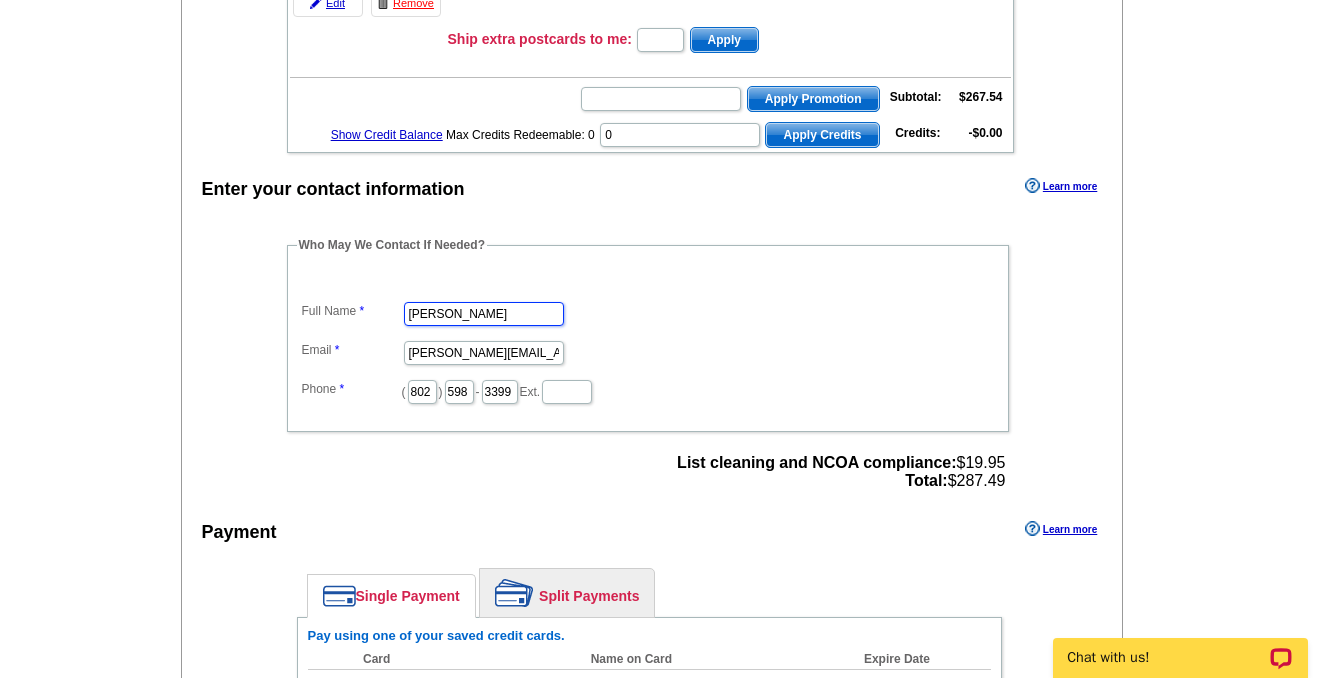 drag, startPoint x: 478, startPoint y: 315, endPoint x: 380, endPoint y: 309, distance: 98.1835 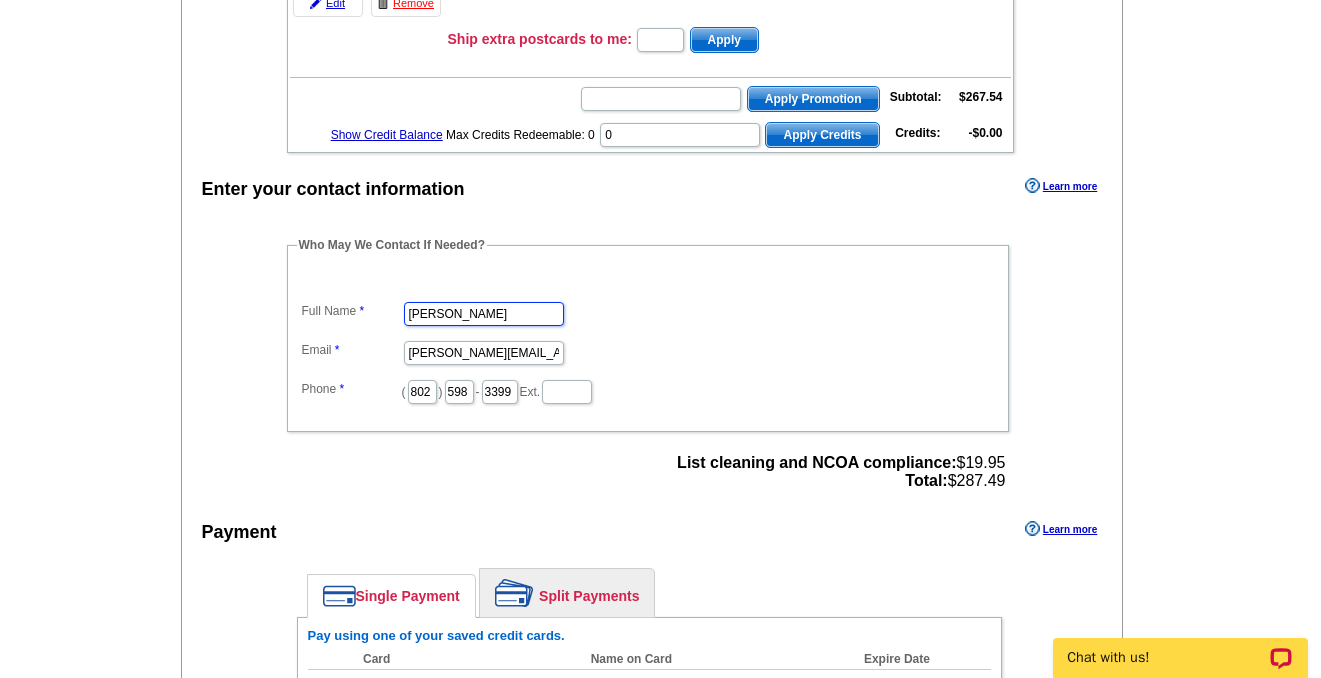 click on "Full Name
David Bean
Email
david@themalleygroup.com
Phone
( 802 )  598  -  3399  Ext." at bounding box center (648, 338) 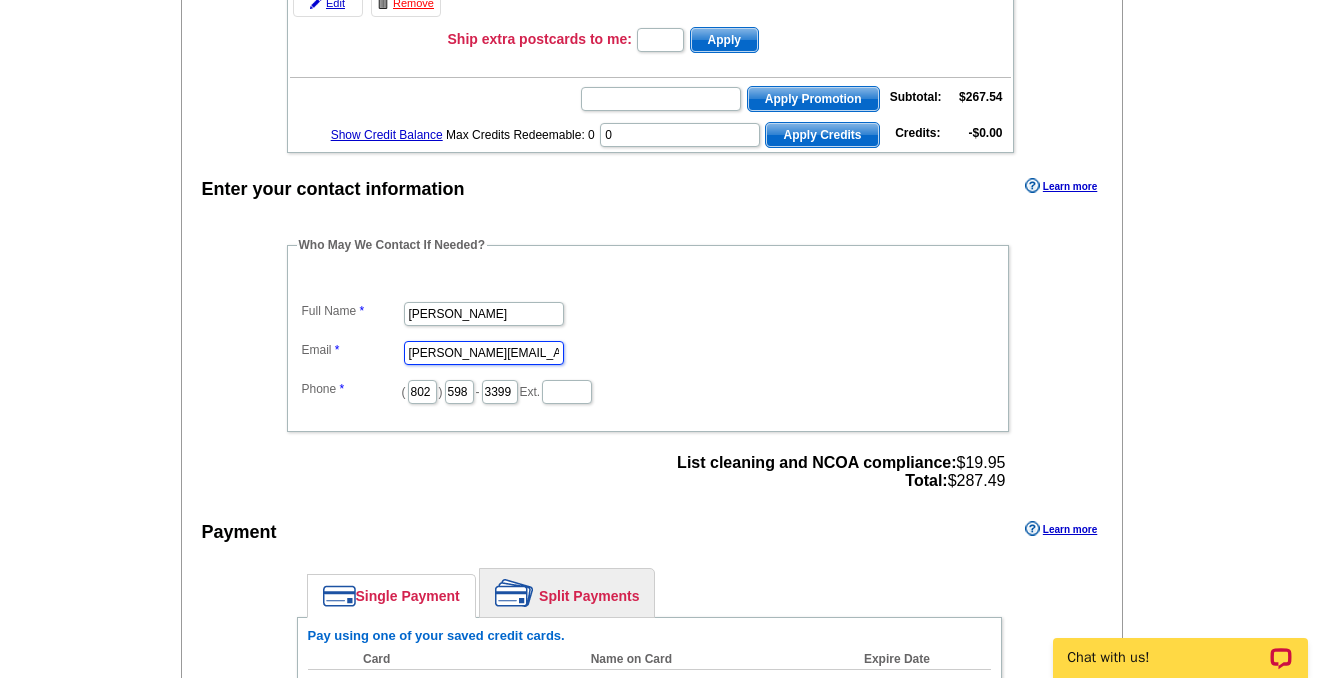 click on "david@themalleygroup.com" at bounding box center (484, 353) 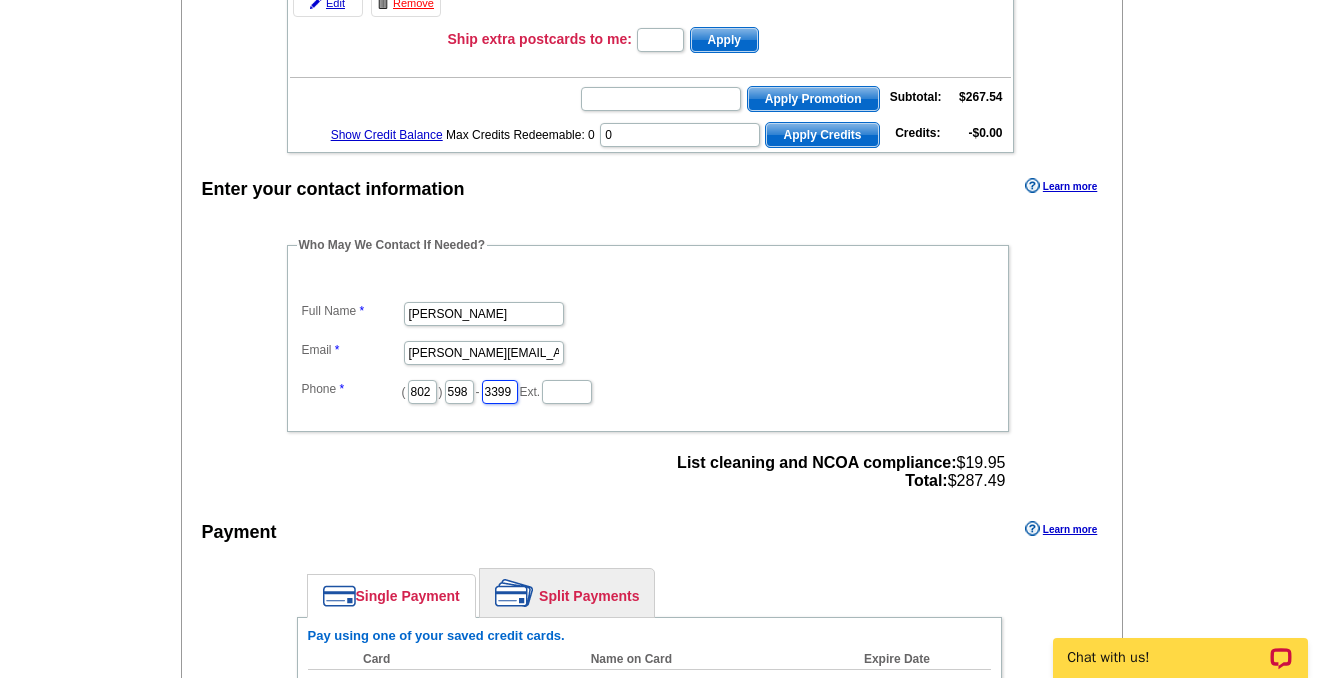 scroll, scrollTop: 0, scrollLeft: 3, axis: horizontal 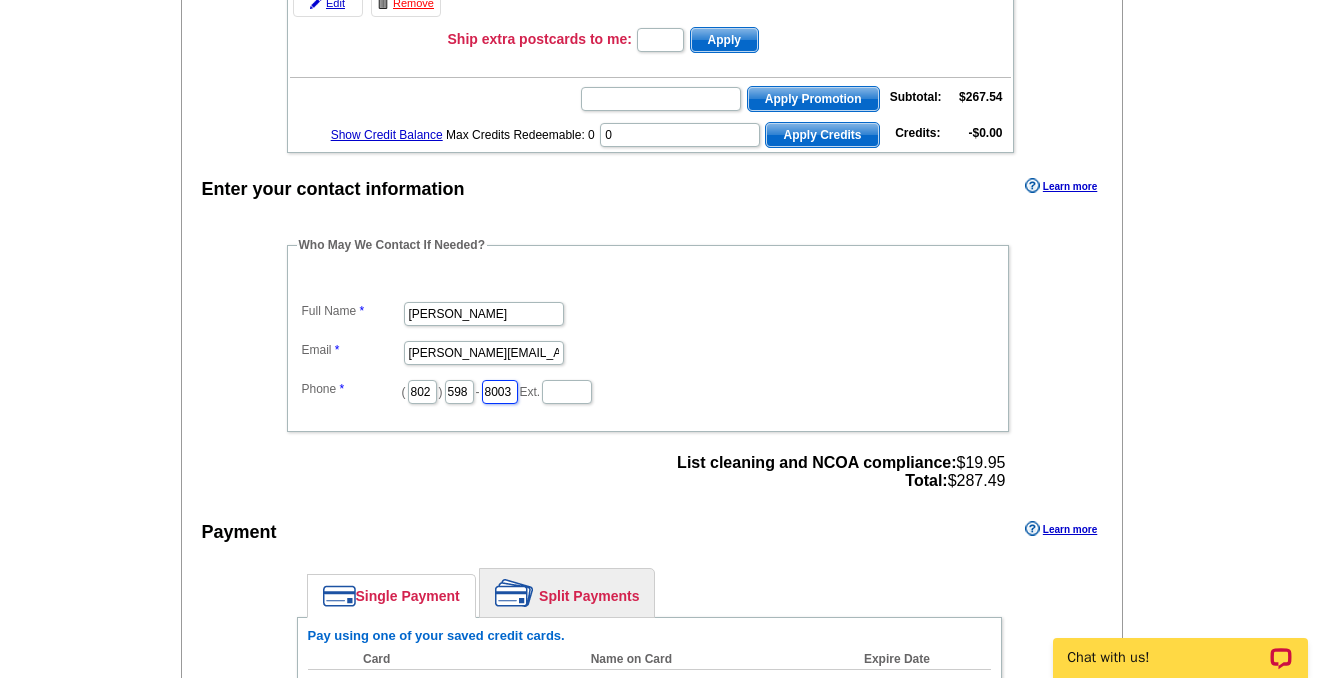 type on "8003" 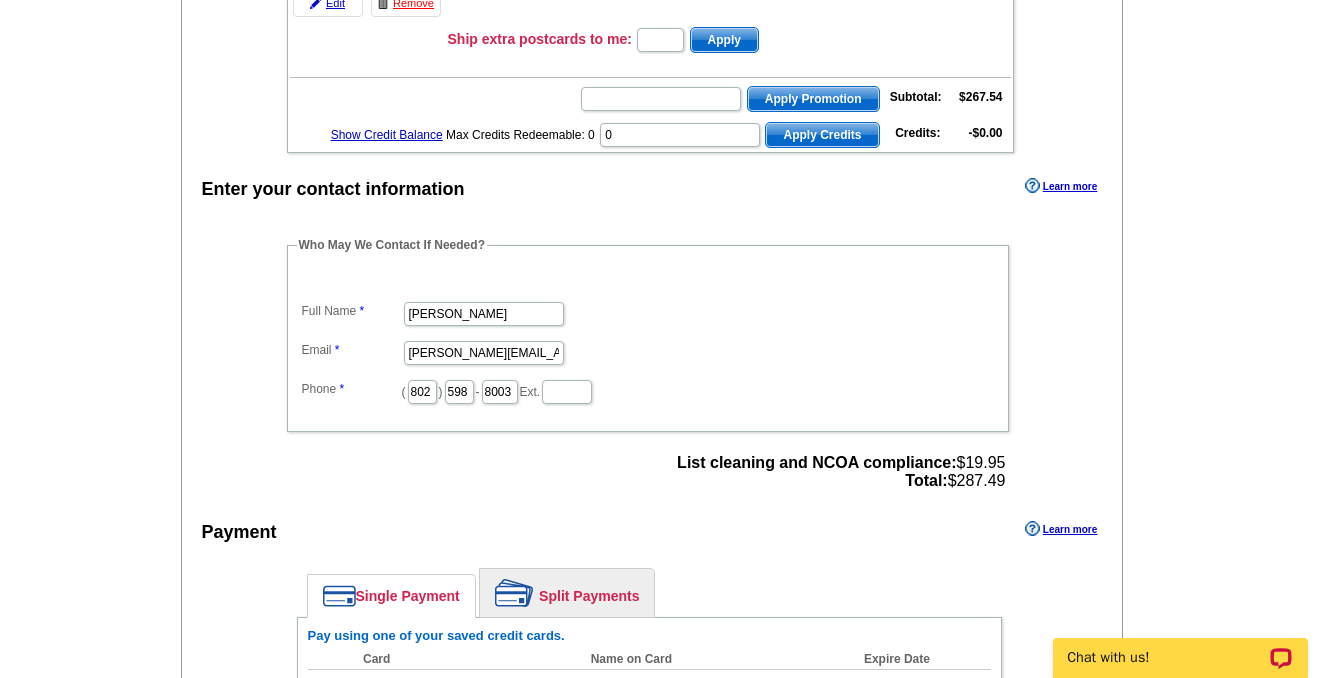click on "Enter your contact information
Learn more
Who May We Contact If Needed?
Full Name
Kate Echo
Email
kate@themalleygroup.com
Phone
( 802 )  598  -  8003  Ext.
List cleaning and NCOA compliance:
$19.95
Total:  $287.49
Payment
Learn more
Single Payment
Split Payments
Pay using one of your saved credit cards.
$" at bounding box center (652, 553) 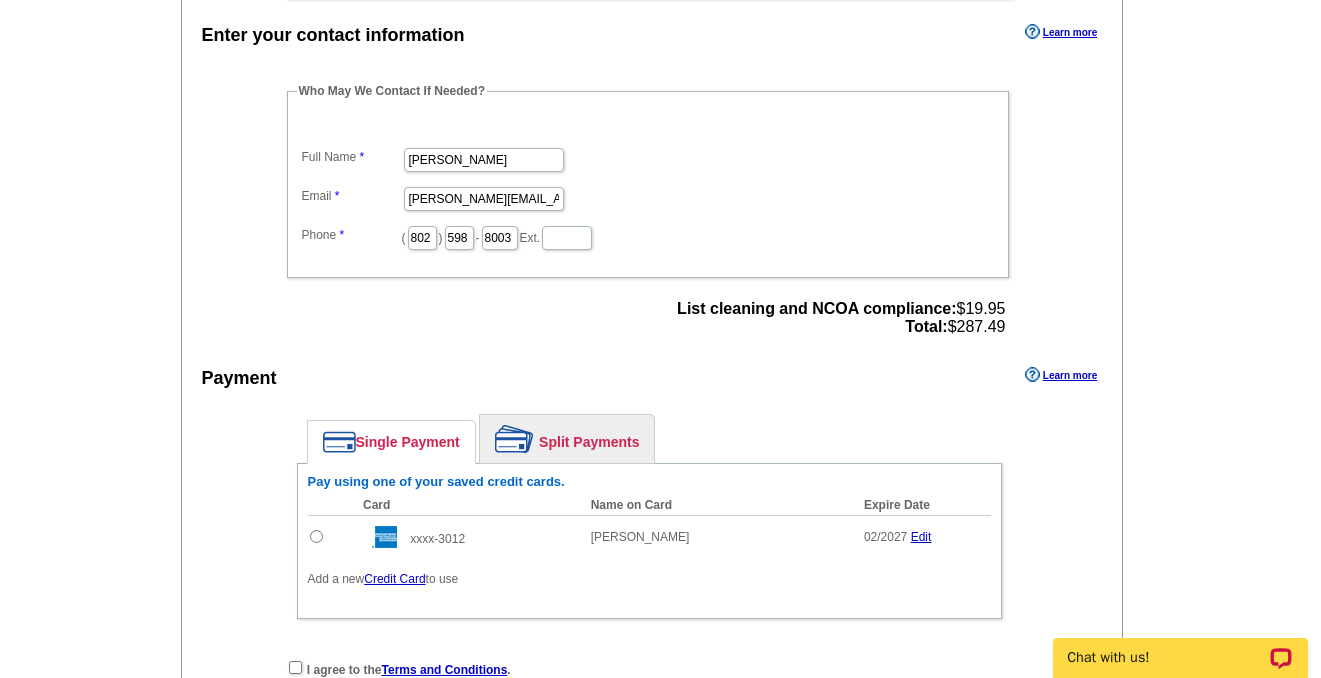 scroll, scrollTop: 669, scrollLeft: 0, axis: vertical 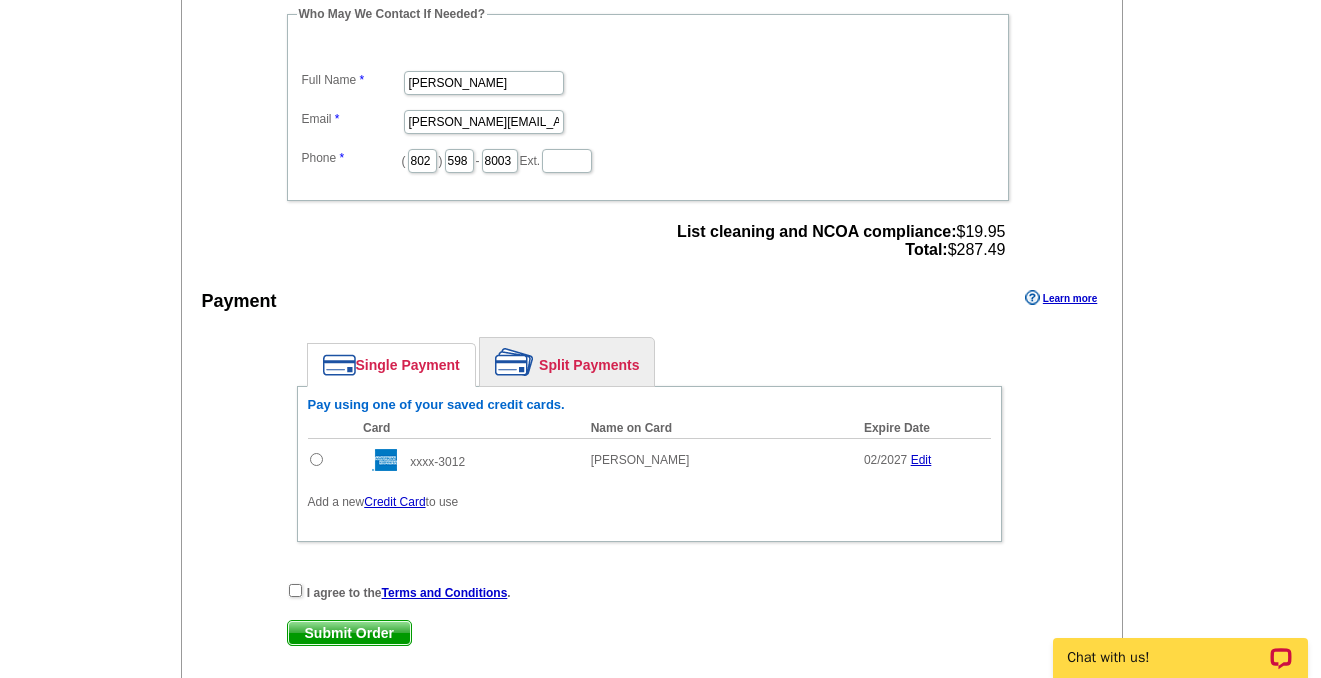 click at bounding box center [316, 459] 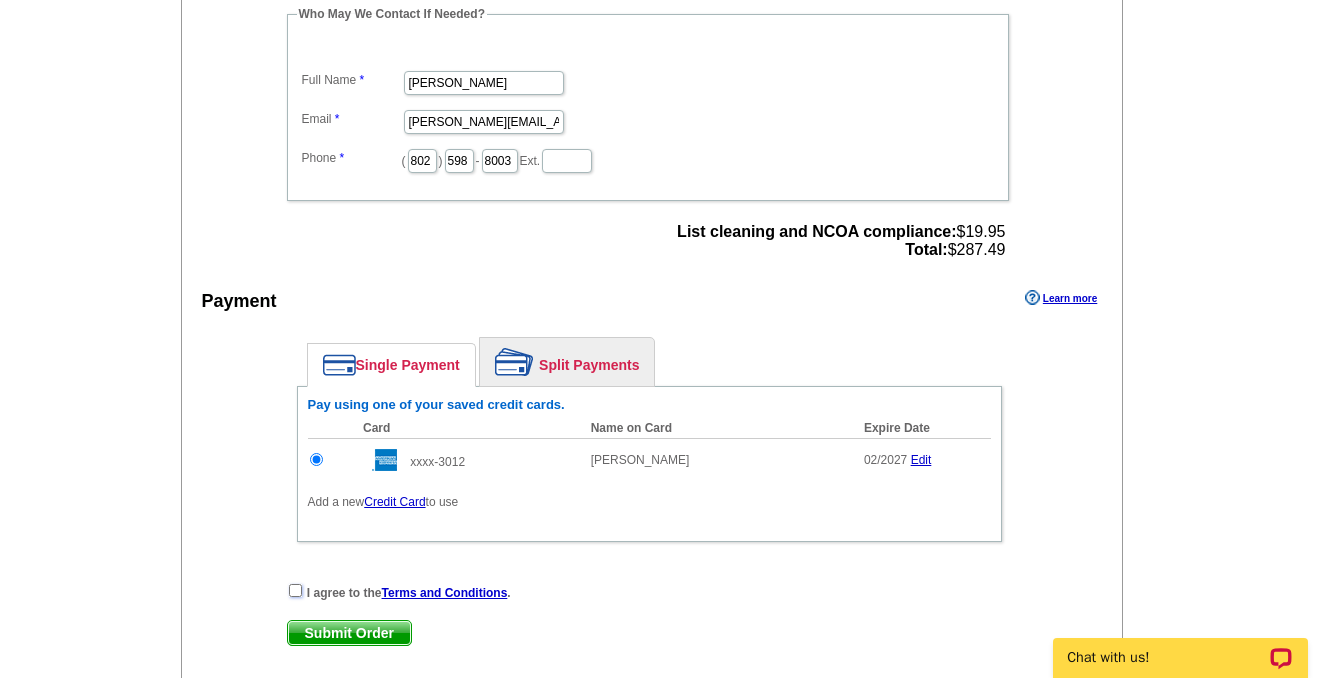 click at bounding box center [295, 590] 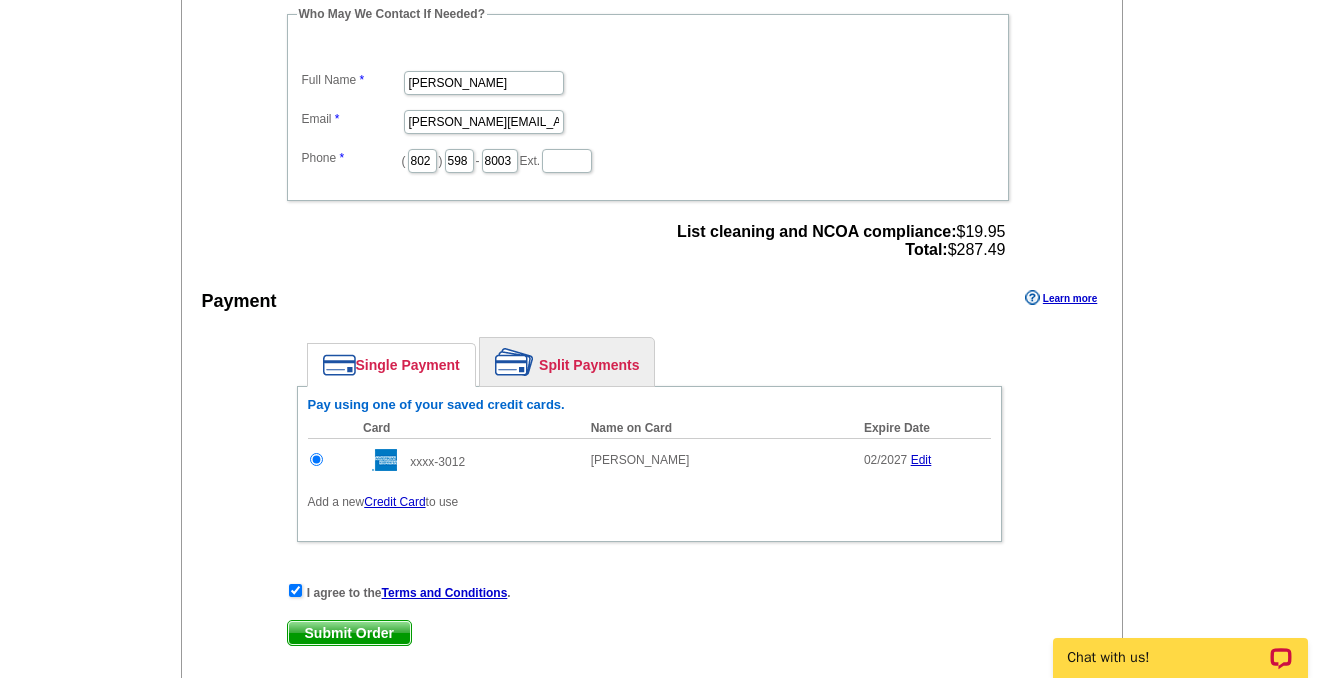 click on "Submit Order" at bounding box center (349, 633) 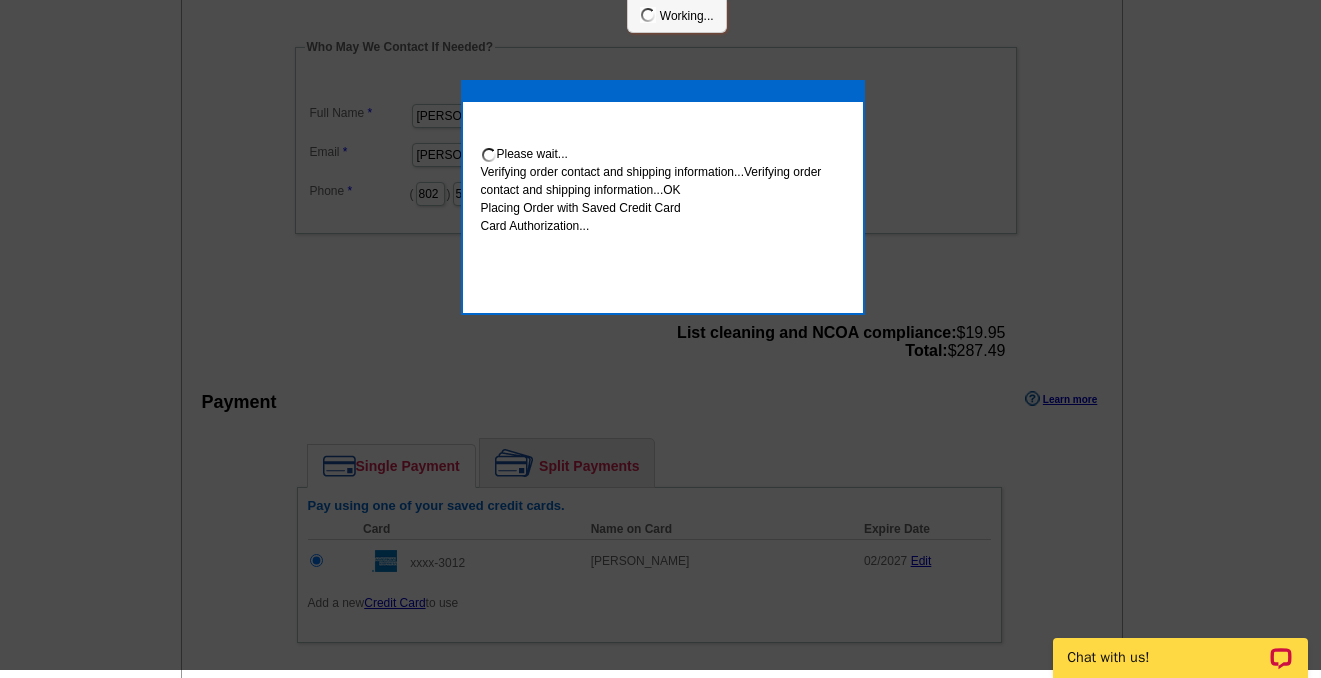 scroll, scrollTop: 661, scrollLeft: 0, axis: vertical 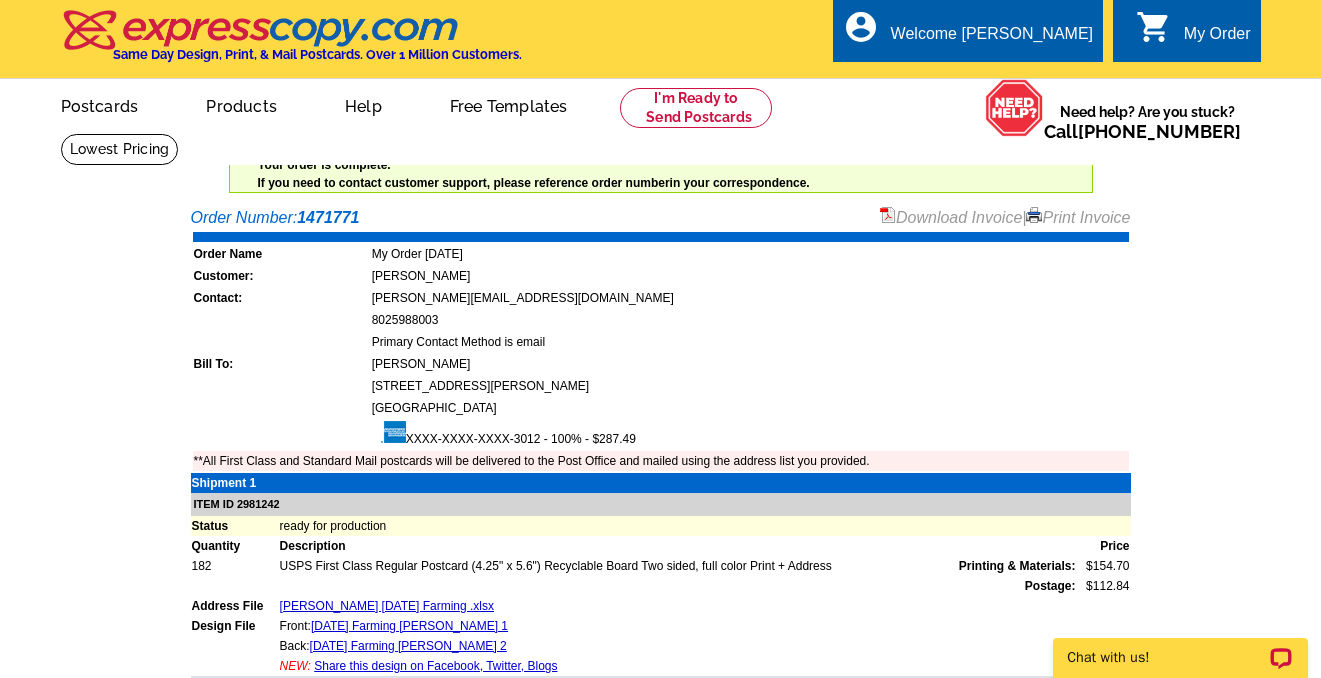 click on "Print Invoice" at bounding box center (1078, 217) 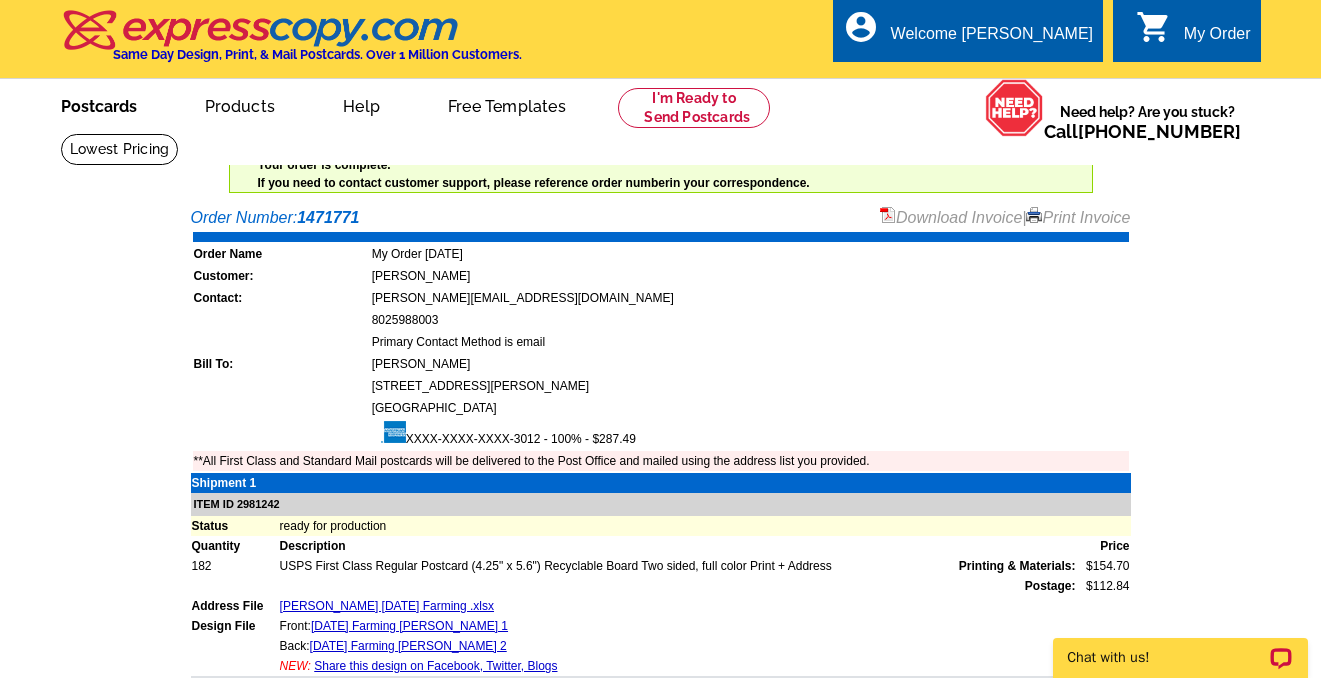 click on "Postcards" at bounding box center [99, 104] 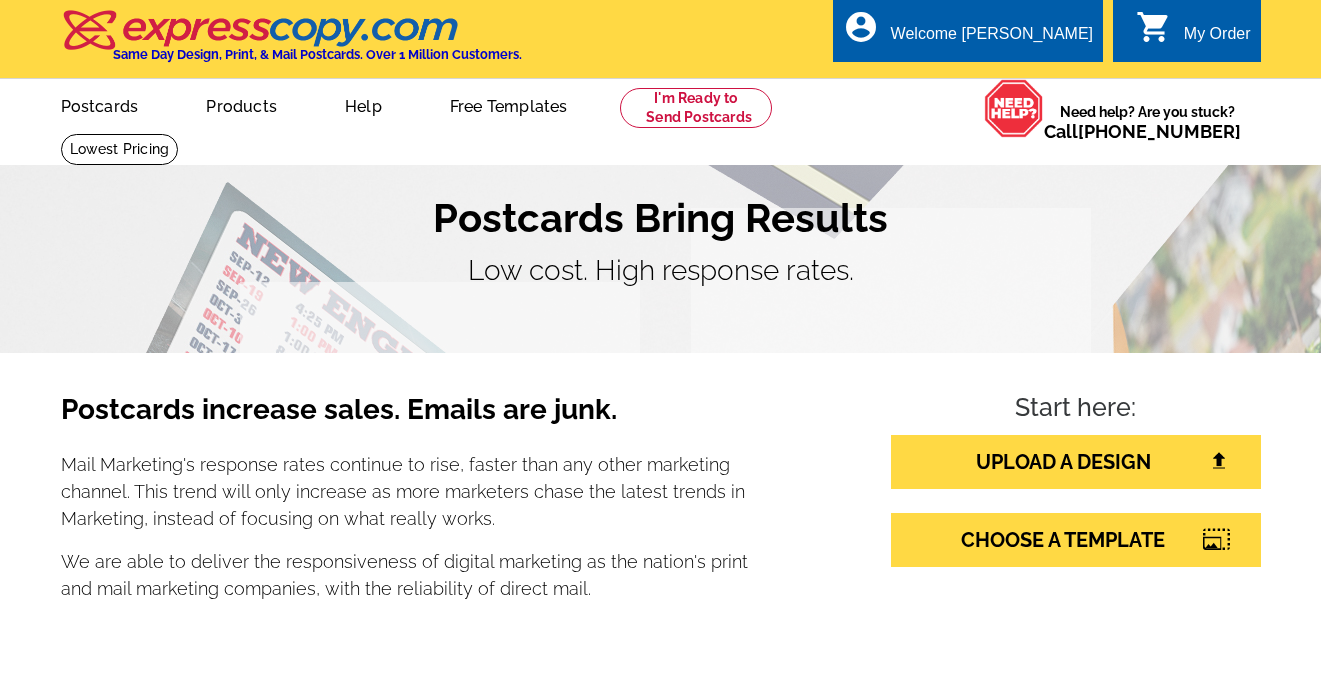 scroll, scrollTop: 0, scrollLeft: 0, axis: both 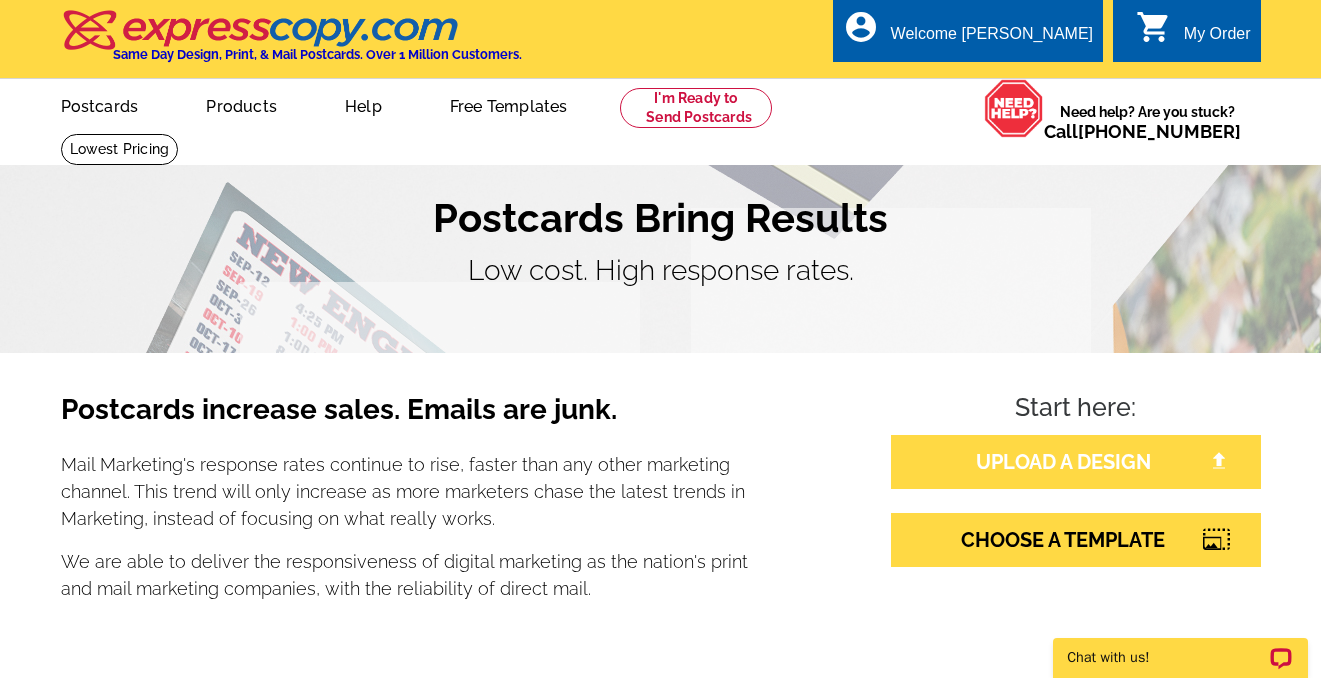 click on "UPLOAD A DESIGN" at bounding box center (1076, 462) 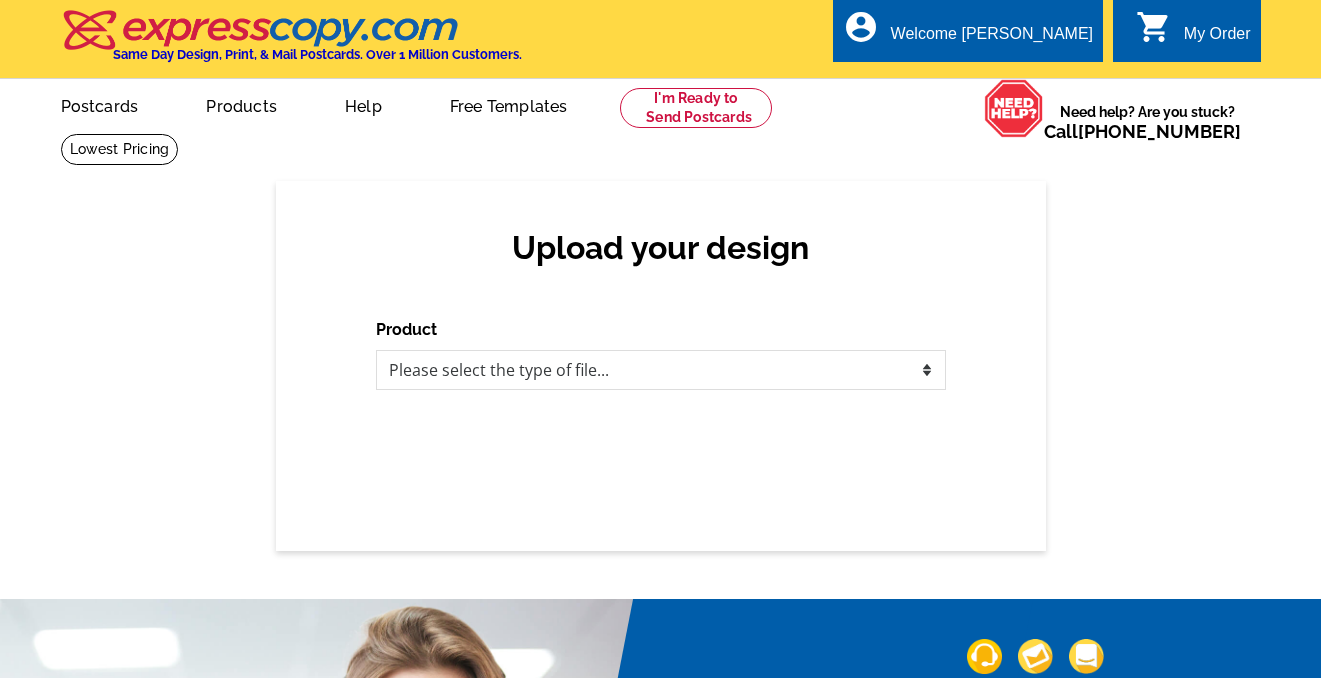 scroll, scrollTop: 0, scrollLeft: 0, axis: both 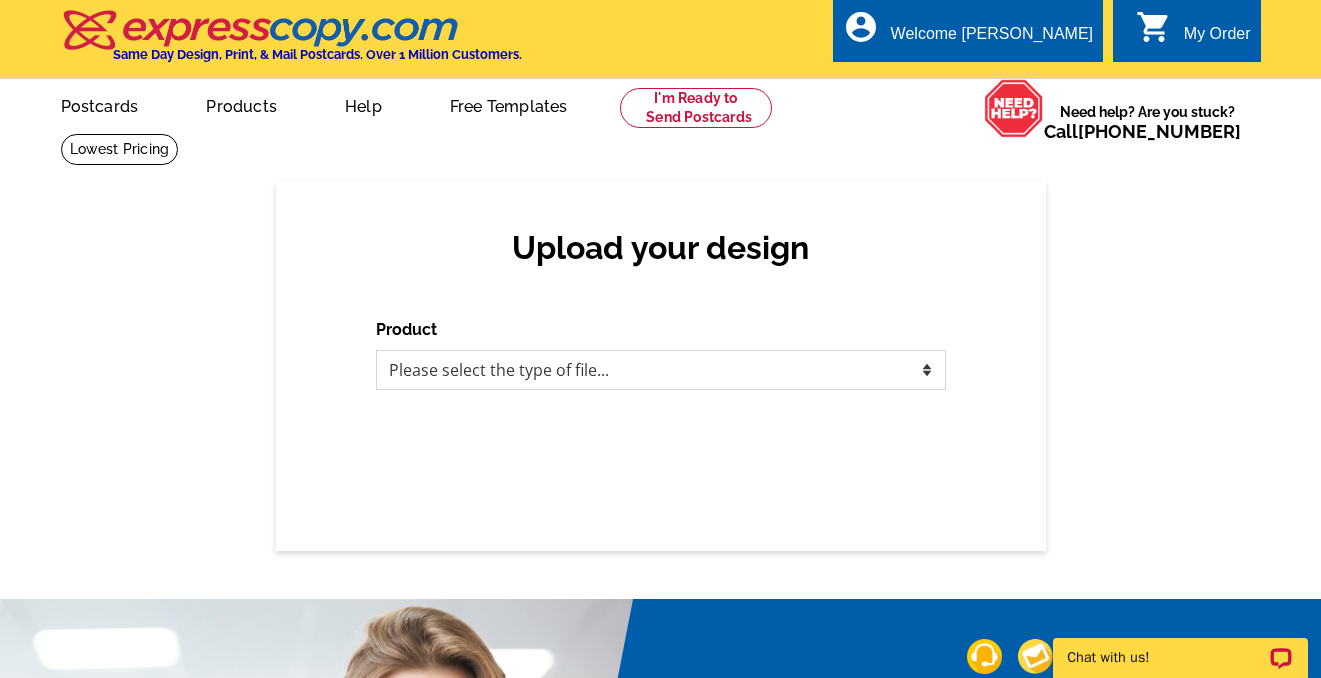click on "Please select the type of file...
Postcards
Business Cards
Letters and flyers
Greeting Cards
Door Hangers" at bounding box center (661, 370) 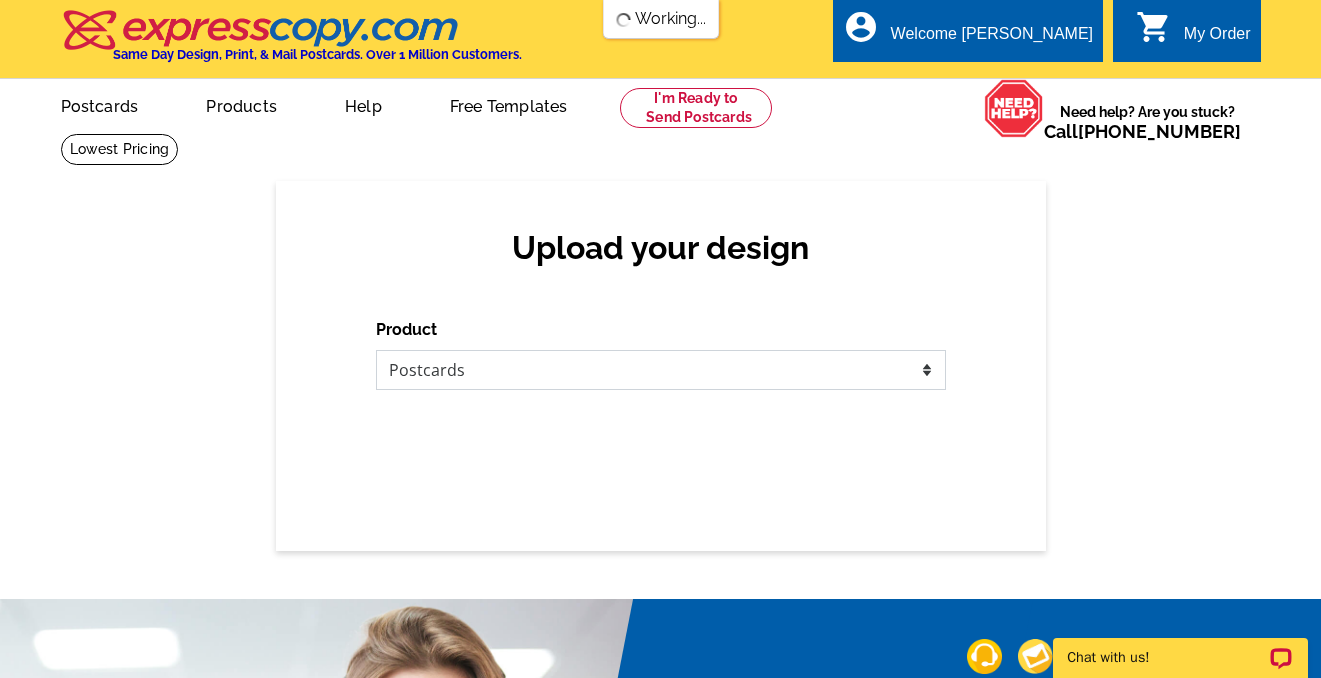 scroll, scrollTop: 0, scrollLeft: 0, axis: both 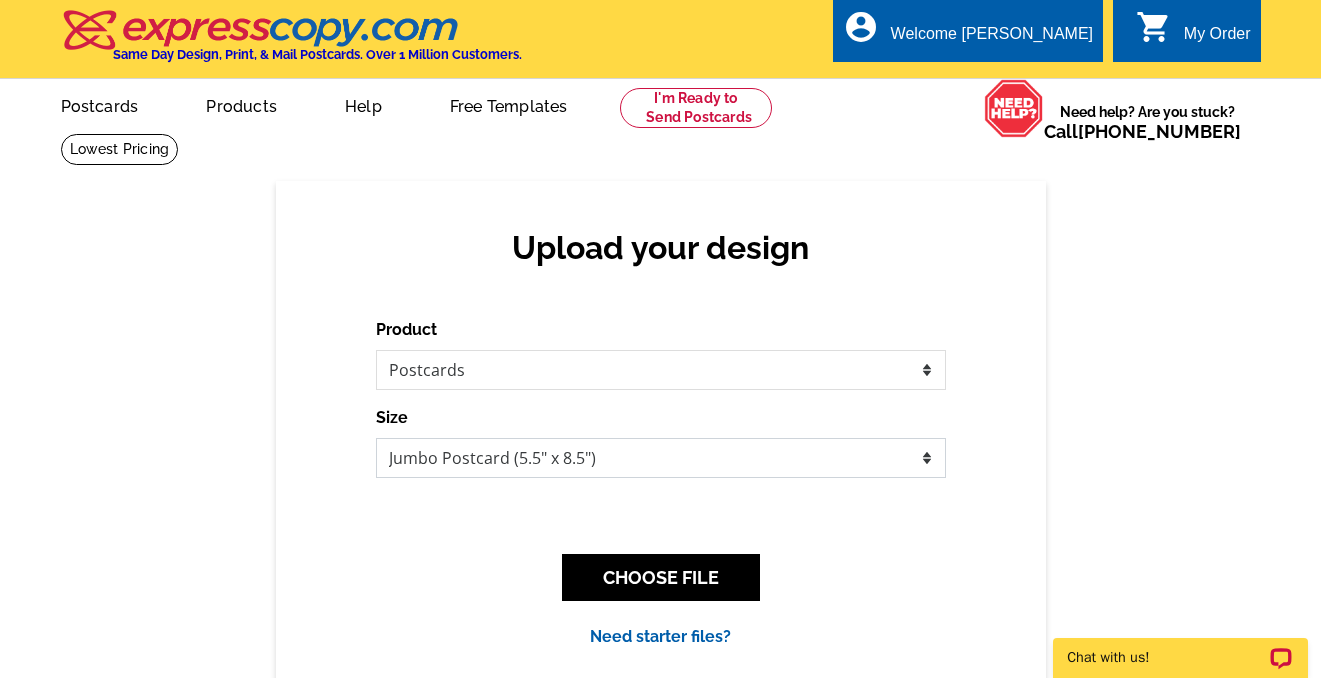 click on "Jumbo Postcard (5.5" x 8.5") Regular Postcard (4.25" x 5.6") Panoramic Postcard (5.75" x 11.25") Giant Postcard (8.5" x 11") EDDM Postcard (6.125" x 8.25")" at bounding box center (661, 458) 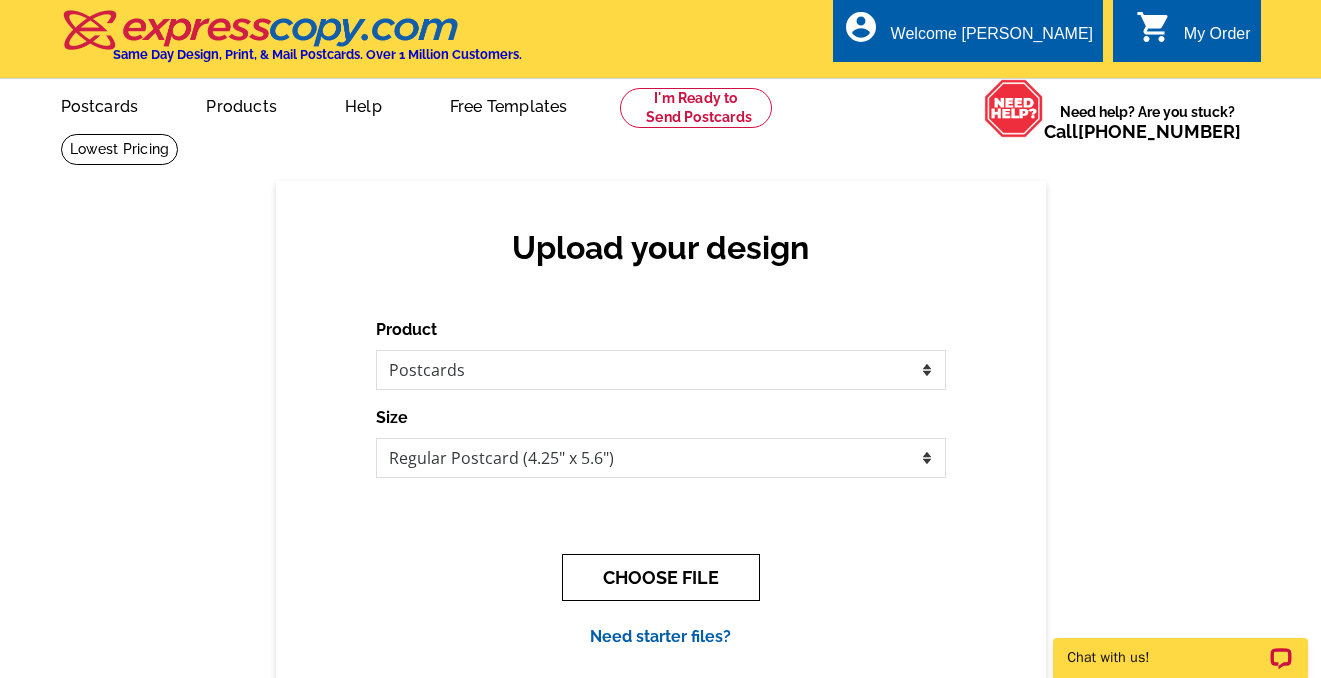 click on "CHOOSE FILE" at bounding box center [661, 577] 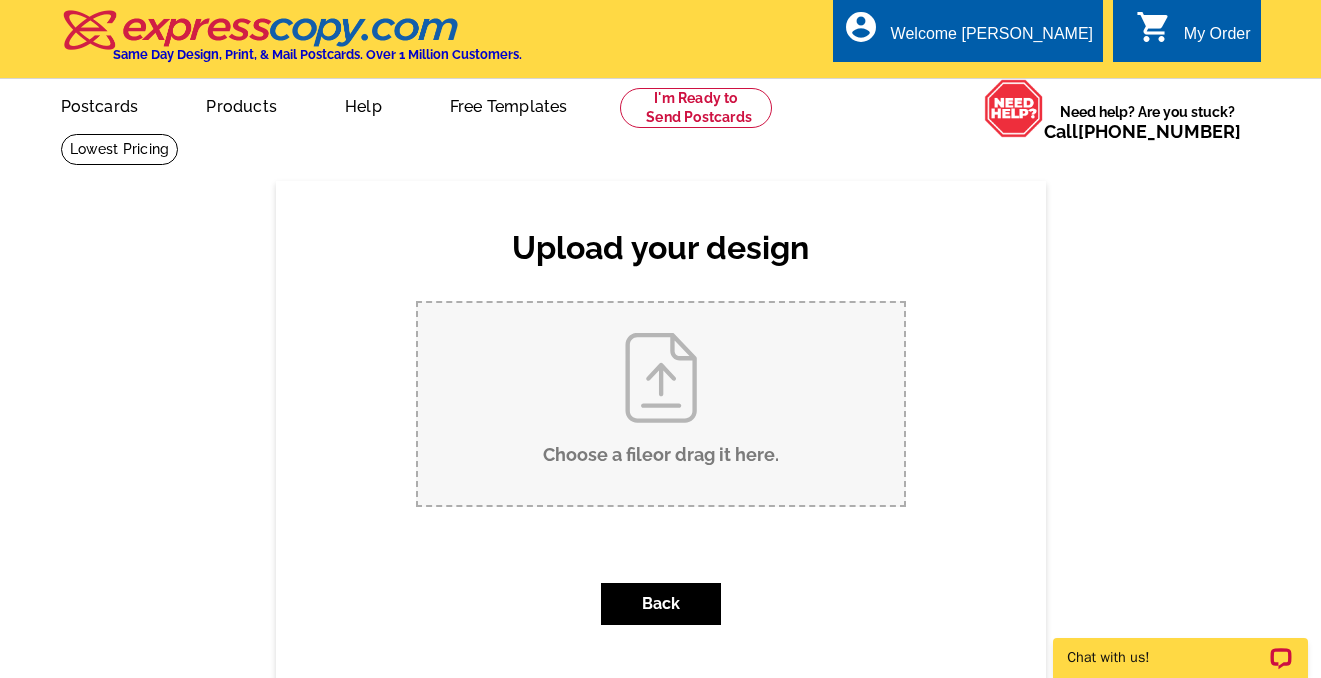click on "Choose a file  or drag it here ." at bounding box center [661, 404] 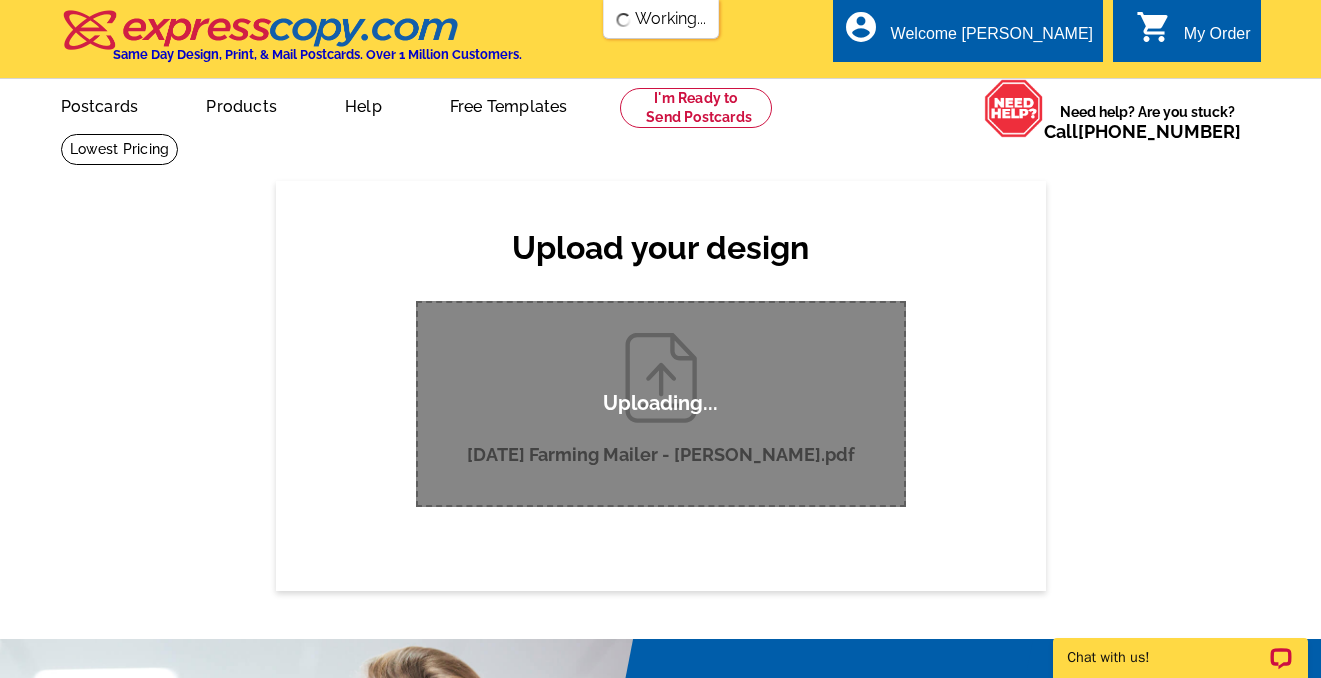 type 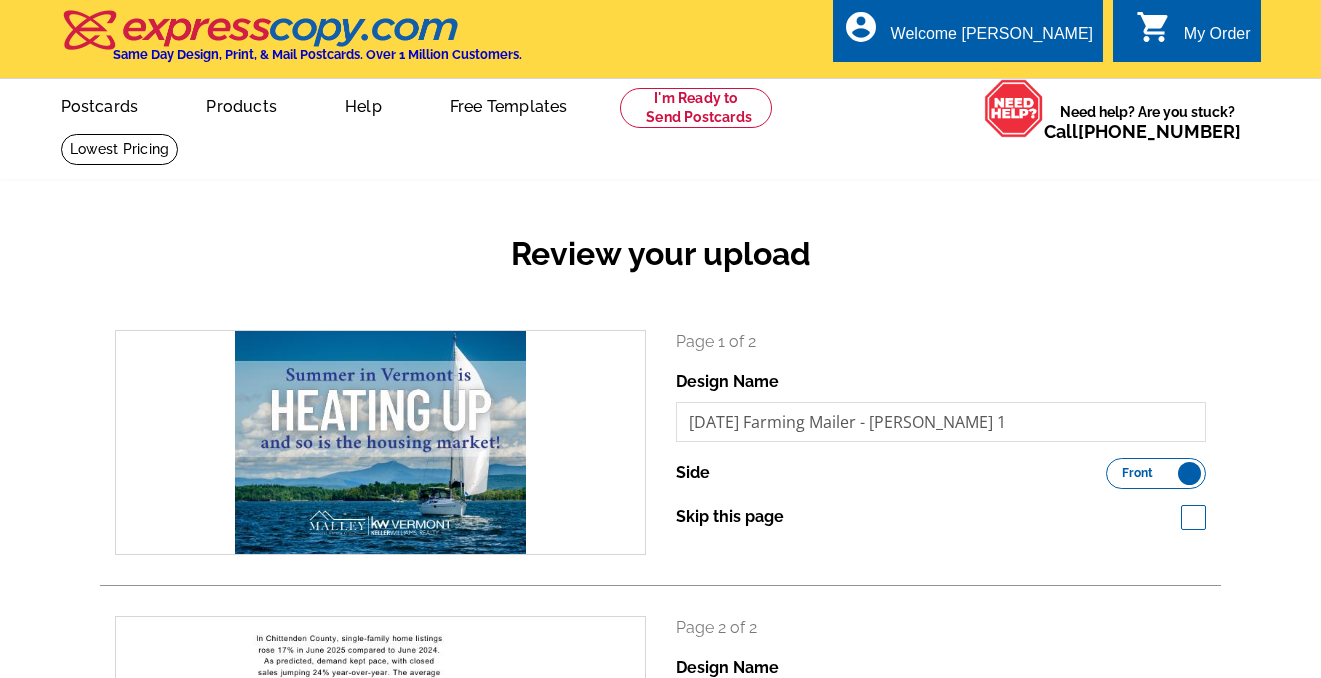 scroll, scrollTop: 0, scrollLeft: 0, axis: both 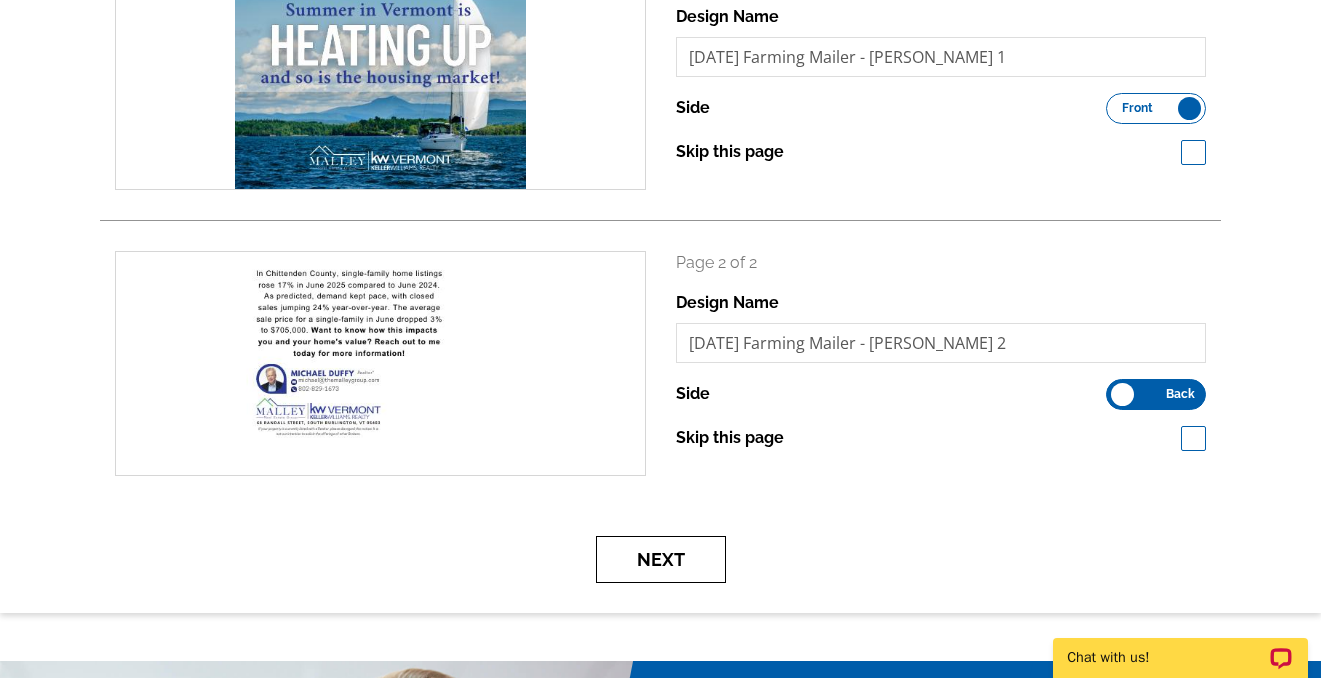 click on "Next" at bounding box center [661, 559] 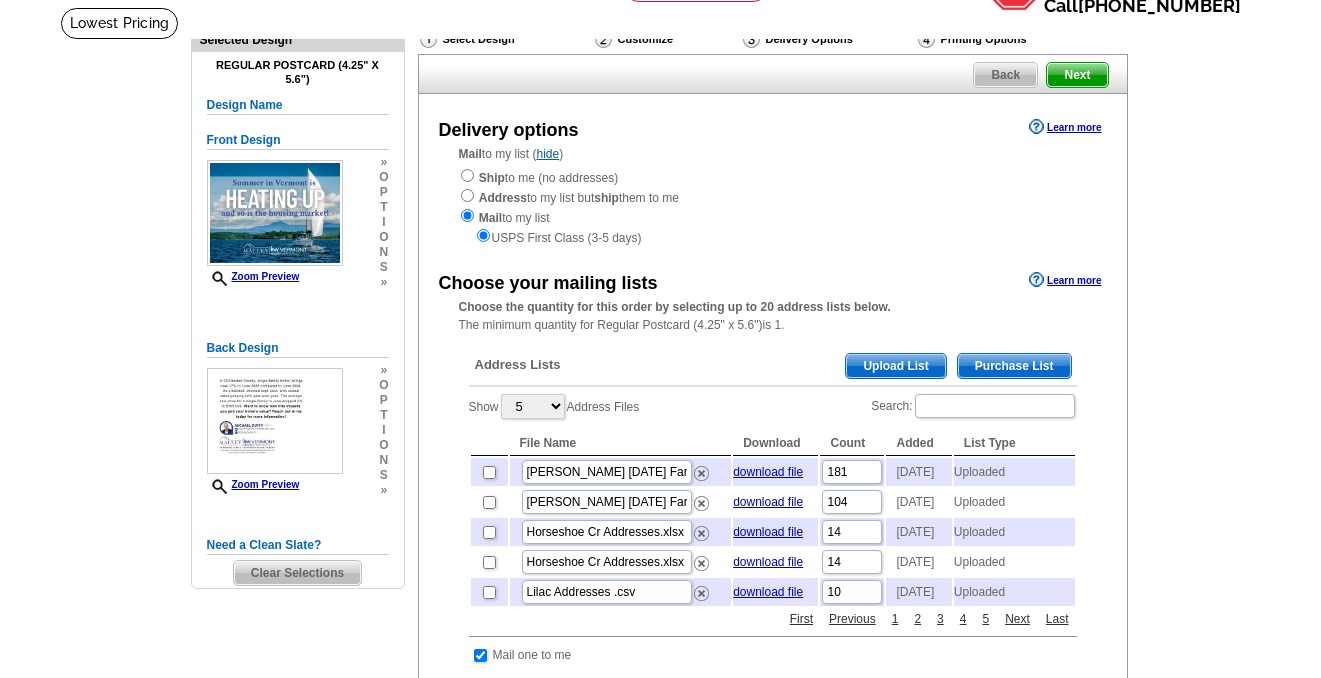 scroll, scrollTop: 167, scrollLeft: 0, axis: vertical 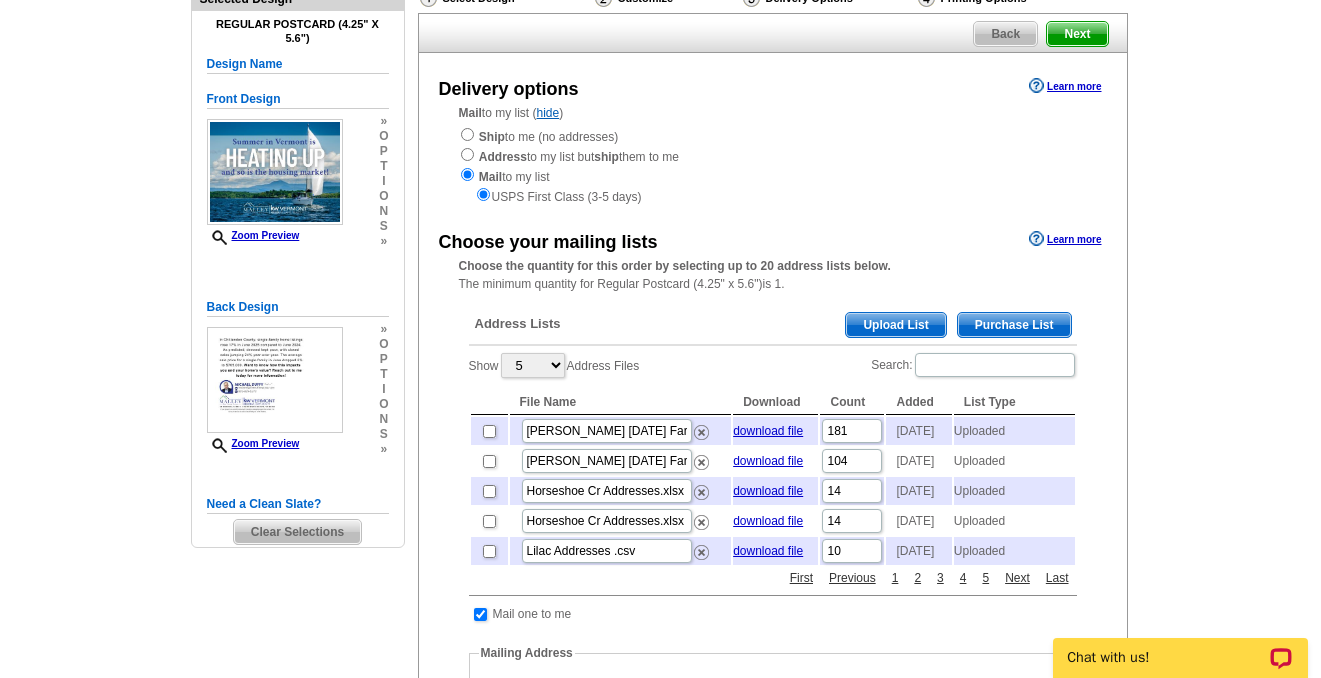 click on "Upload List" at bounding box center (895, 325) 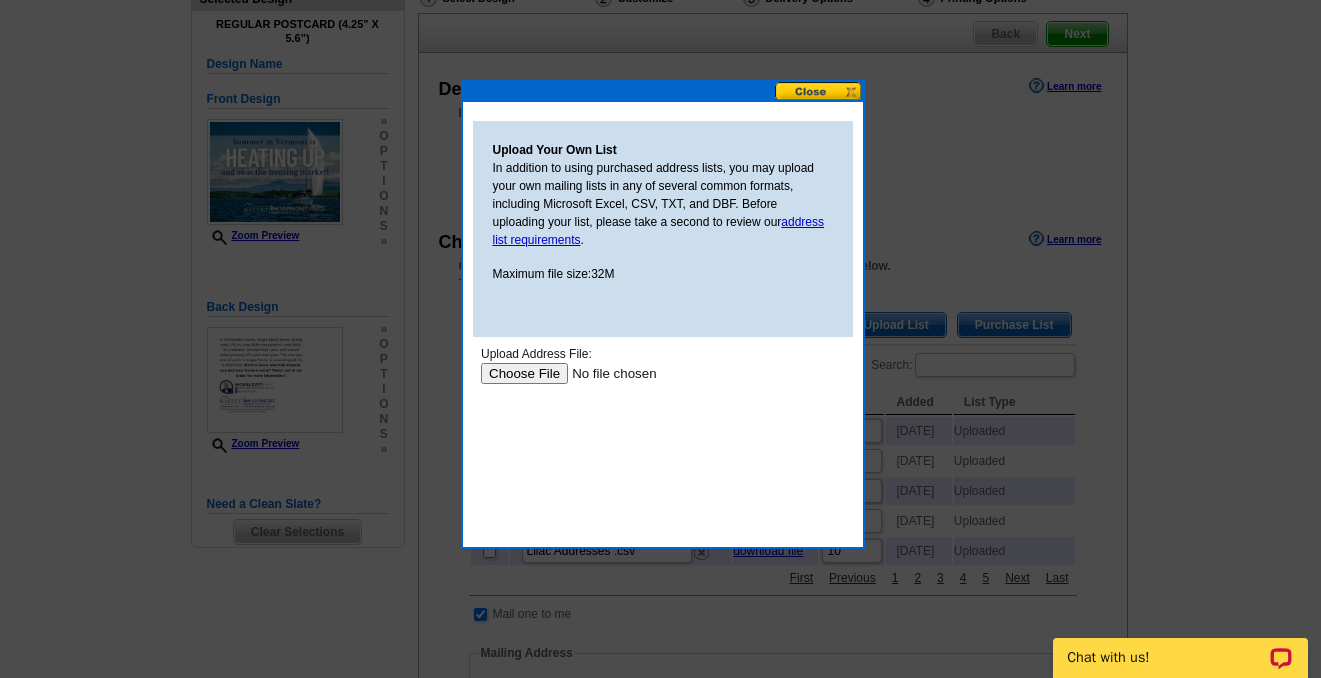 scroll, scrollTop: 0, scrollLeft: 0, axis: both 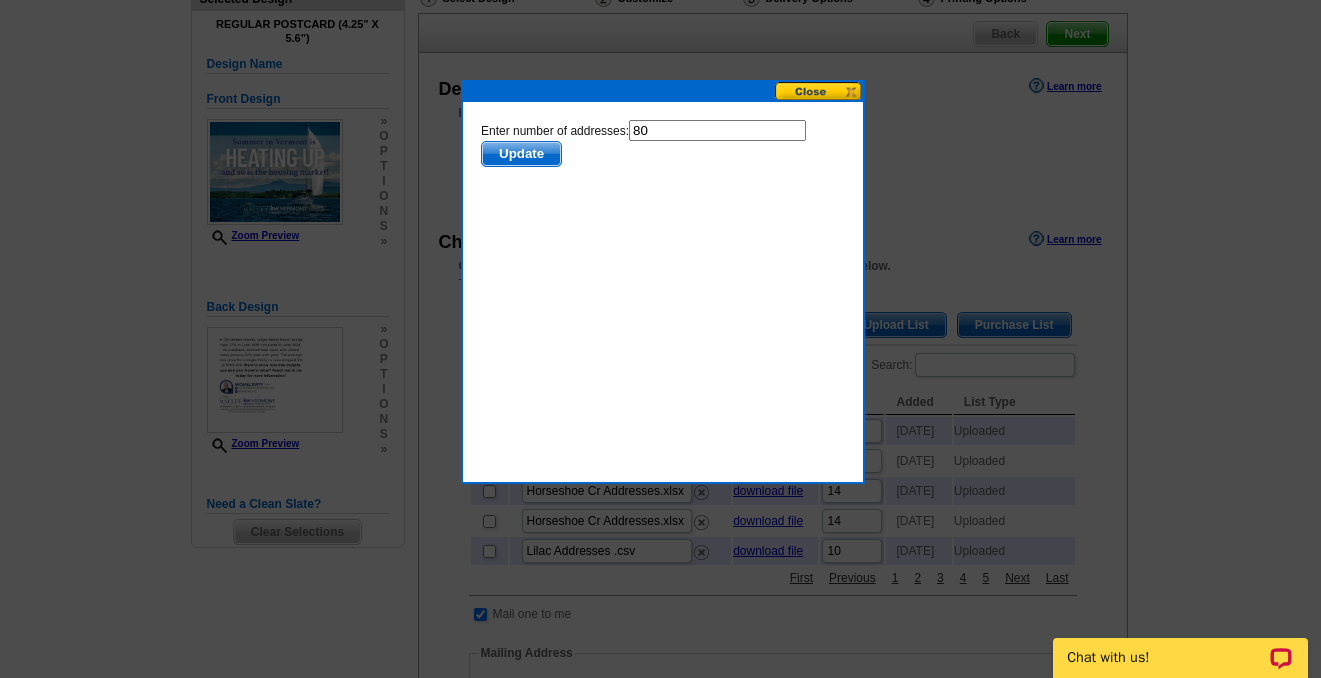 click on "Update" at bounding box center [520, 154] 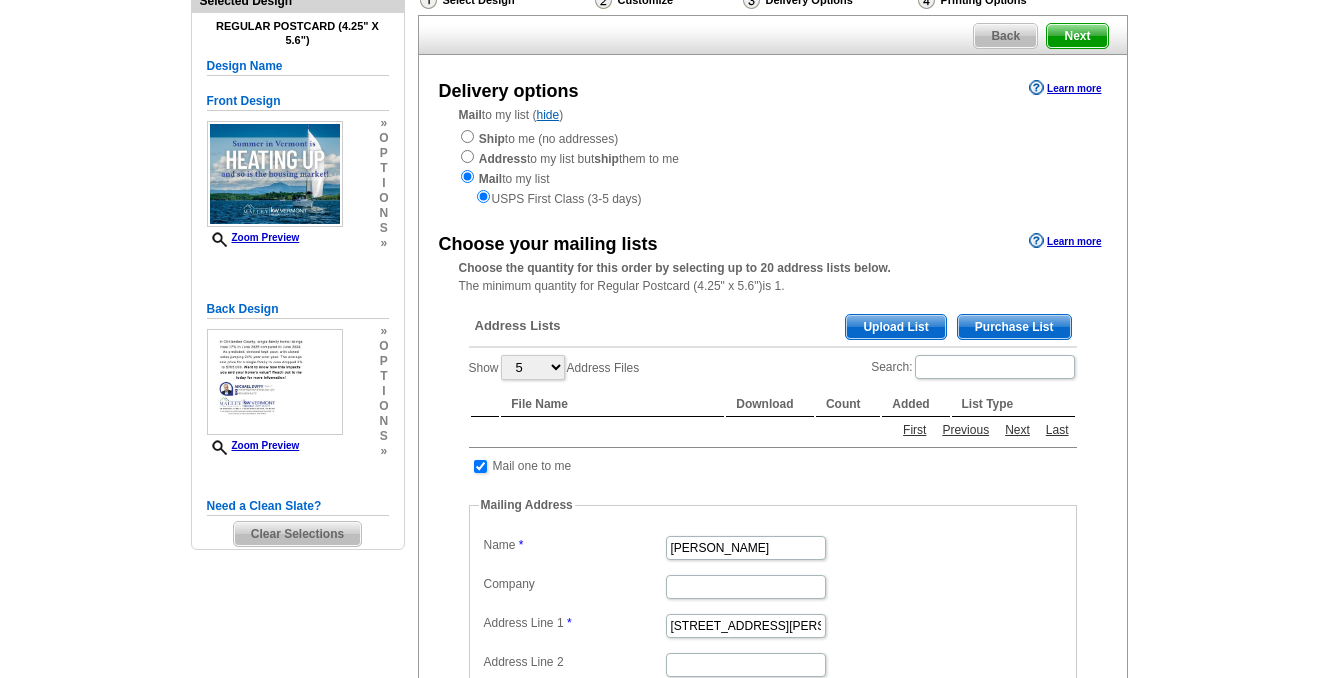 scroll, scrollTop: 167, scrollLeft: 0, axis: vertical 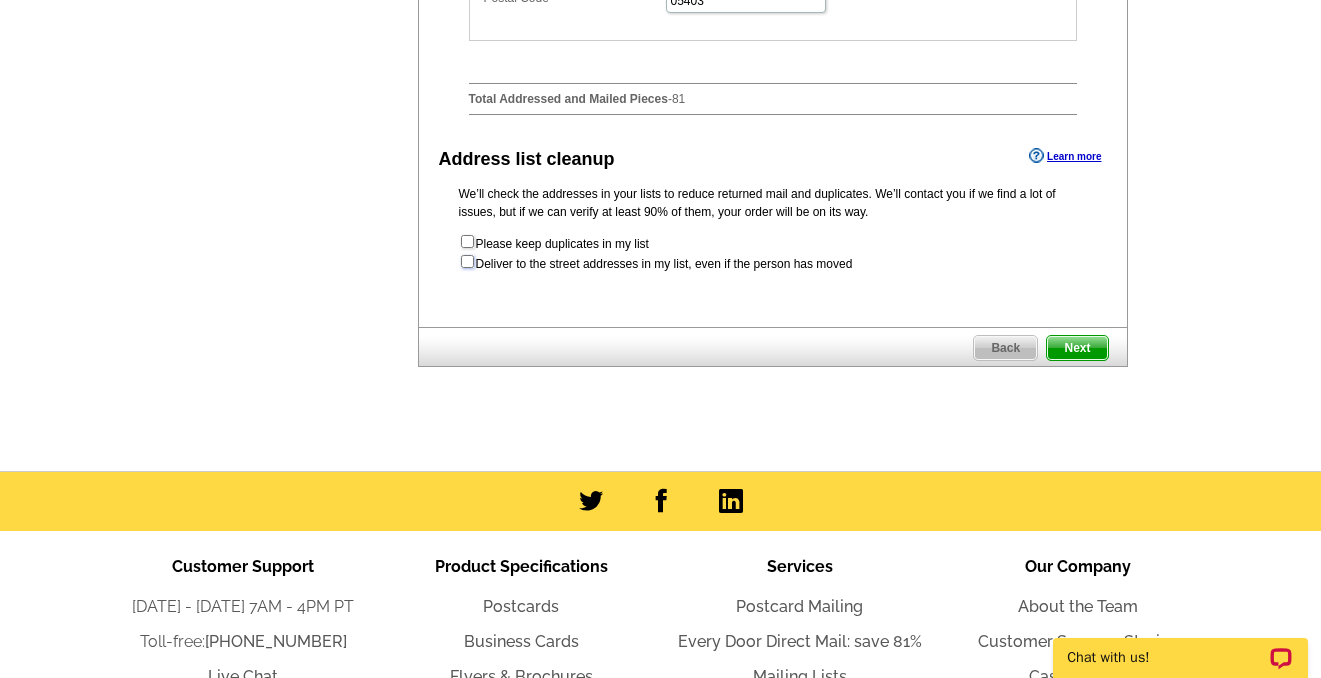 click at bounding box center [467, 261] 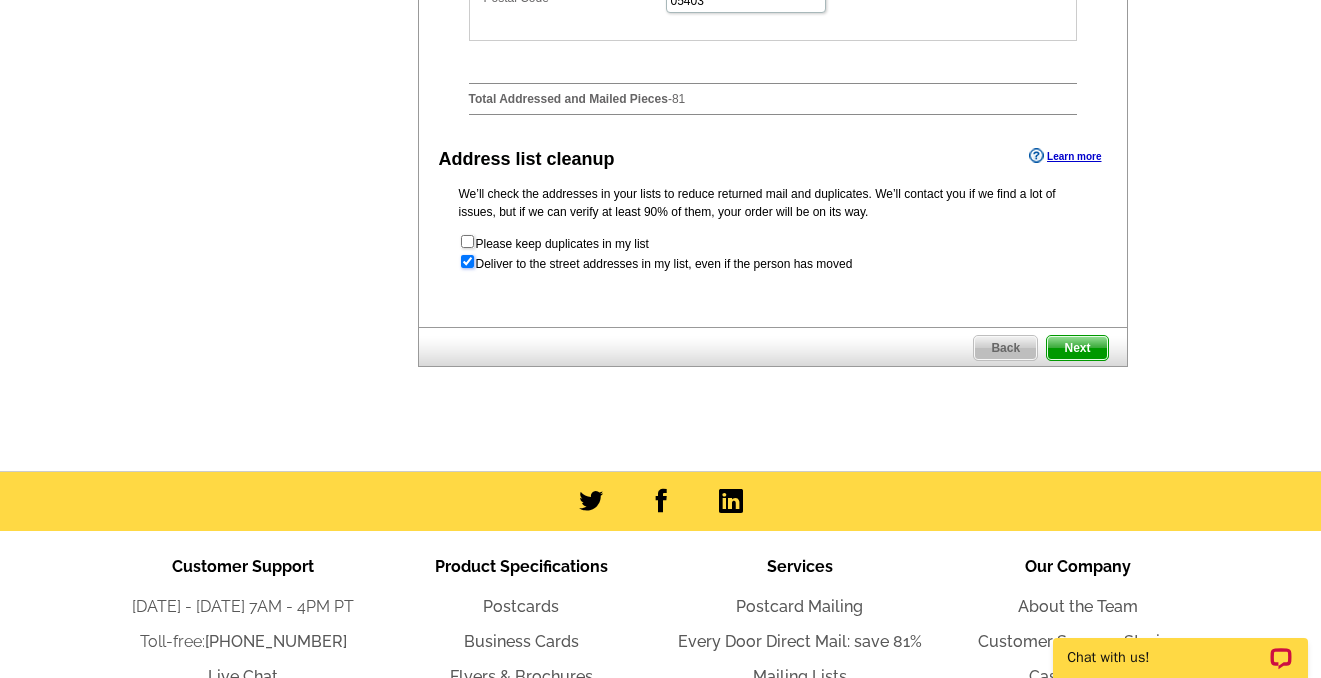 radio on "true" 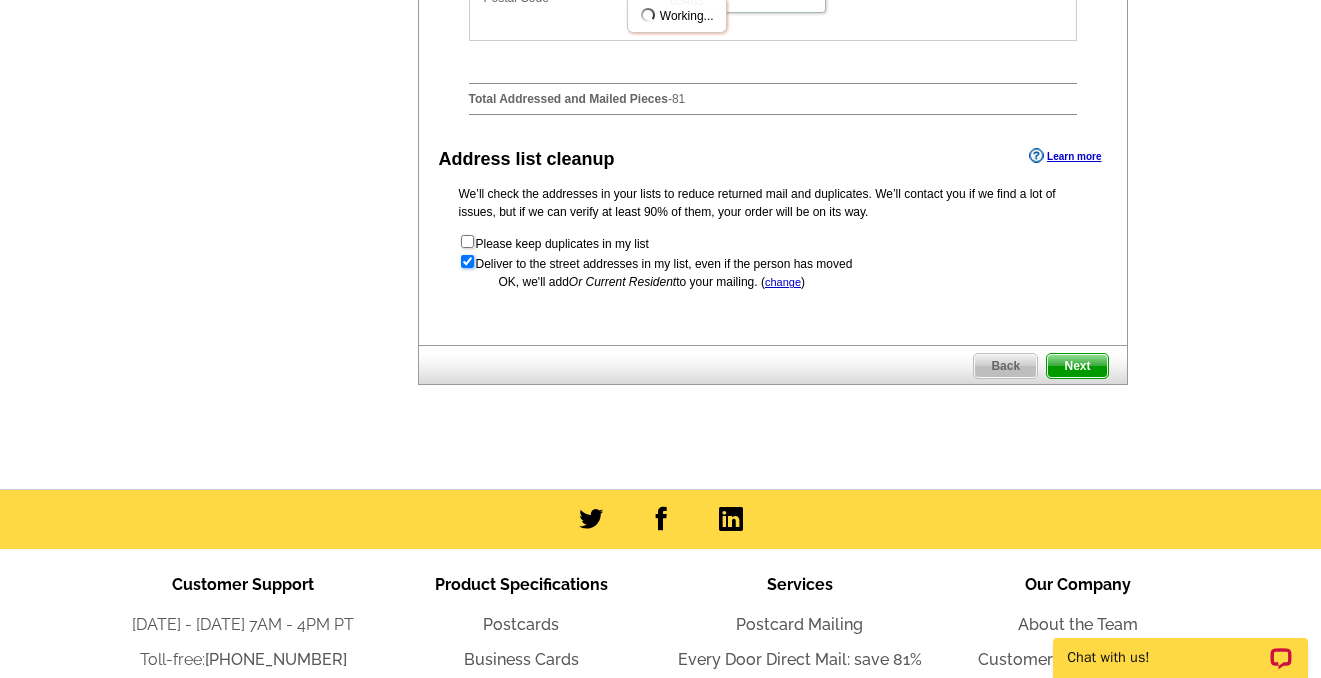 scroll, scrollTop: 0, scrollLeft: 0, axis: both 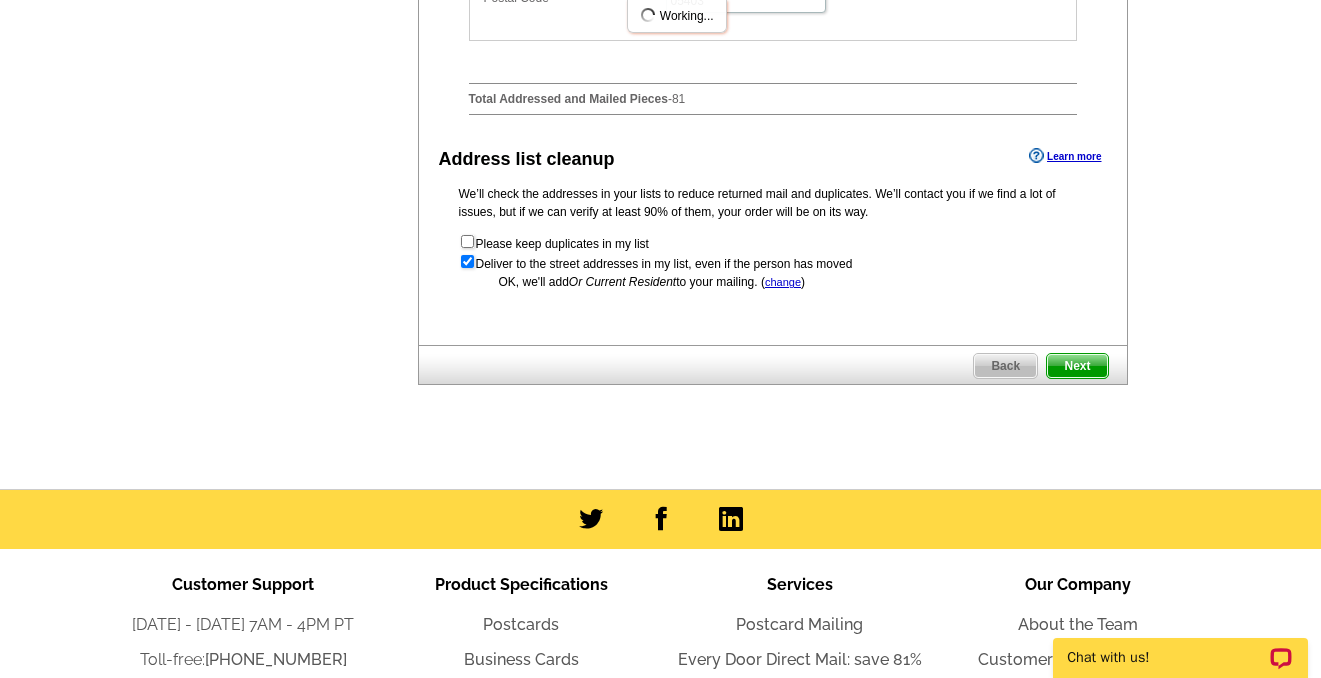click on "Next" at bounding box center [1077, 366] 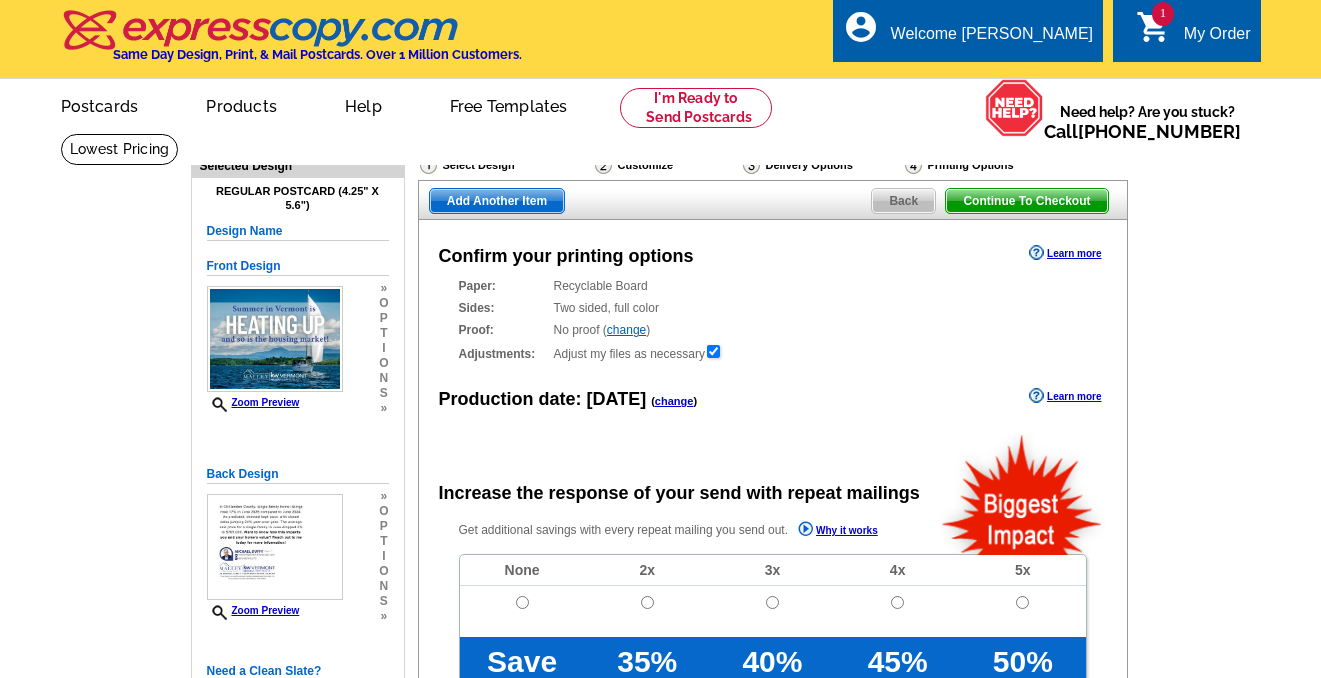 scroll, scrollTop: 0, scrollLeft: 0, axis: both 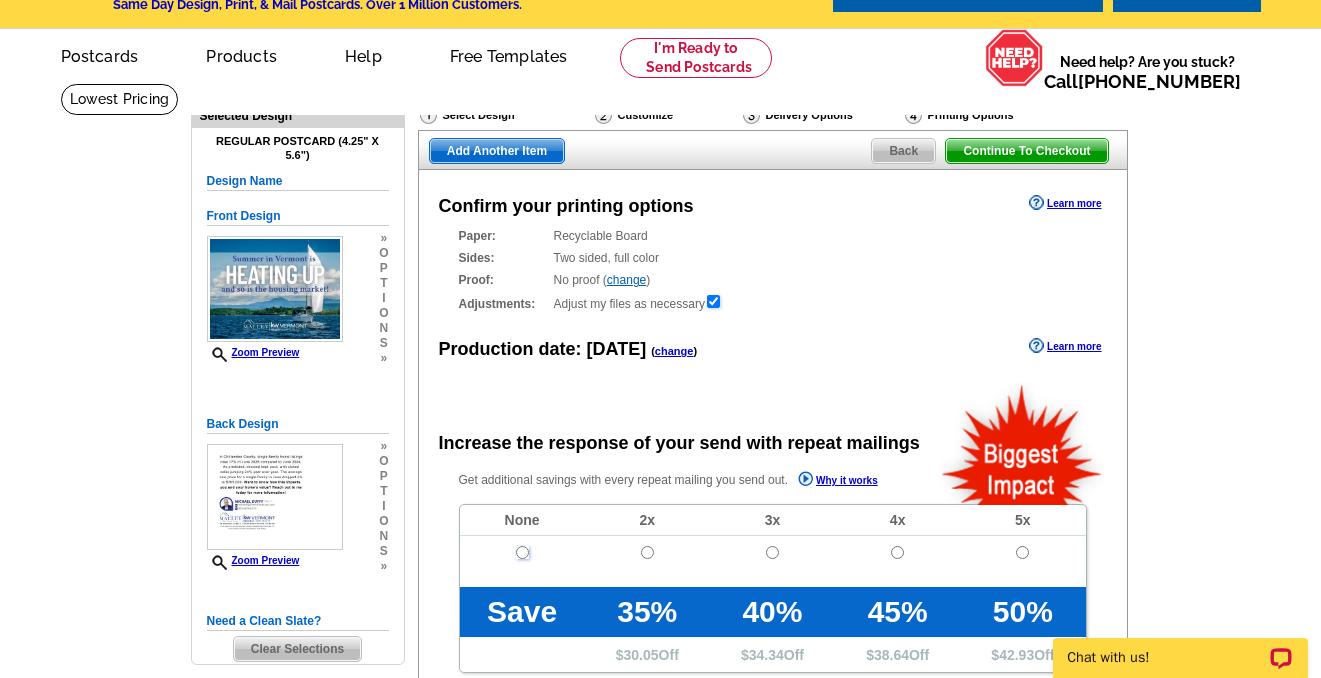 click at bounding box center (522, 552) 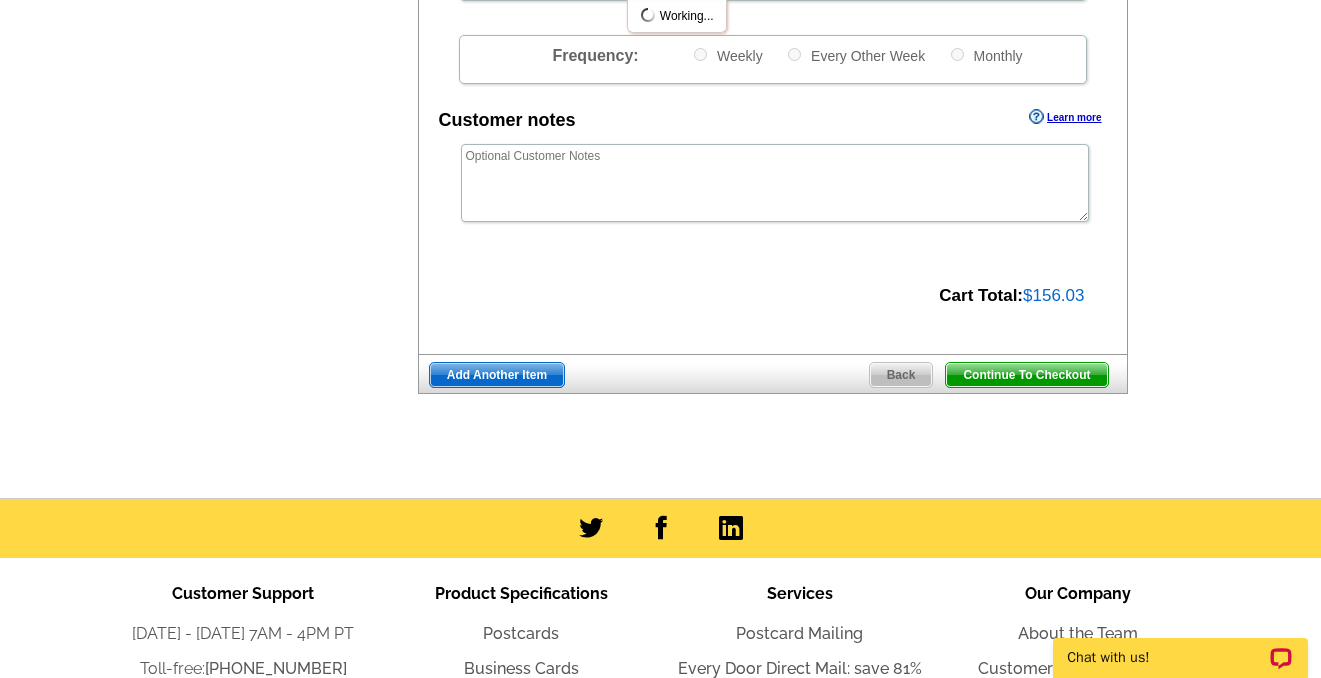 scroll, scrollTop: 755, scrollLeft: 0, axis: vertical 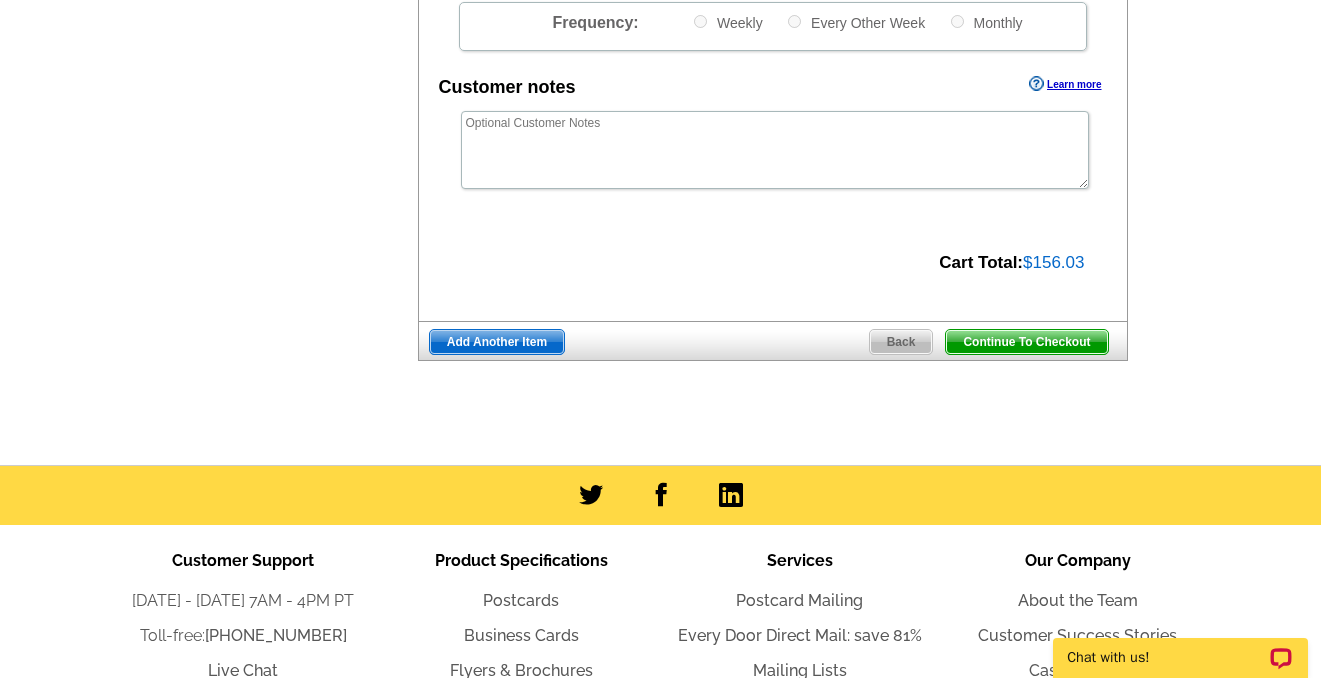 click on "Continue To Checkout" at bounding box center [1026, 342] 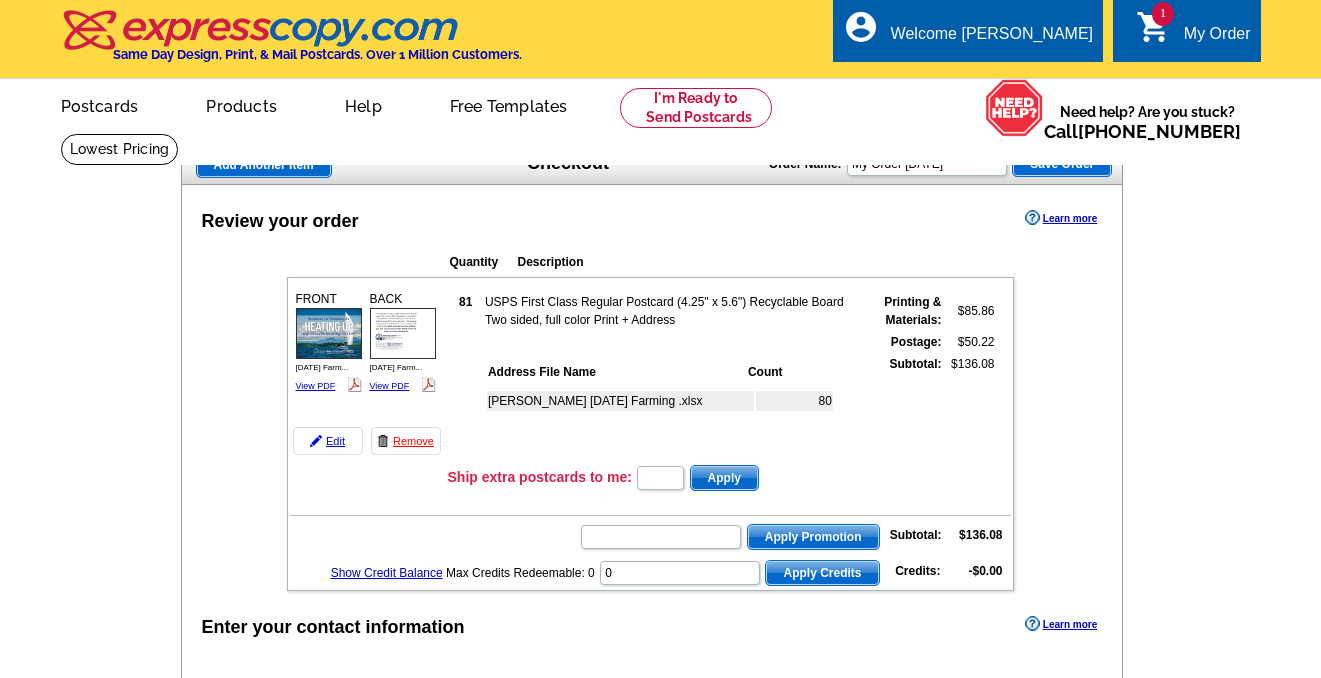 scroll, scrollTop: 0, scrollLeft: 0, axis: both 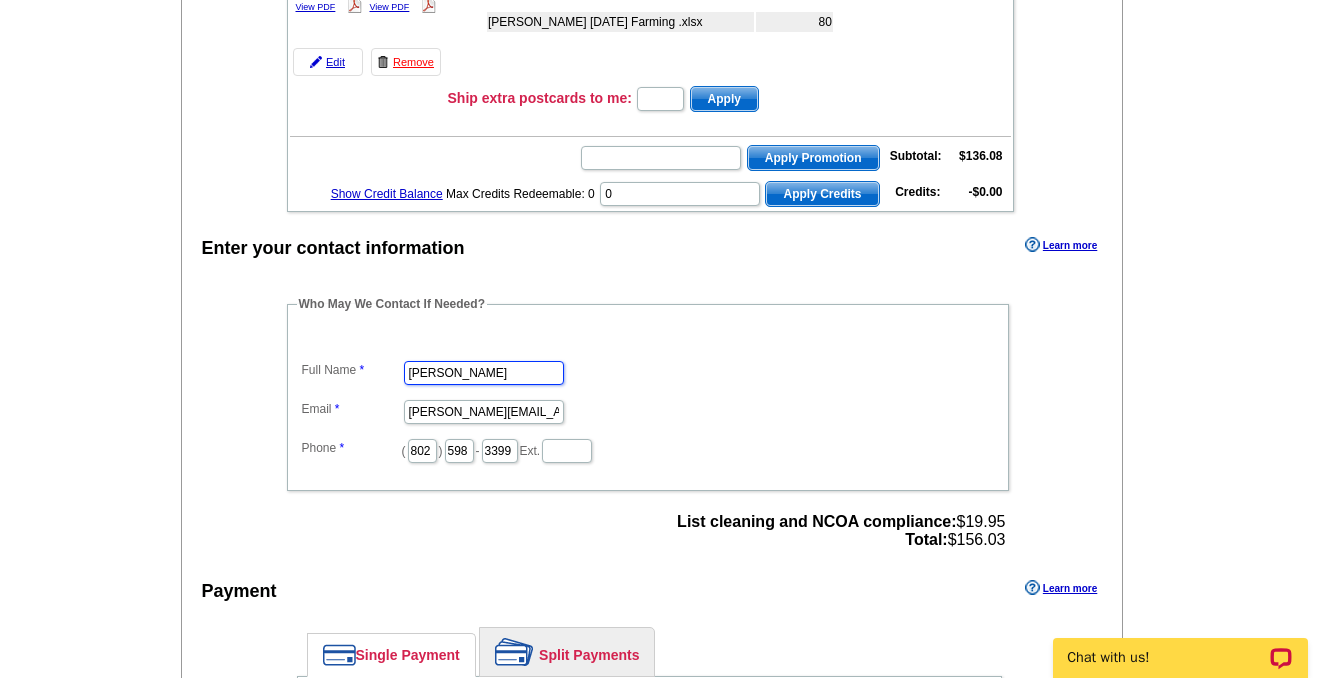 click on "[PERSON_NAME]" at bounding box center (484, 373) 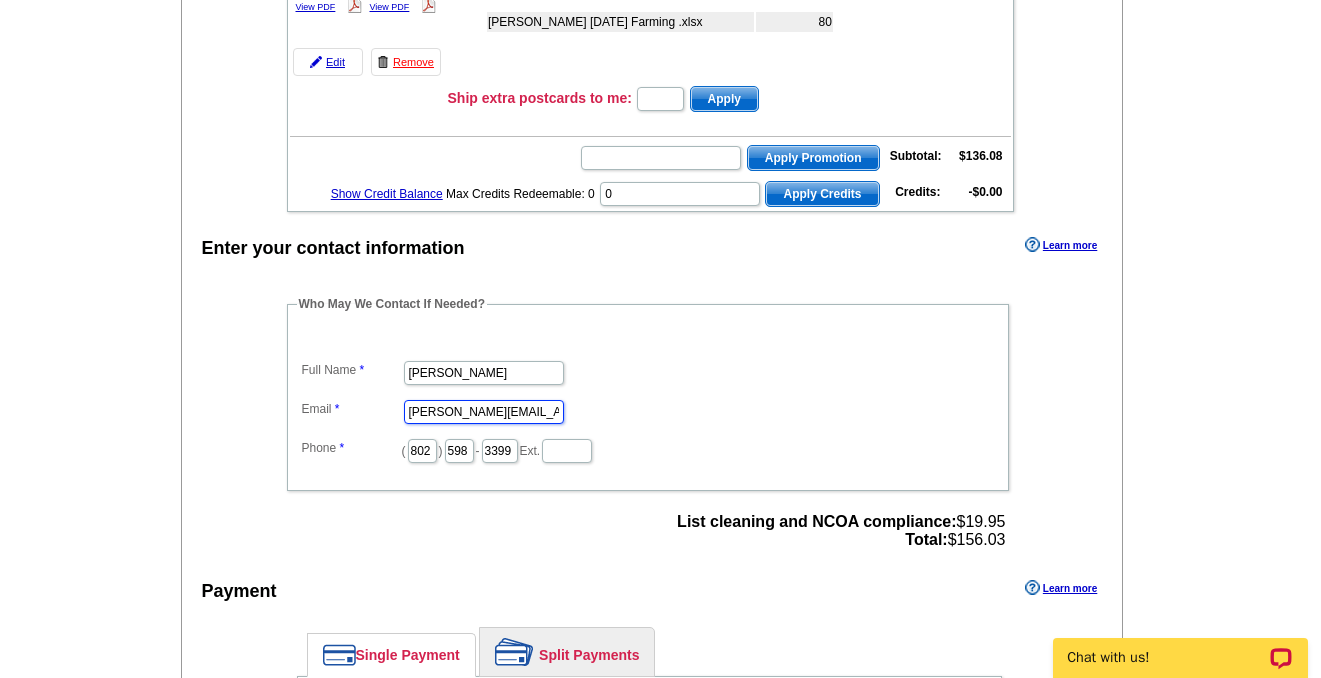 scroll, scrollTop: 0, scrollLeft: 0, axis: both 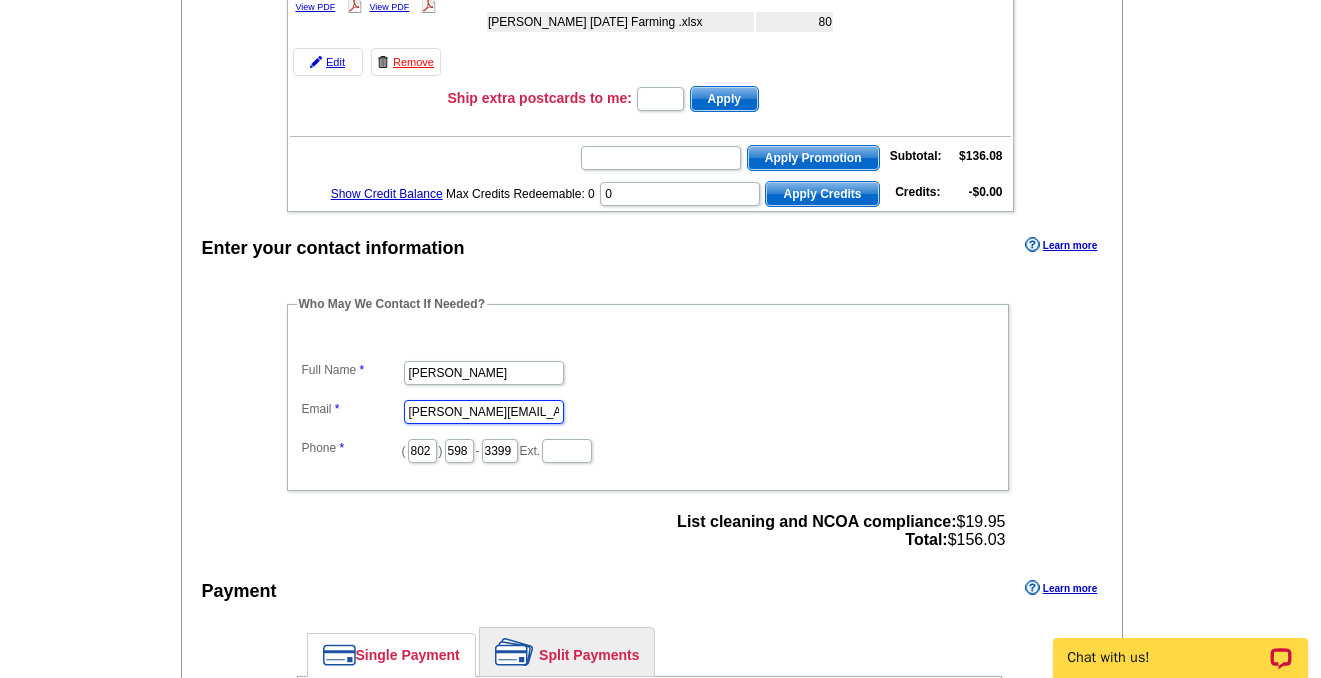 drag, startPoint x: 439, startPoint y: 415, endPoint x: 359, endPoint y: 407, distance: 80.399 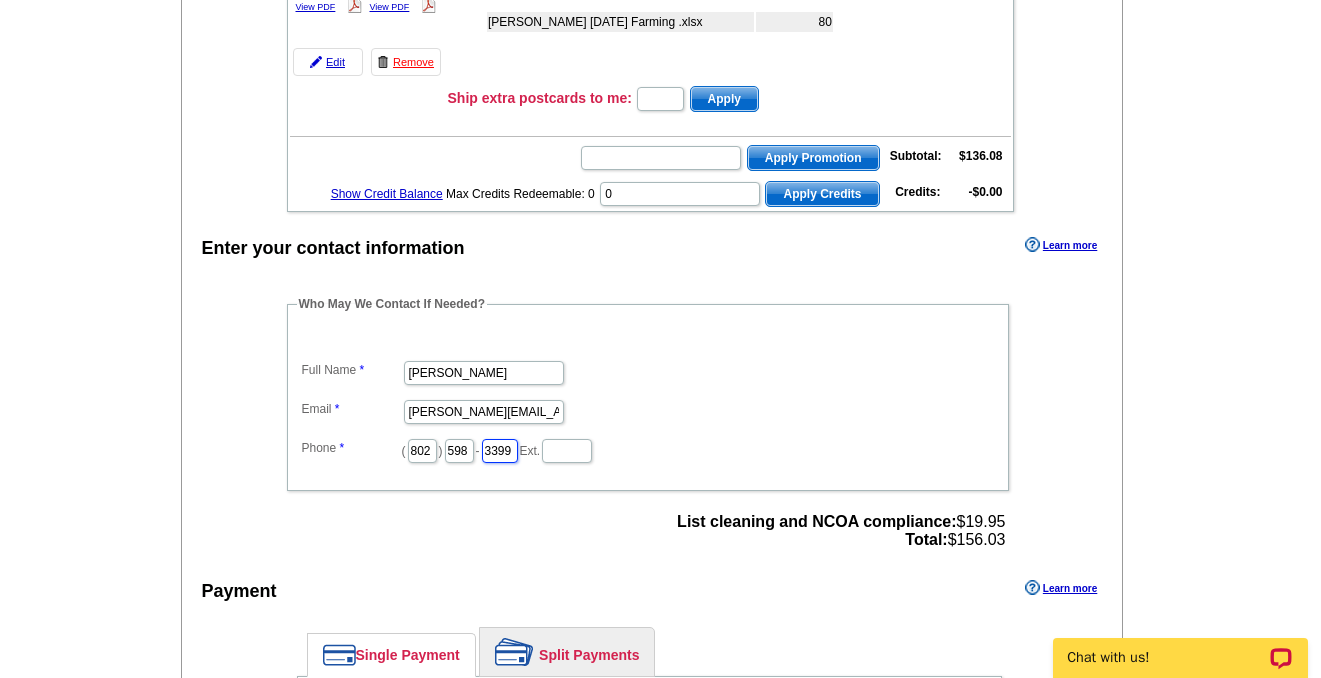 scroll, scrollTop: 0, scrollLeft: 3, axis: horizontal 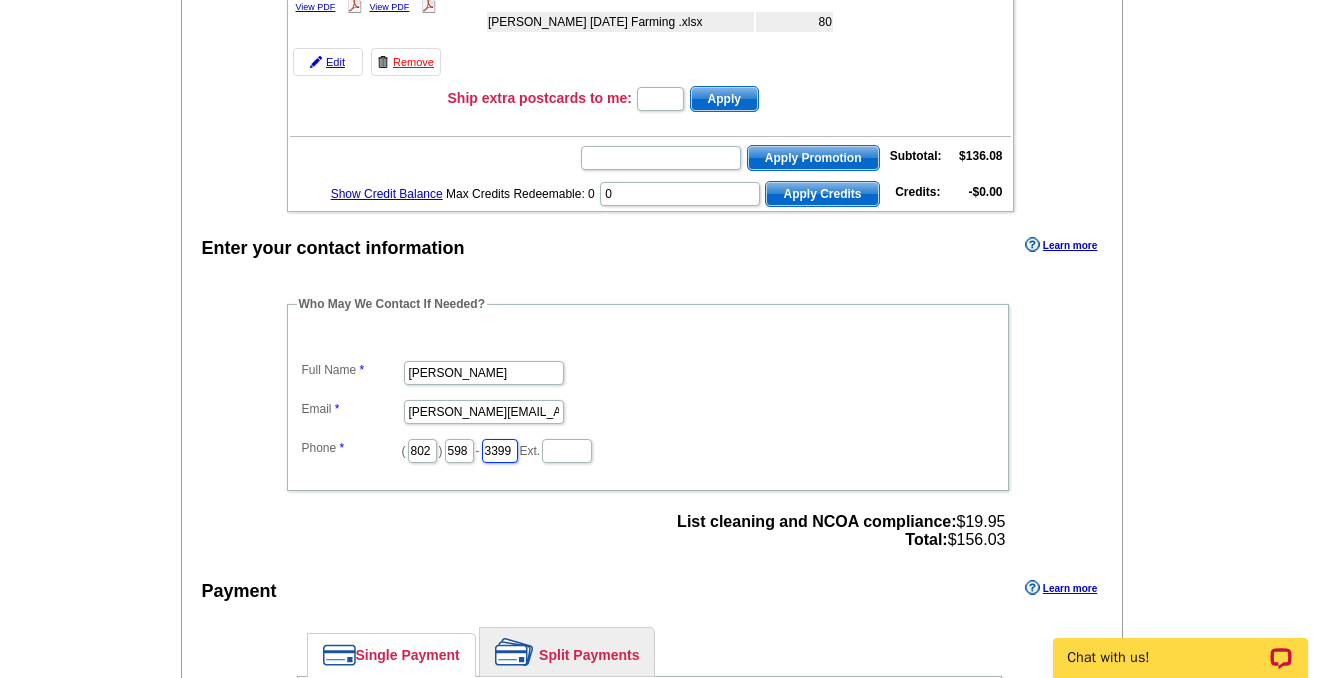 drag, startPoint x: 484, startPoint y: 452, endPoint x: 554, endPoint y: 466, distance: 71.38628 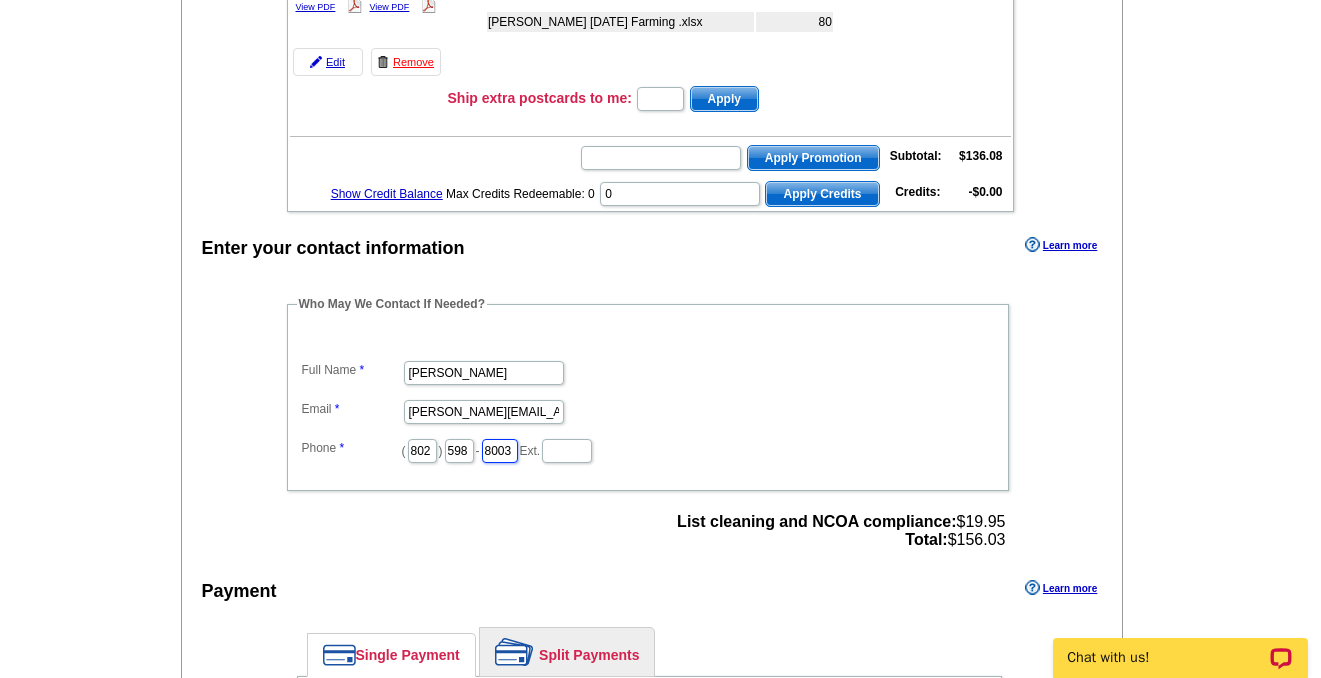 scroll, scrollTop: 0, scrollLeft: 3, axis: horizontal 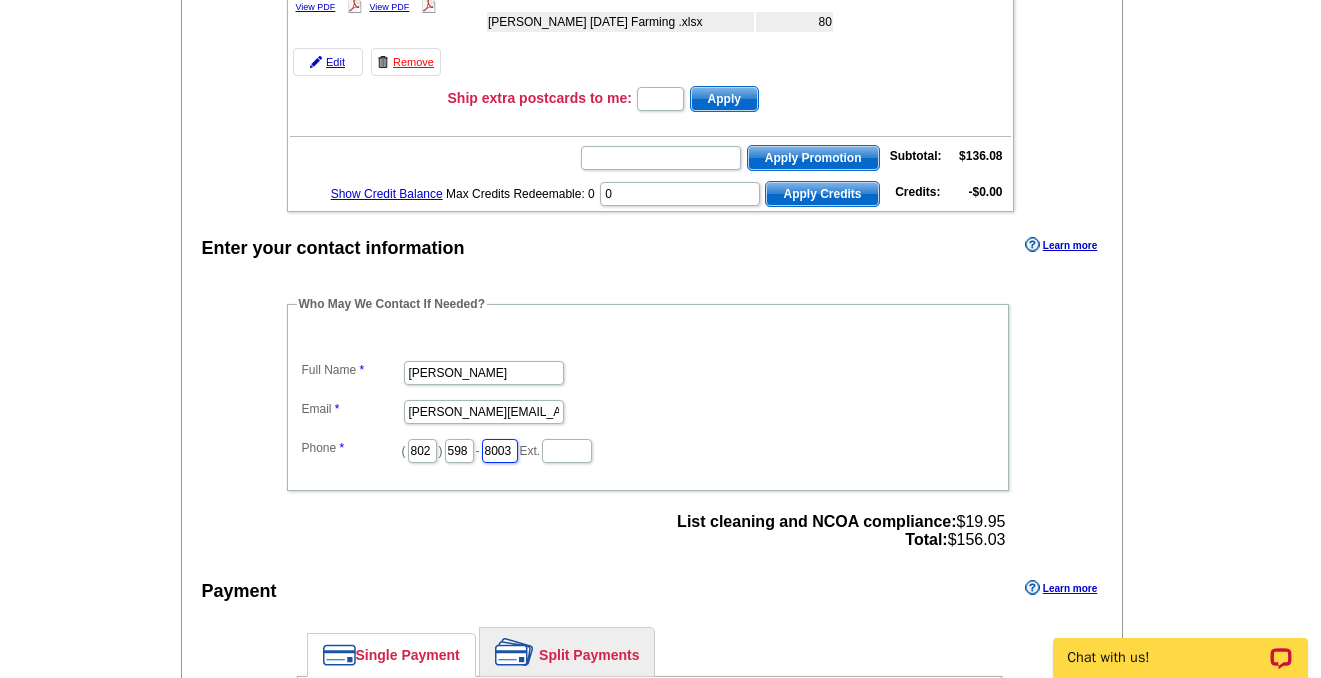 type on "8003" 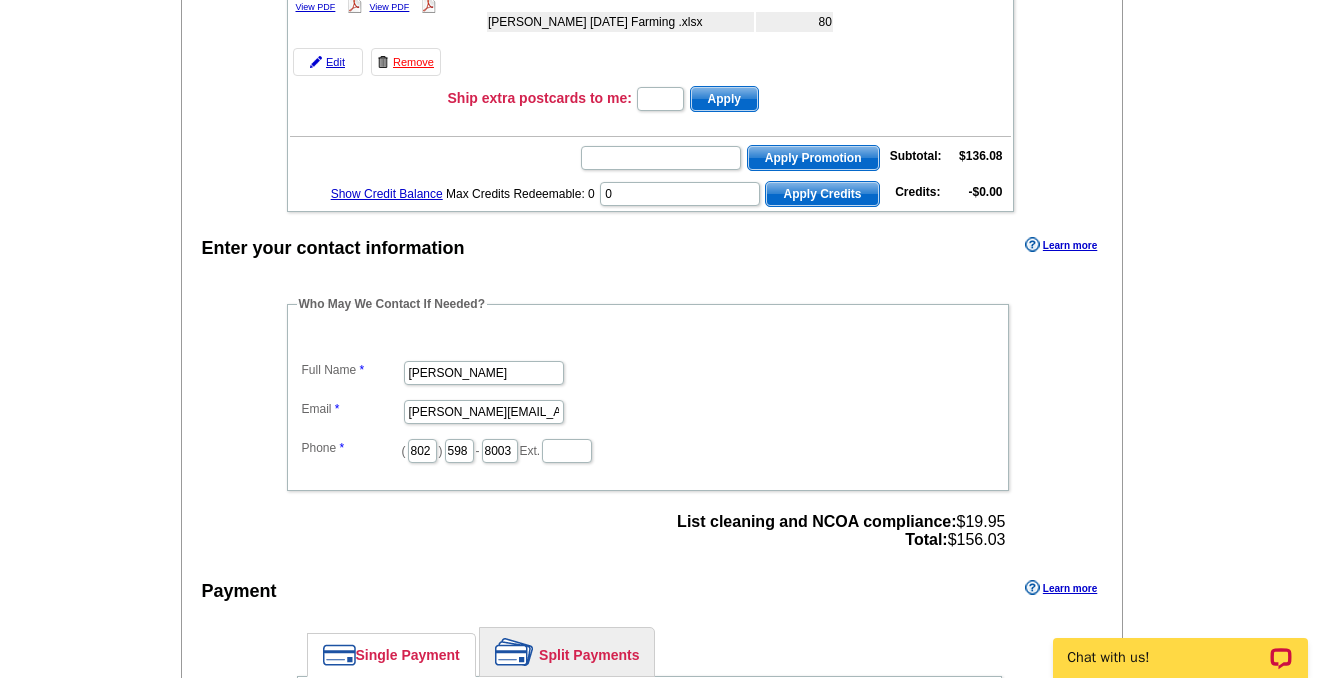 click on "Payment
Learn more" at bounding box center (652, 596) 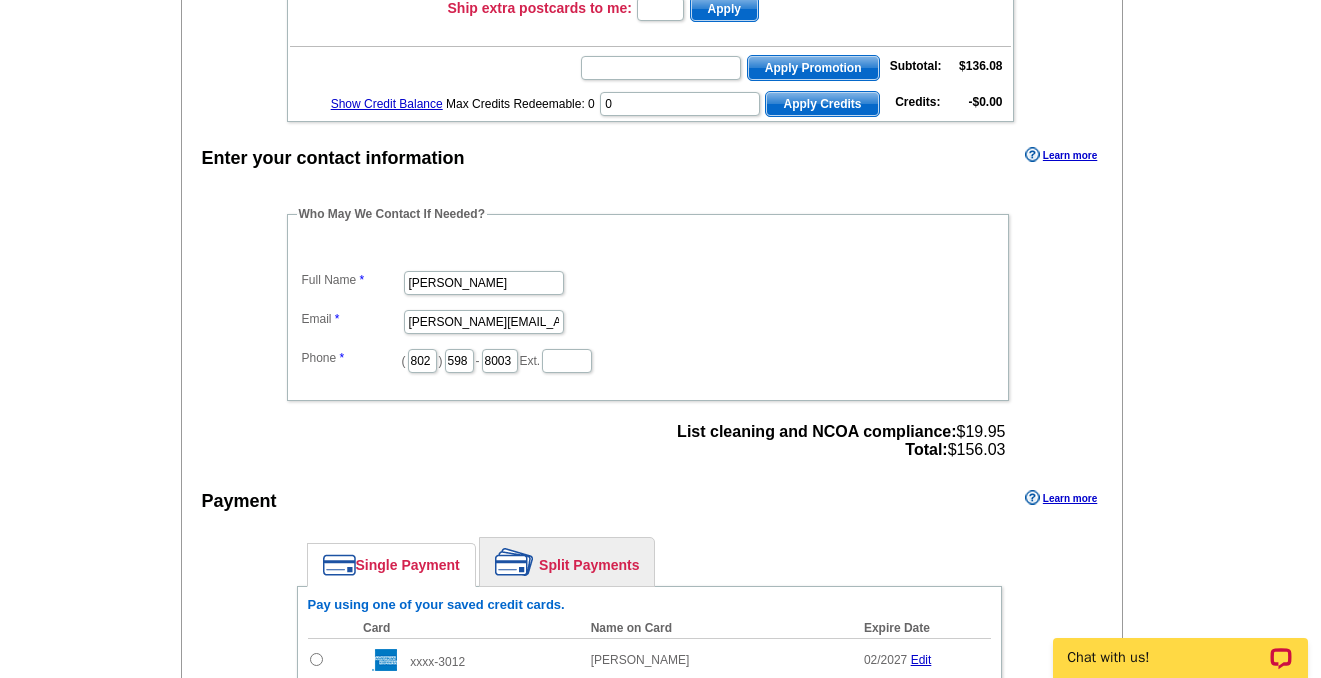 scroll, scrollTop: 631, scrollLeft: 0, axis: vertical 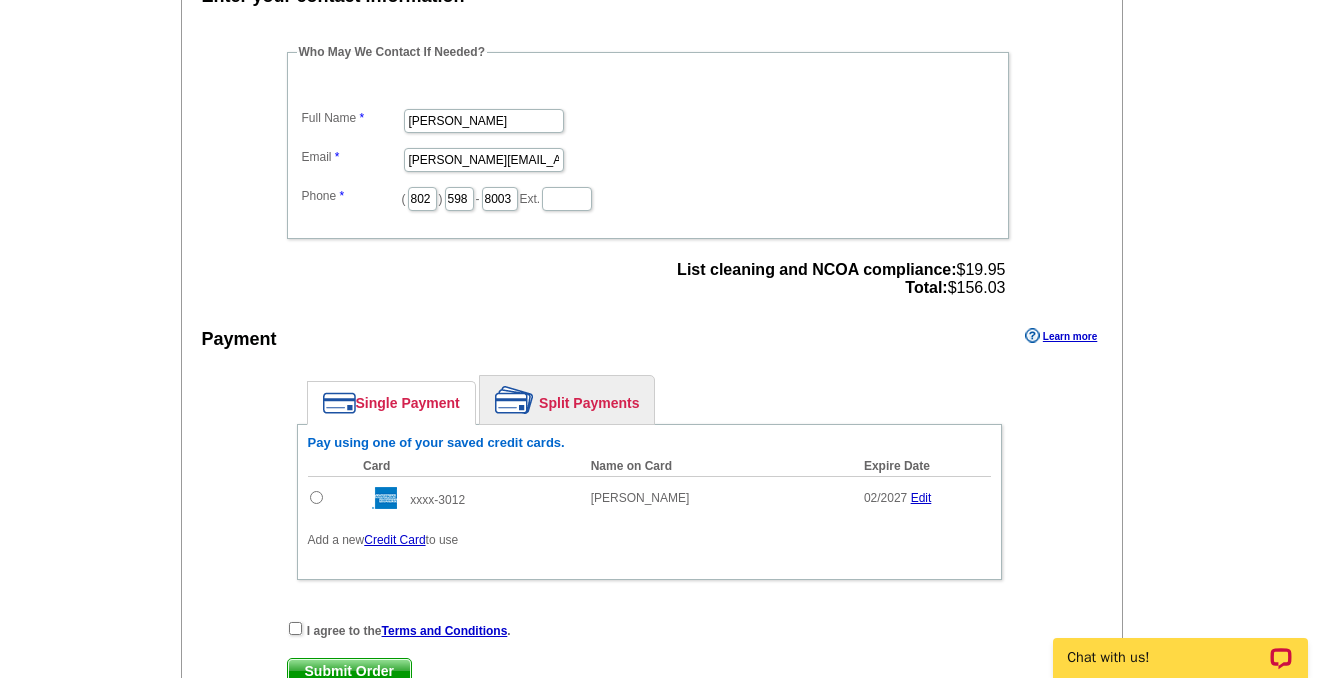 click at bounding box center (316, 497) 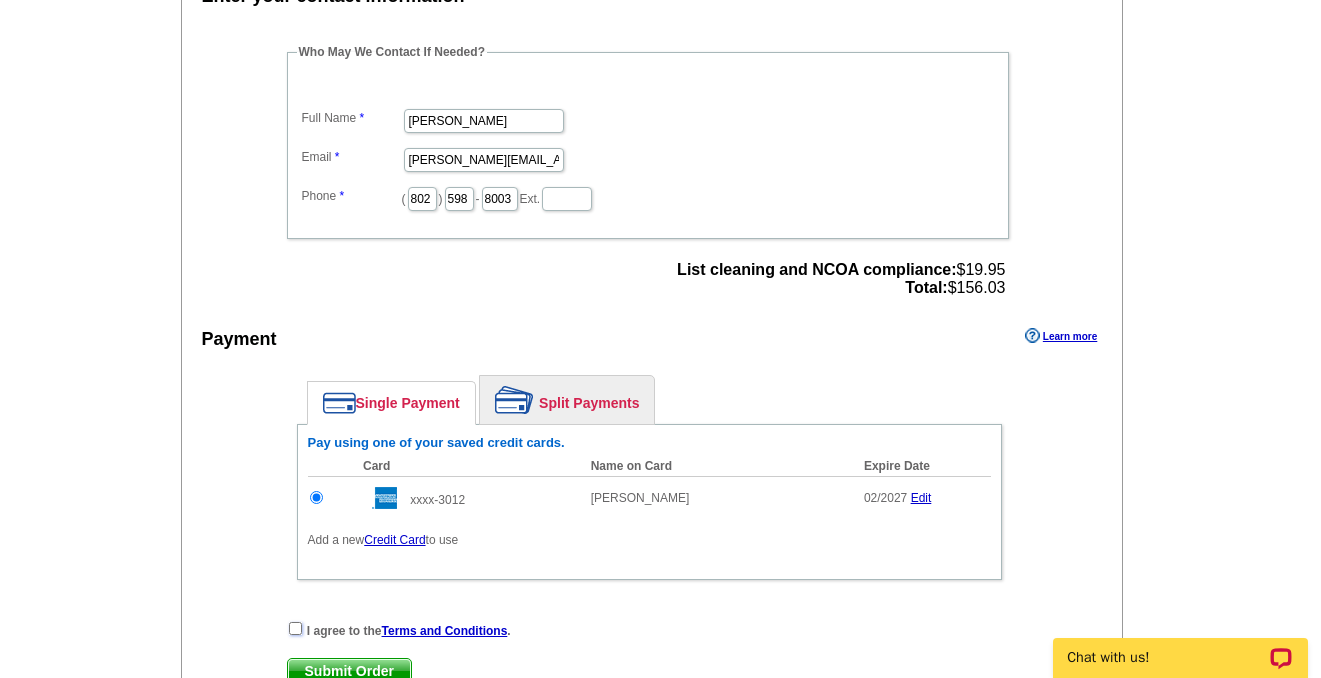 click at bounding box center (295, 628) 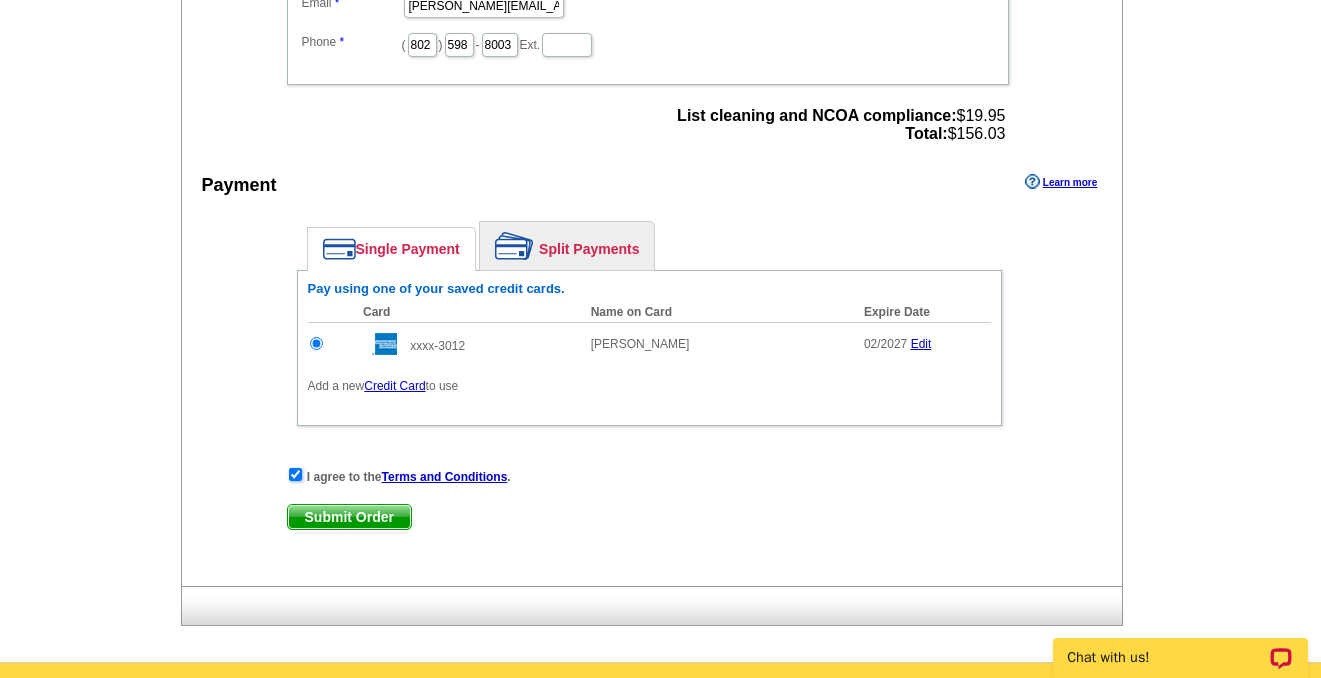 scroll, scrollTop: 822, scrollLeft: 0, axis: vertical 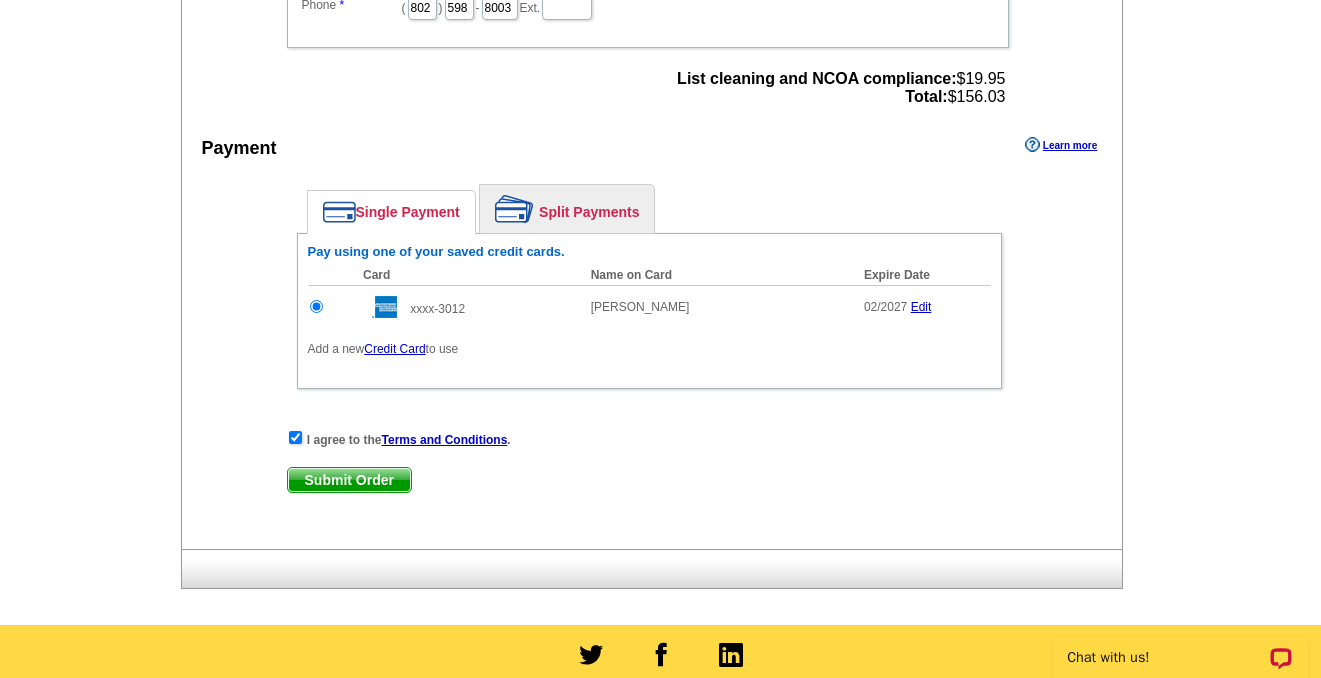 click on "Submit Order" at bounding box center [349, 480] 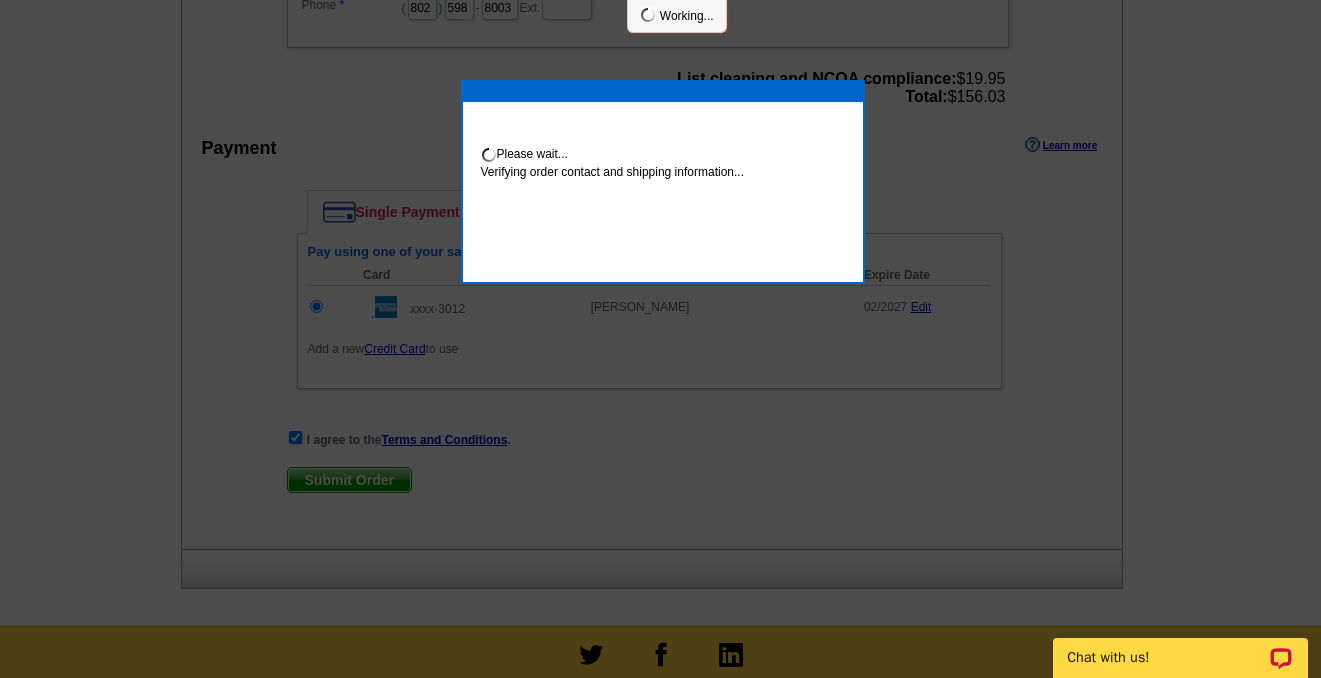 scroll, scrollTop: 814, scrollLeft: 0, axis: vertical 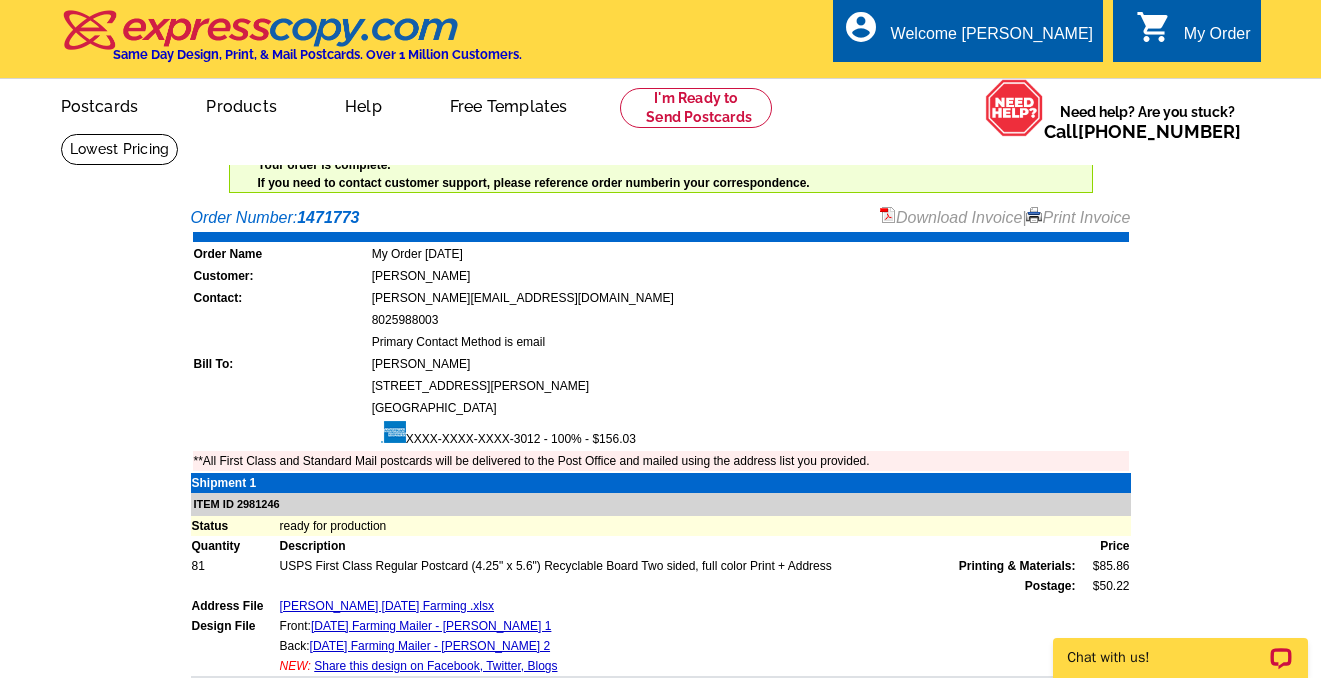 click on "Download Invoice" at bounding box center [951, 217] 